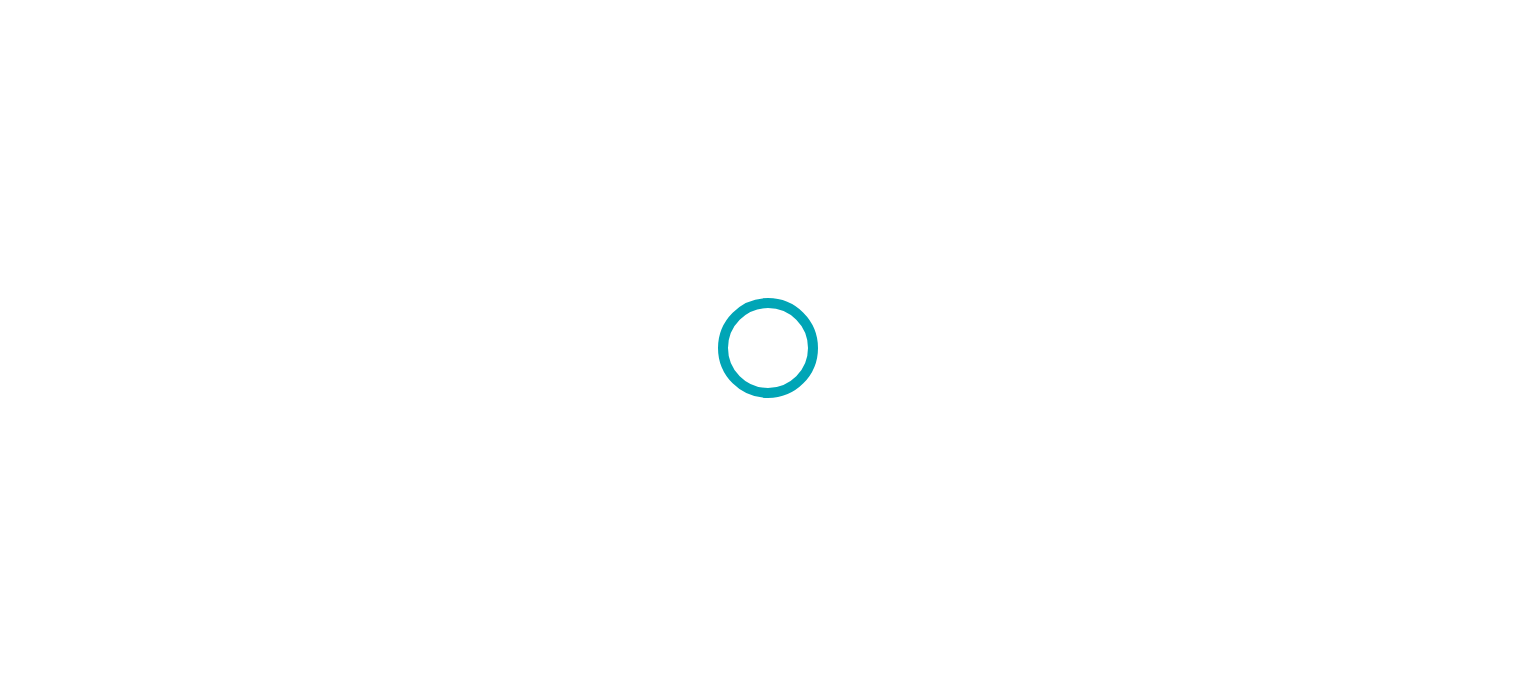 scroll, scrollTop: 0, scrollLeft: 0, axis: both 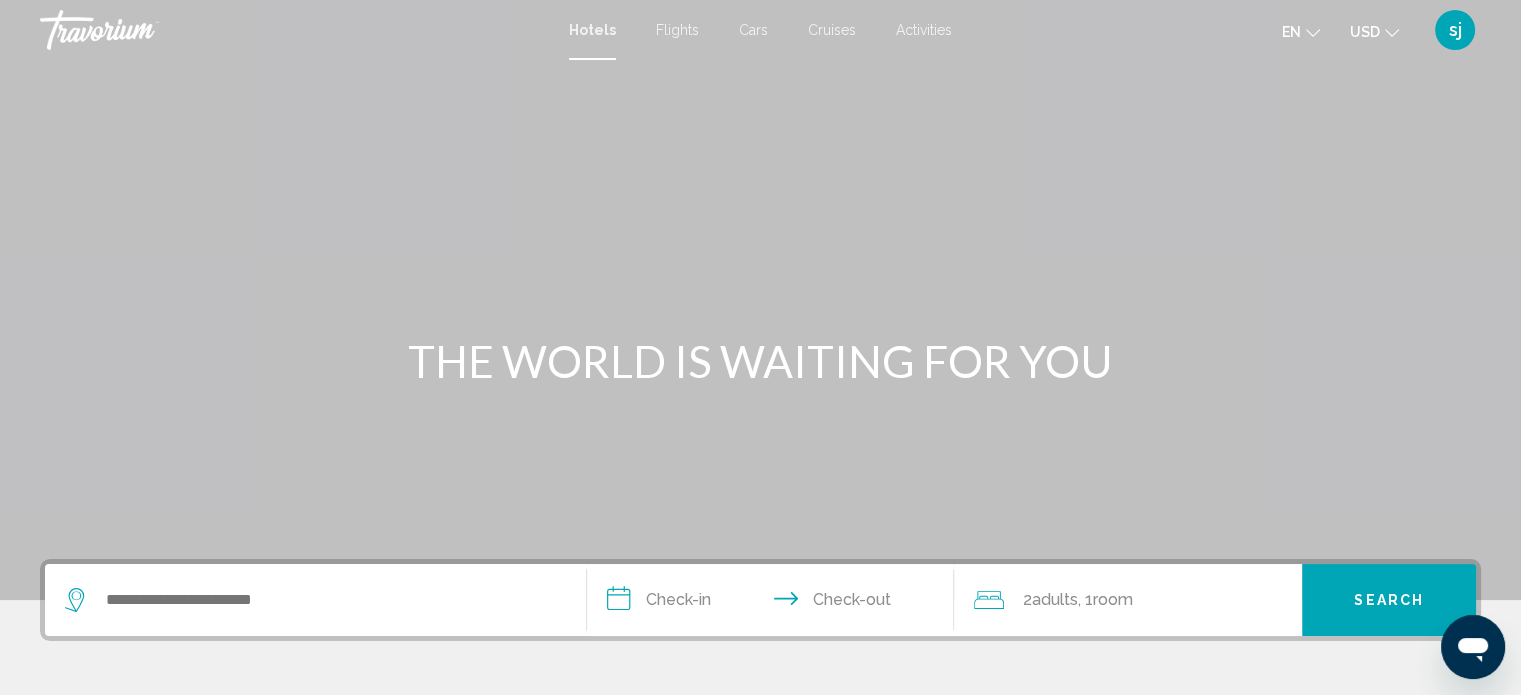 click on "Cars" at bounding box center (753, 30) 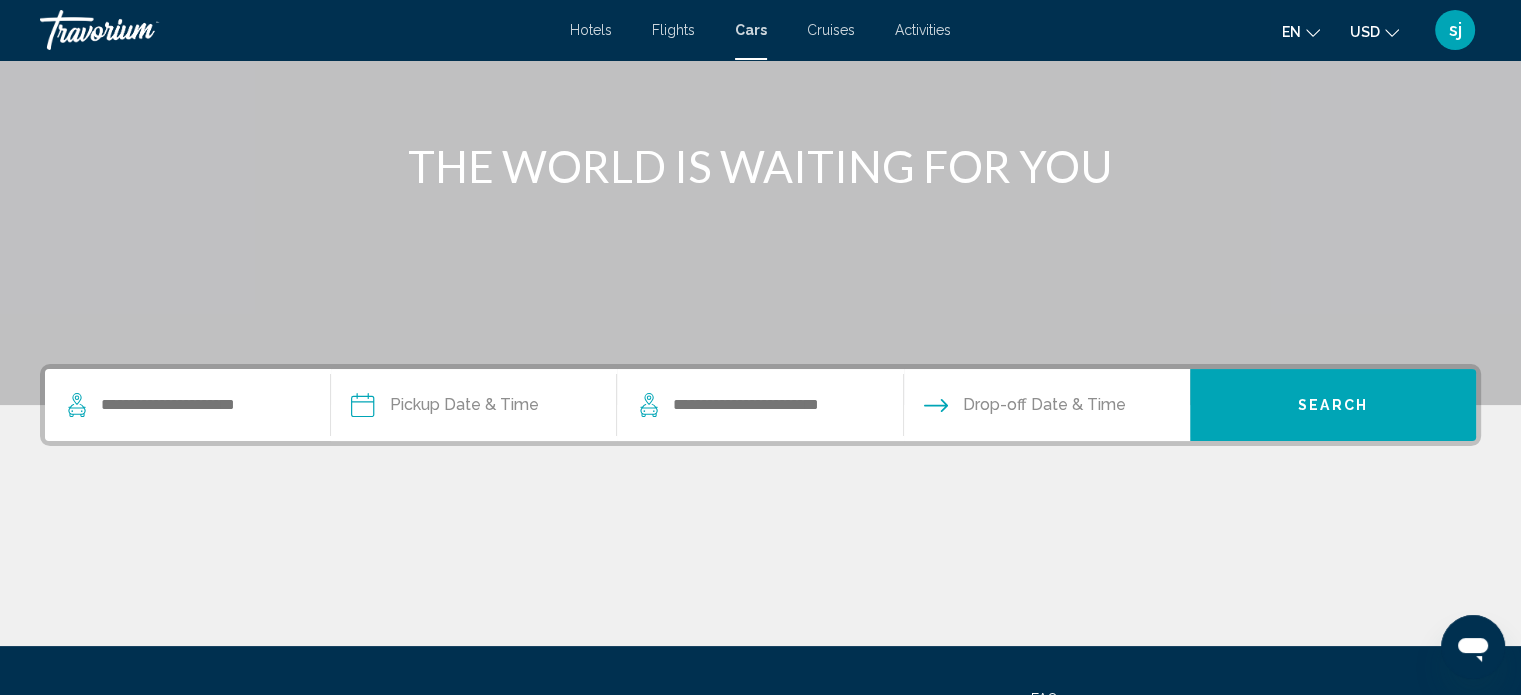 scroll, scrollTop: 200, scrollLeft: 0, axis: vertical 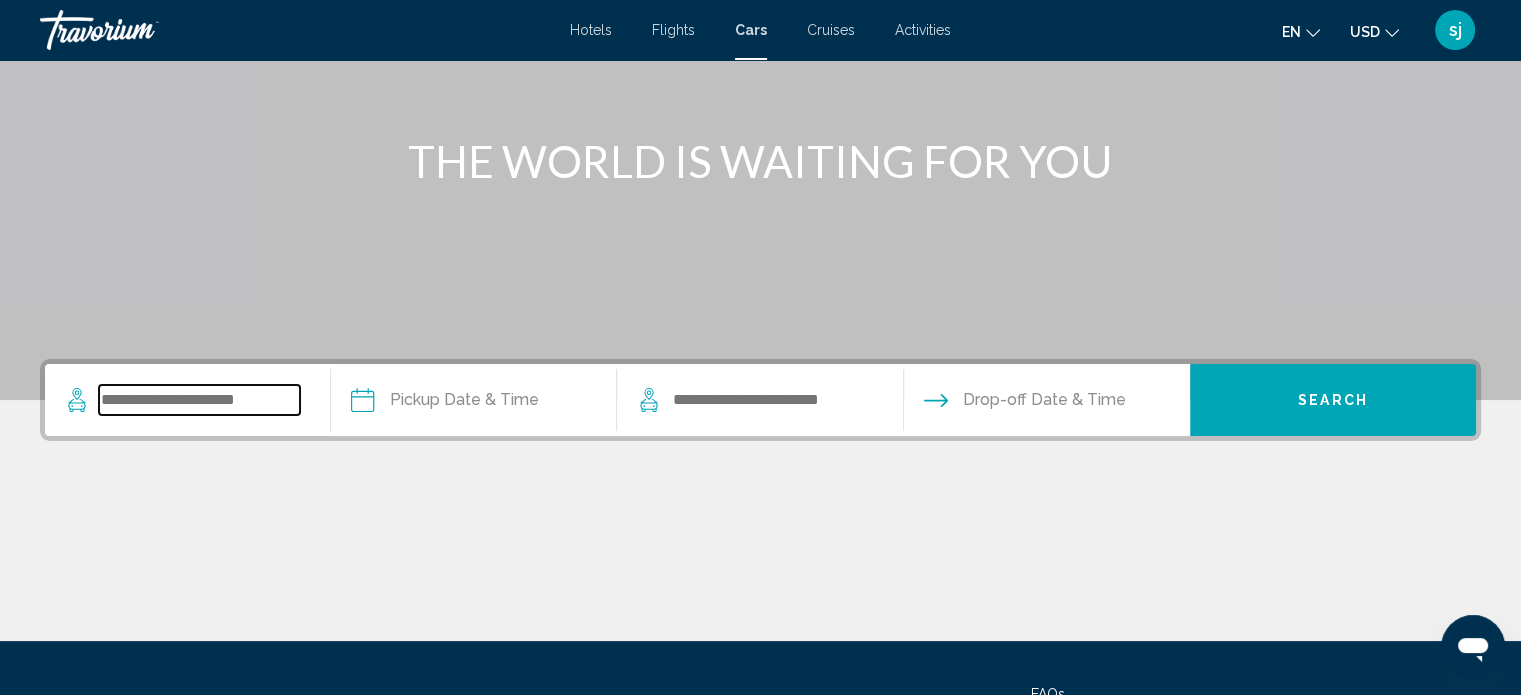 click at bounding box center [199, 400] 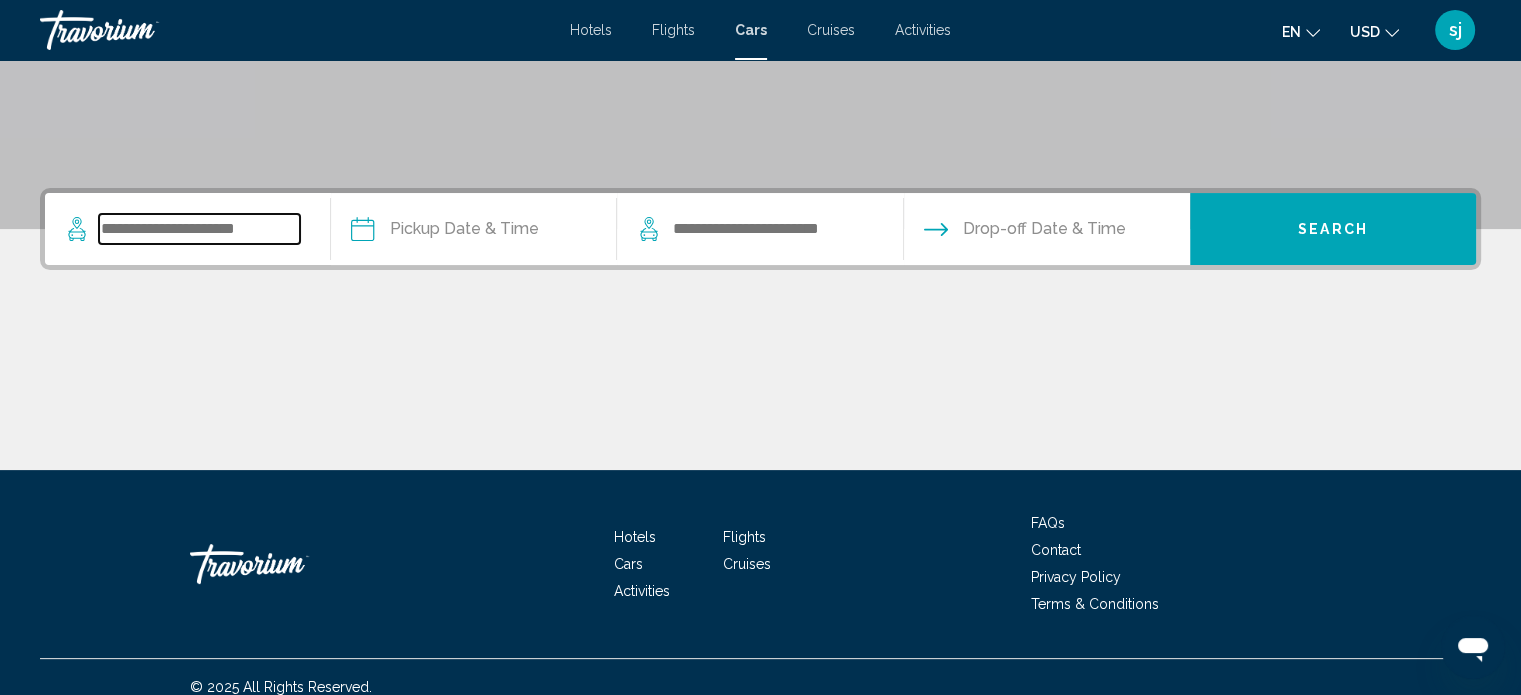scroll, scrollTop: 390, scrollLeft: 0, axis: vertical 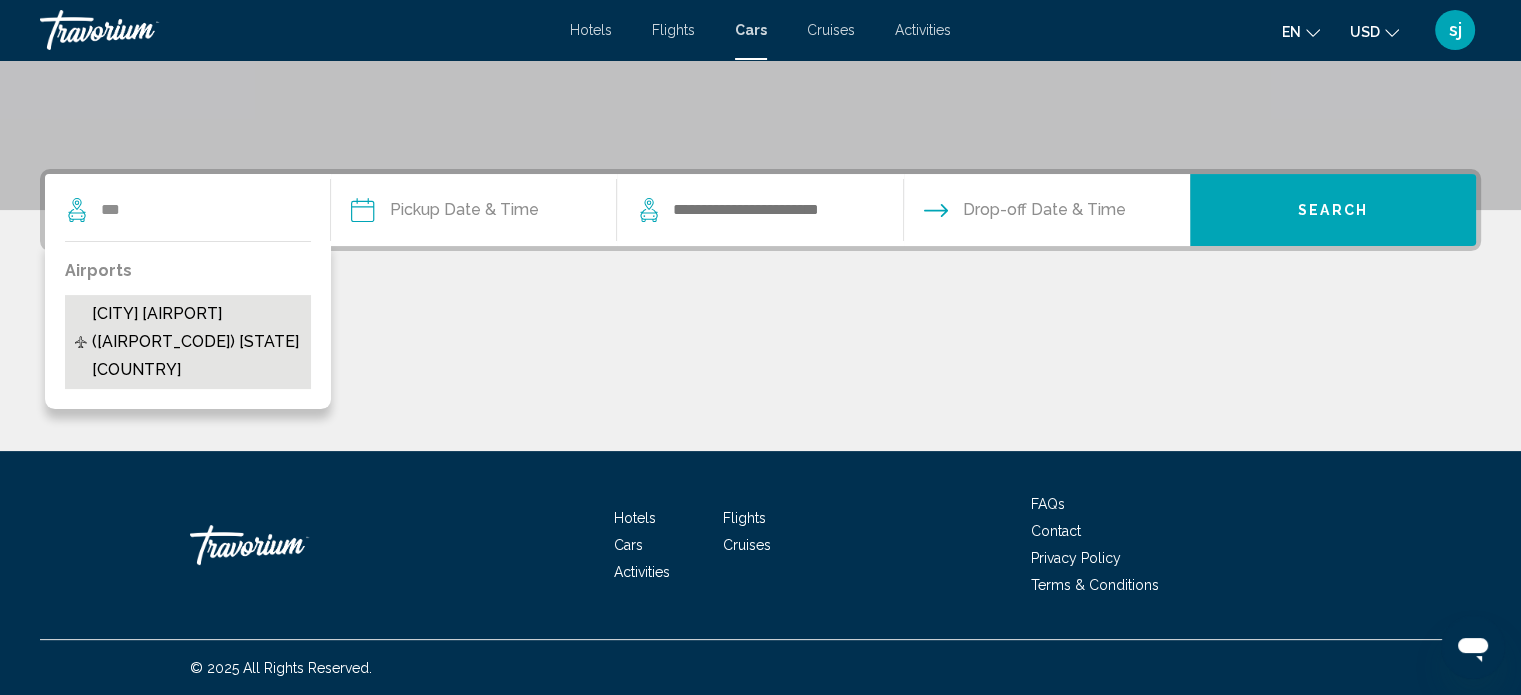 click on "[CITY] [AIRPORT] ([AIRPORT_CODE]) [STATE] [COUNTRY]" at bounding box center (197, 342) 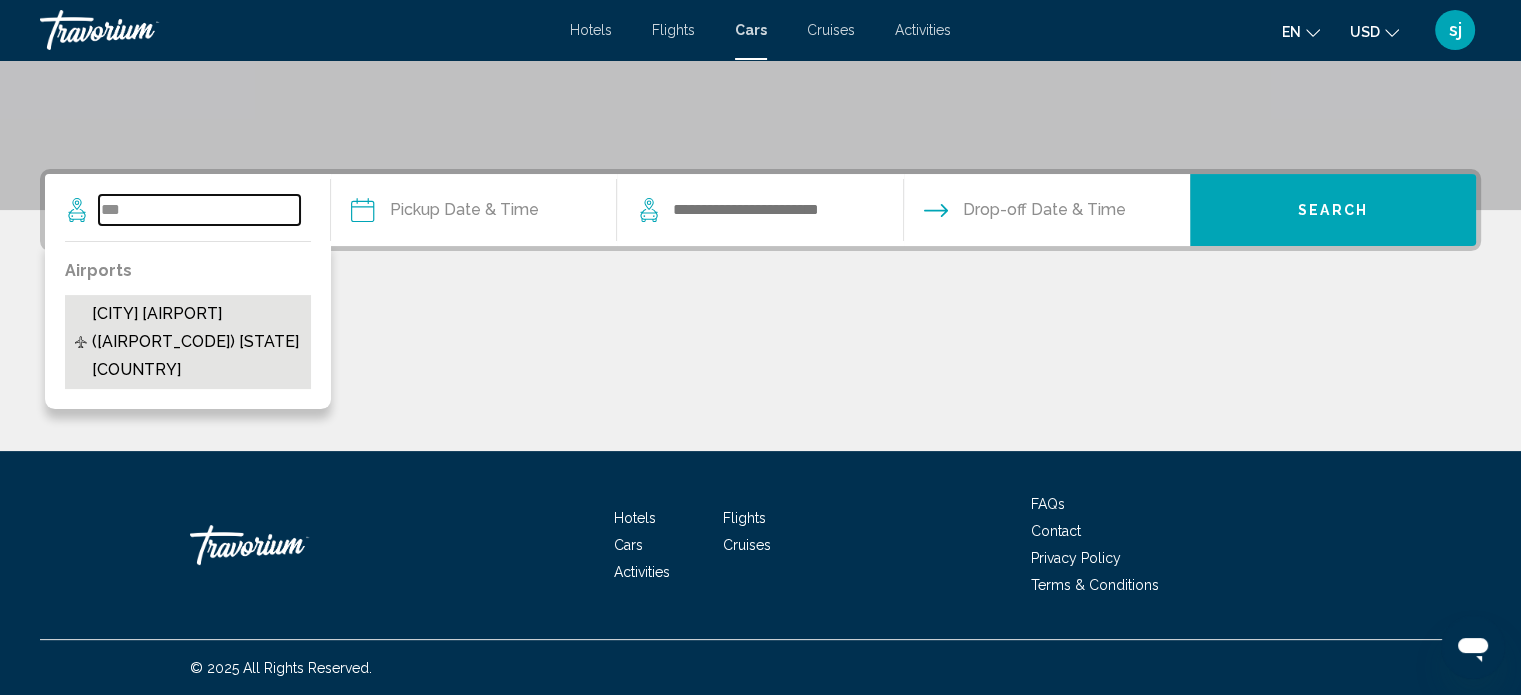 type on "**********" 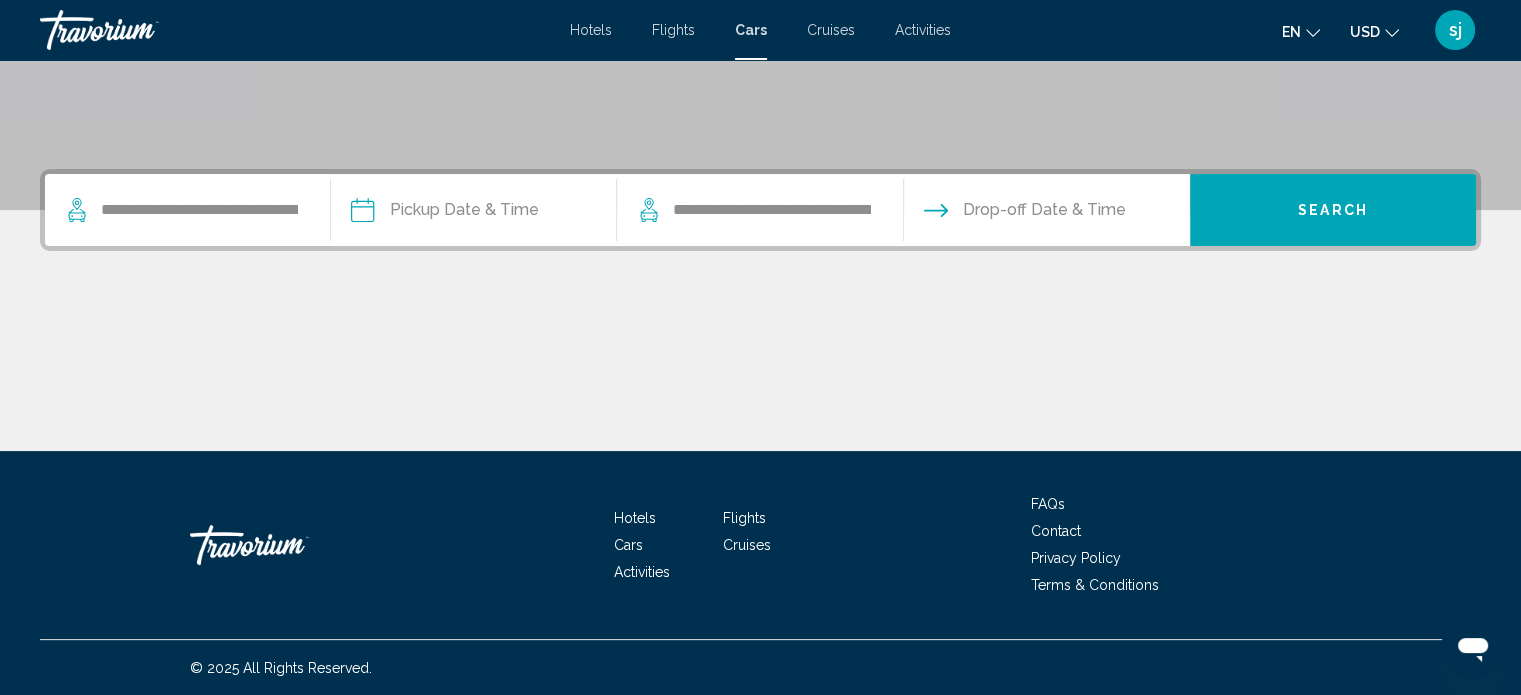 click at bounding box center [473, 213] 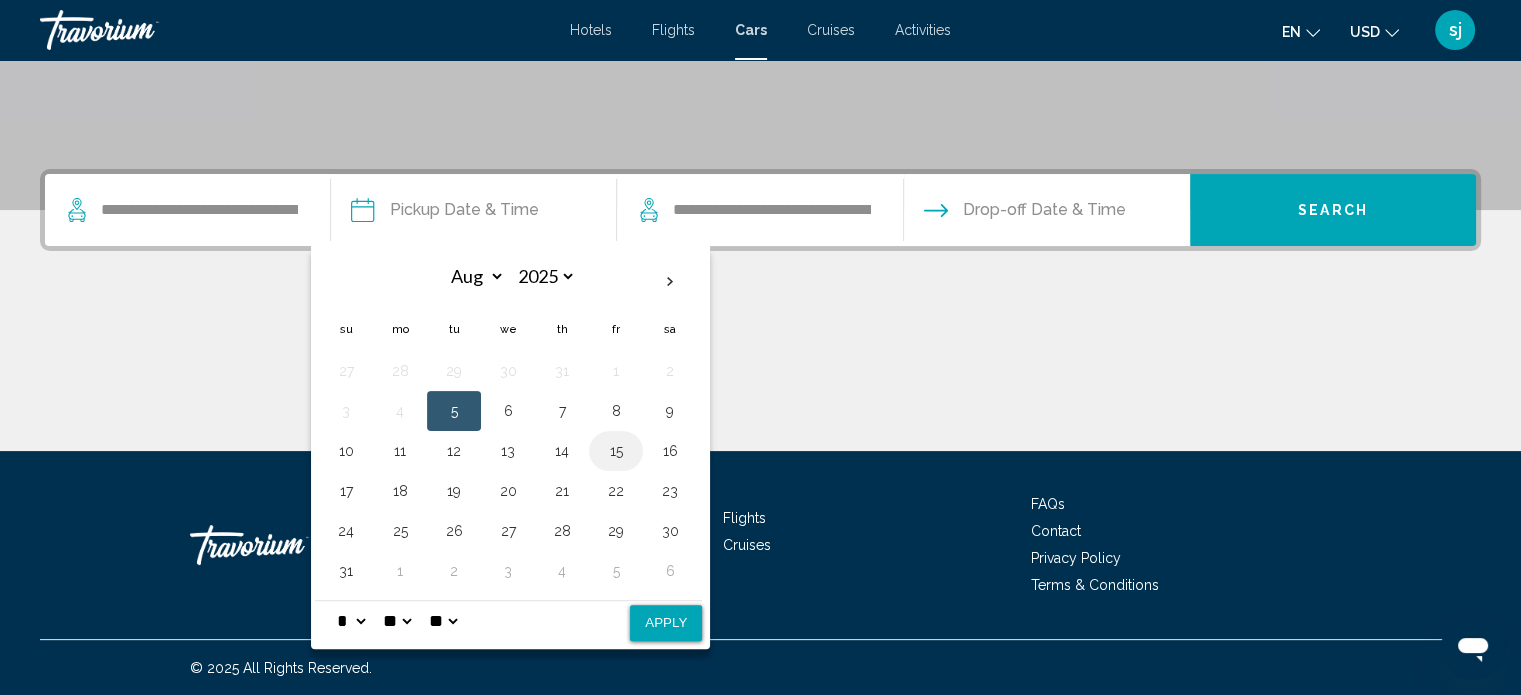 click on "15" at bounding box center (616, 451) 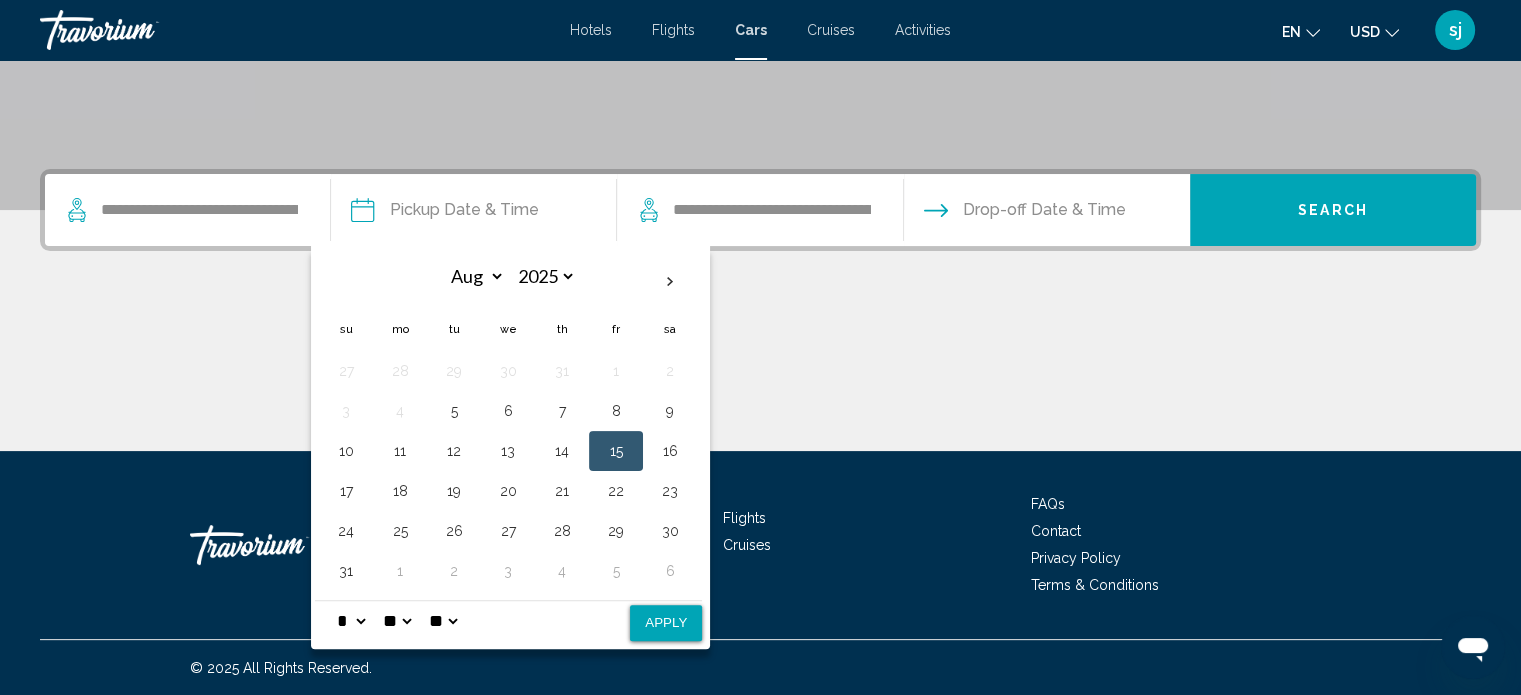 click on "* * * * * * * * * ** ** **" at bounding box center [351, 621] 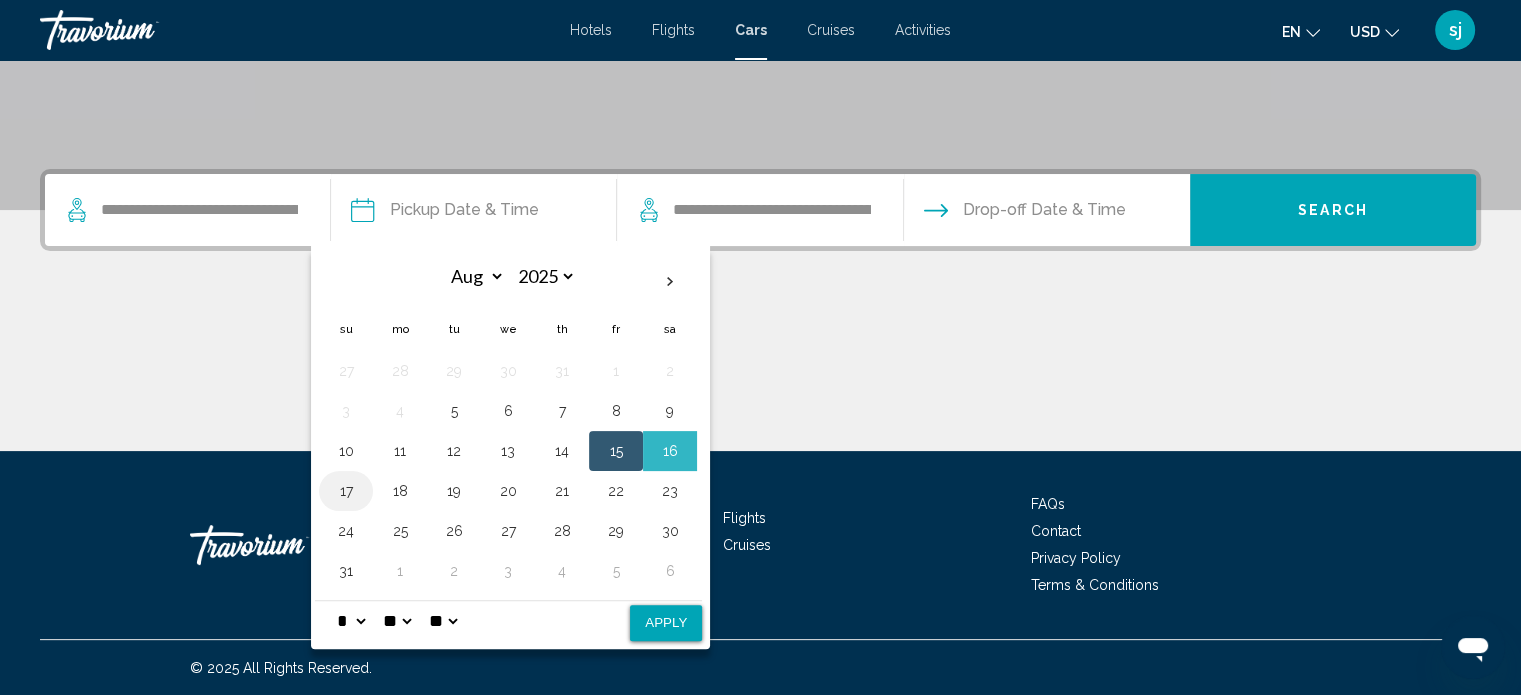 click on "17" at bounding box center [346, 491] 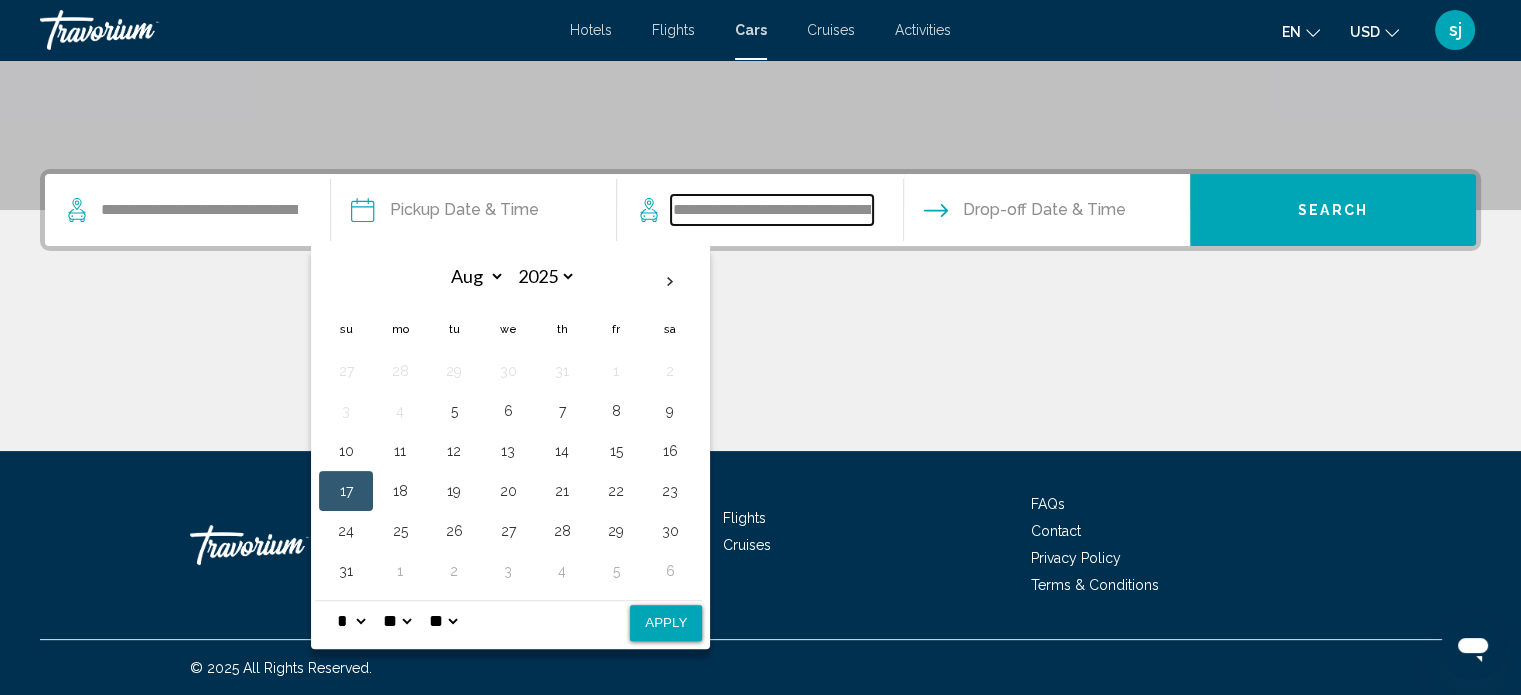 click on "**********" at bounding box center [771, 210] 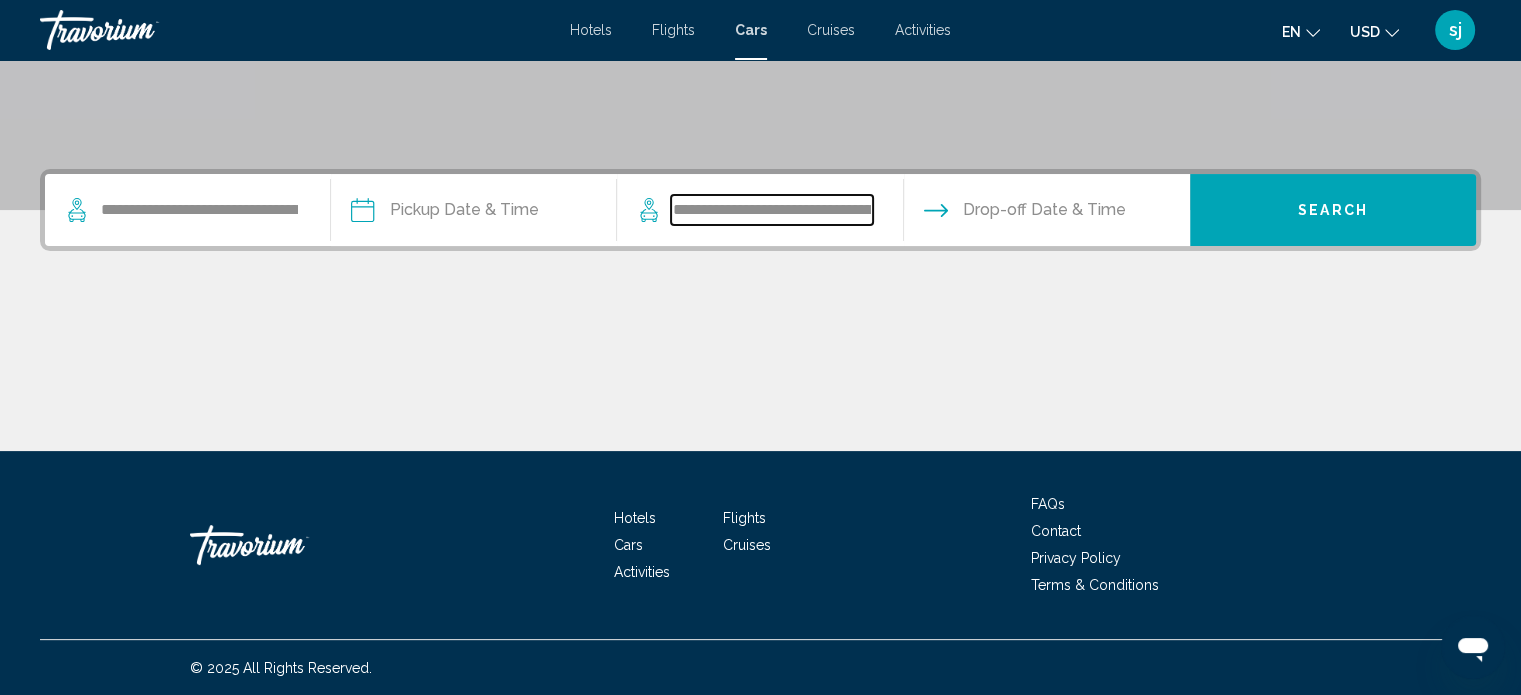 click on "**********" at bounding box center [771, 210] 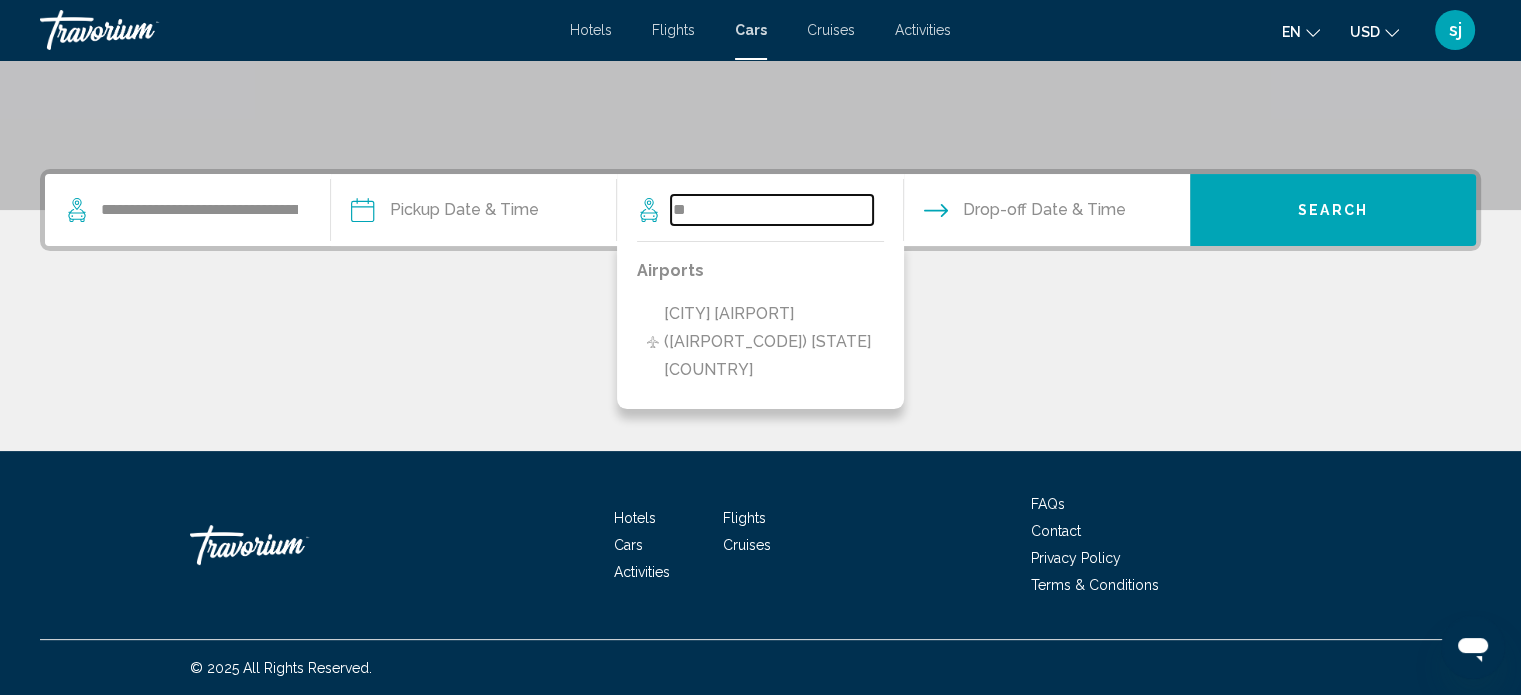 type on "*" 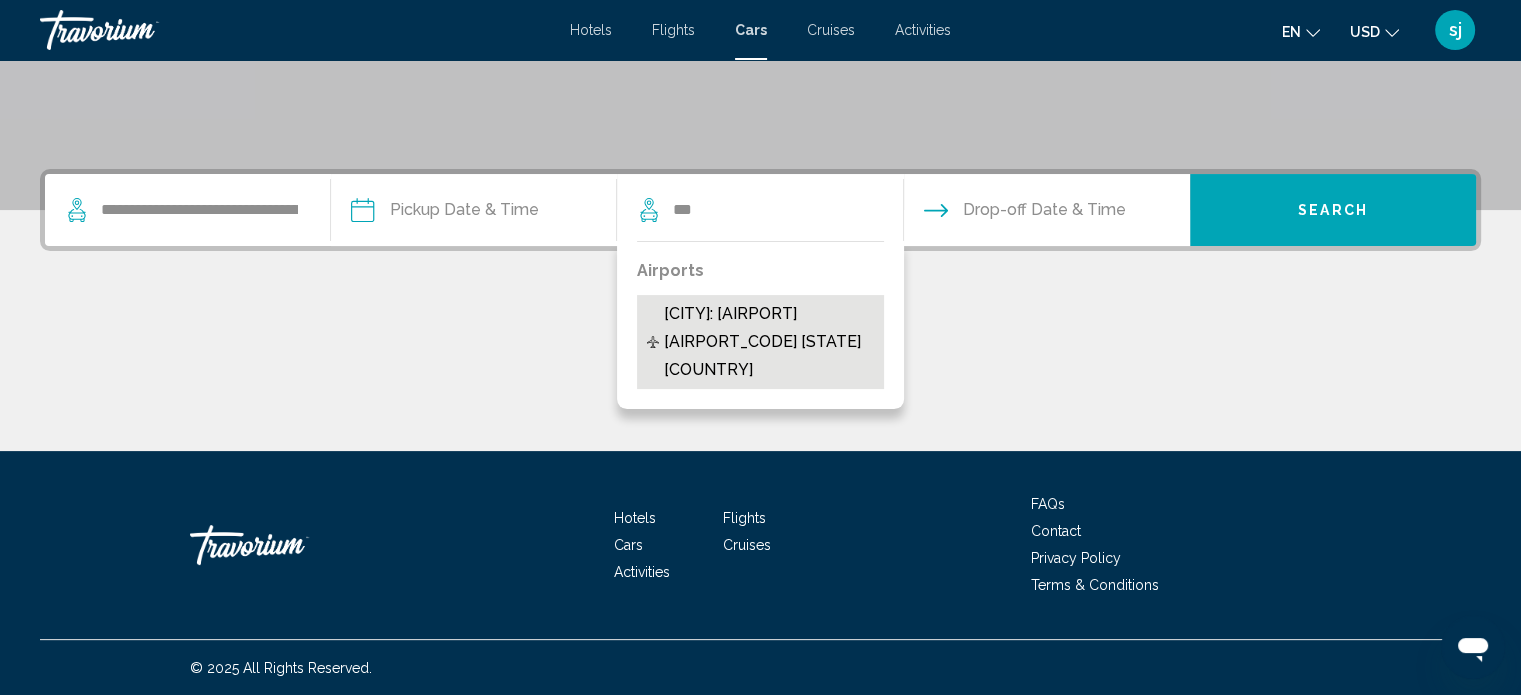 click on "[CITY]: [AIRPORT] [AIRPORT_CODE] [STATE] [COUNTRY]" at bounding box center (768, 342) 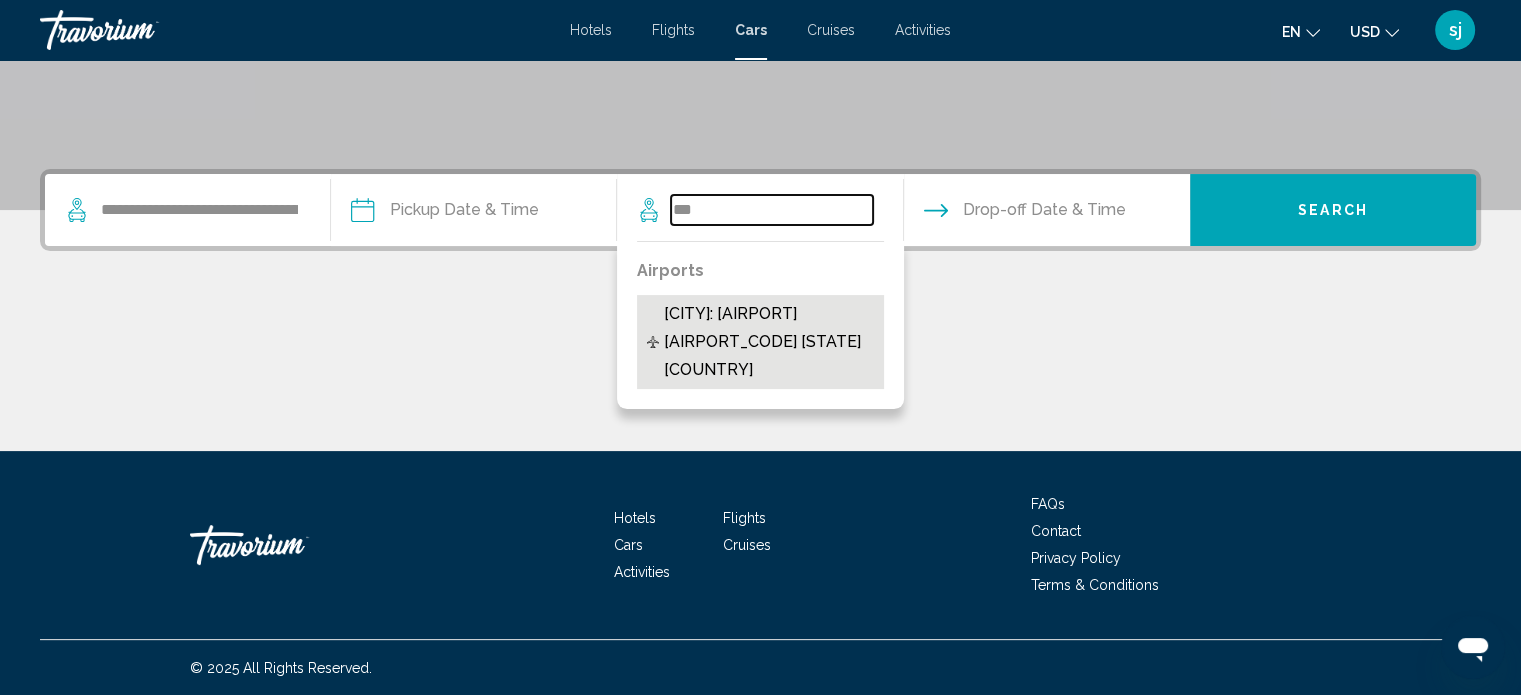 type on "**********" 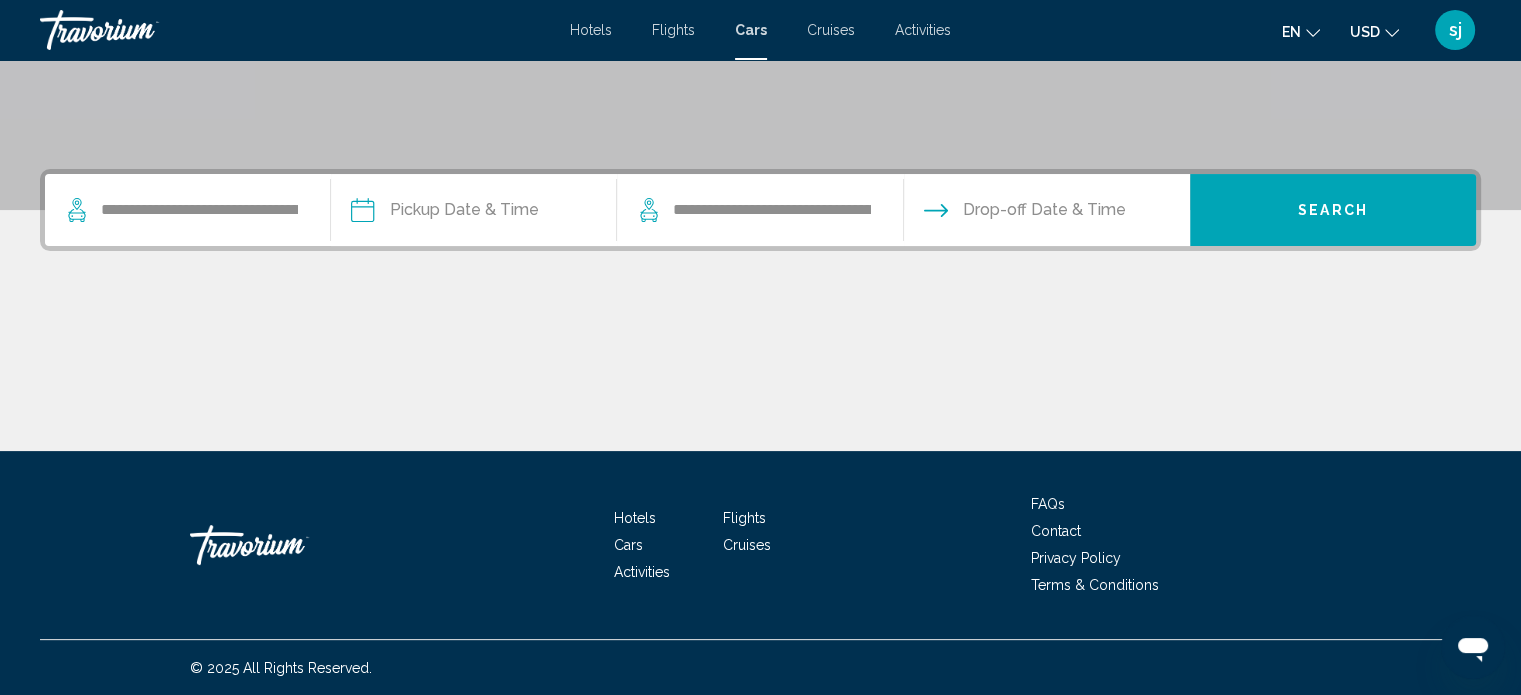 click on "Drop-off Date & Time" at bounding box center [1044, 210] 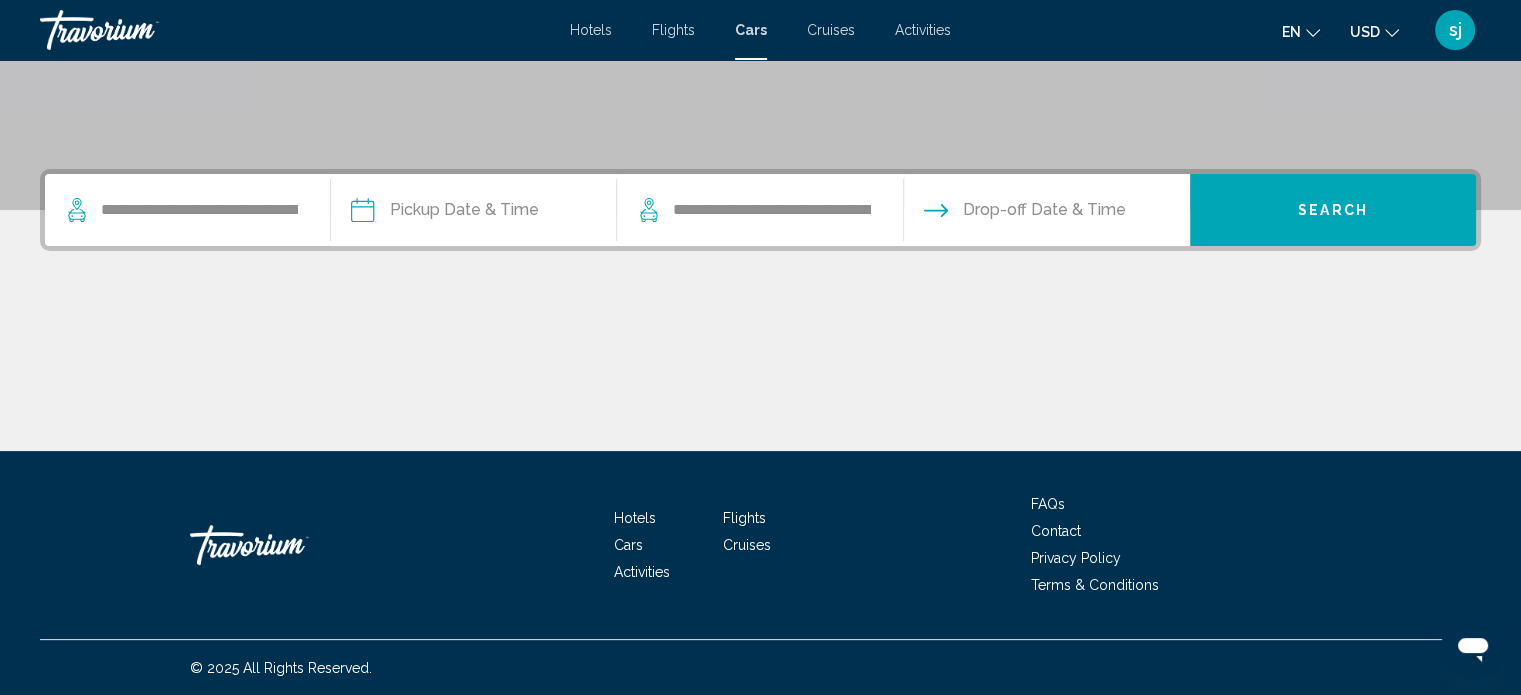 click on "Drop-off Date & Time" at bounding box center [1044, 210] 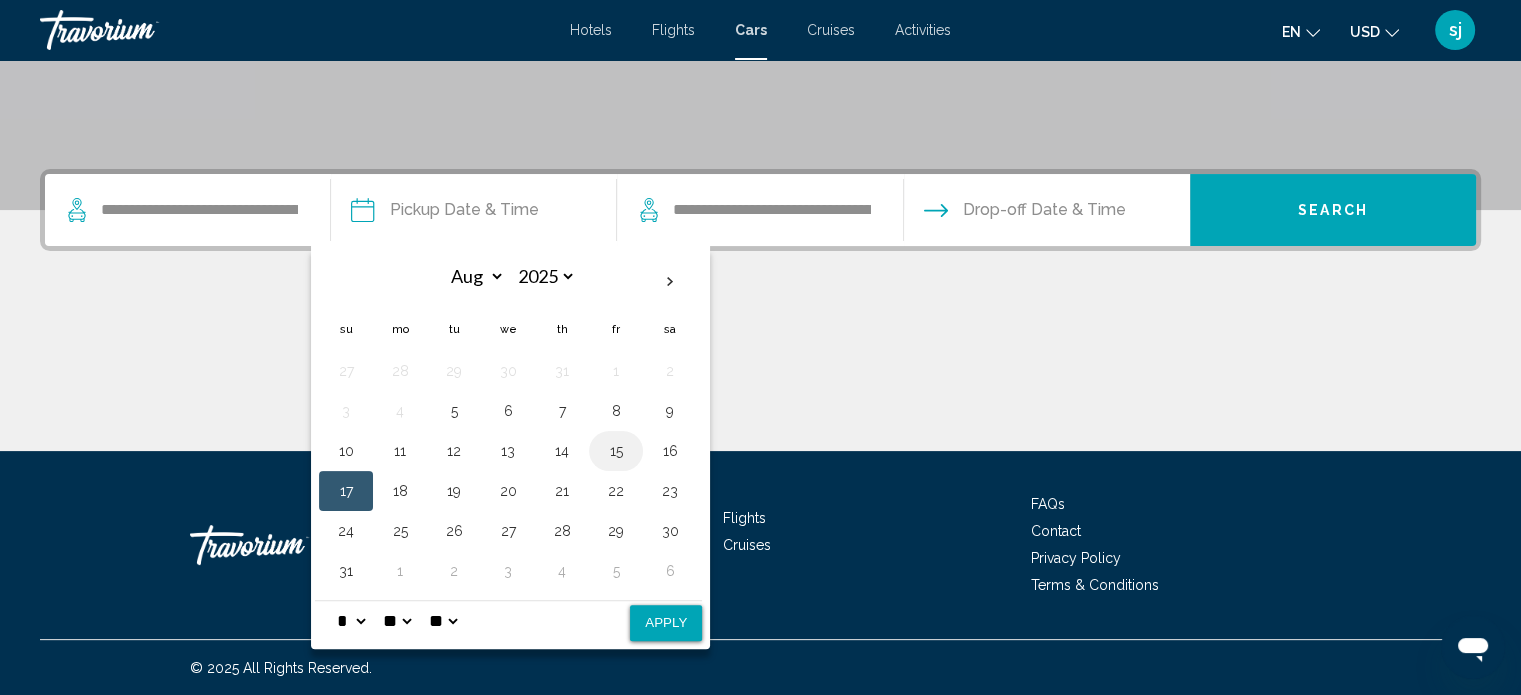 click on "15" at bounding box center [616, 451] 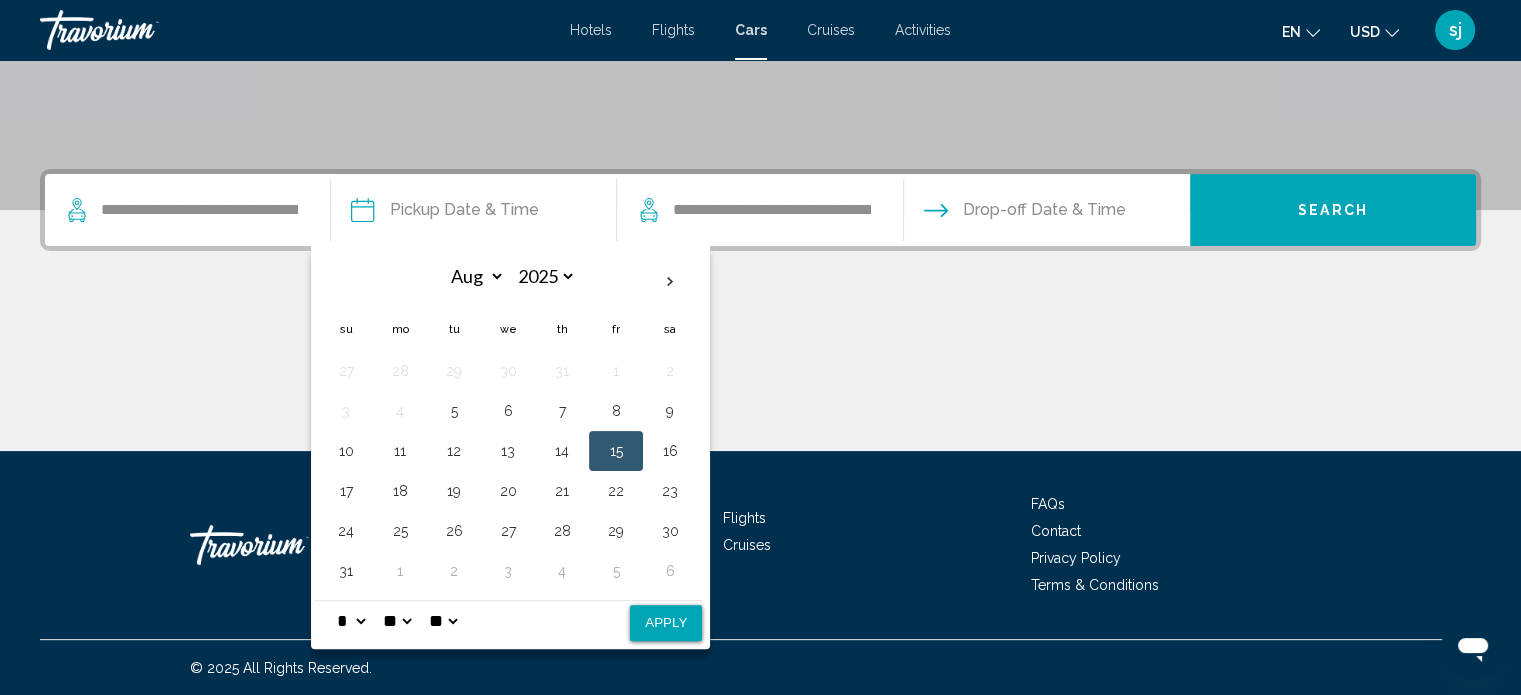 click on "Apply" at bounding box center (666, 623) 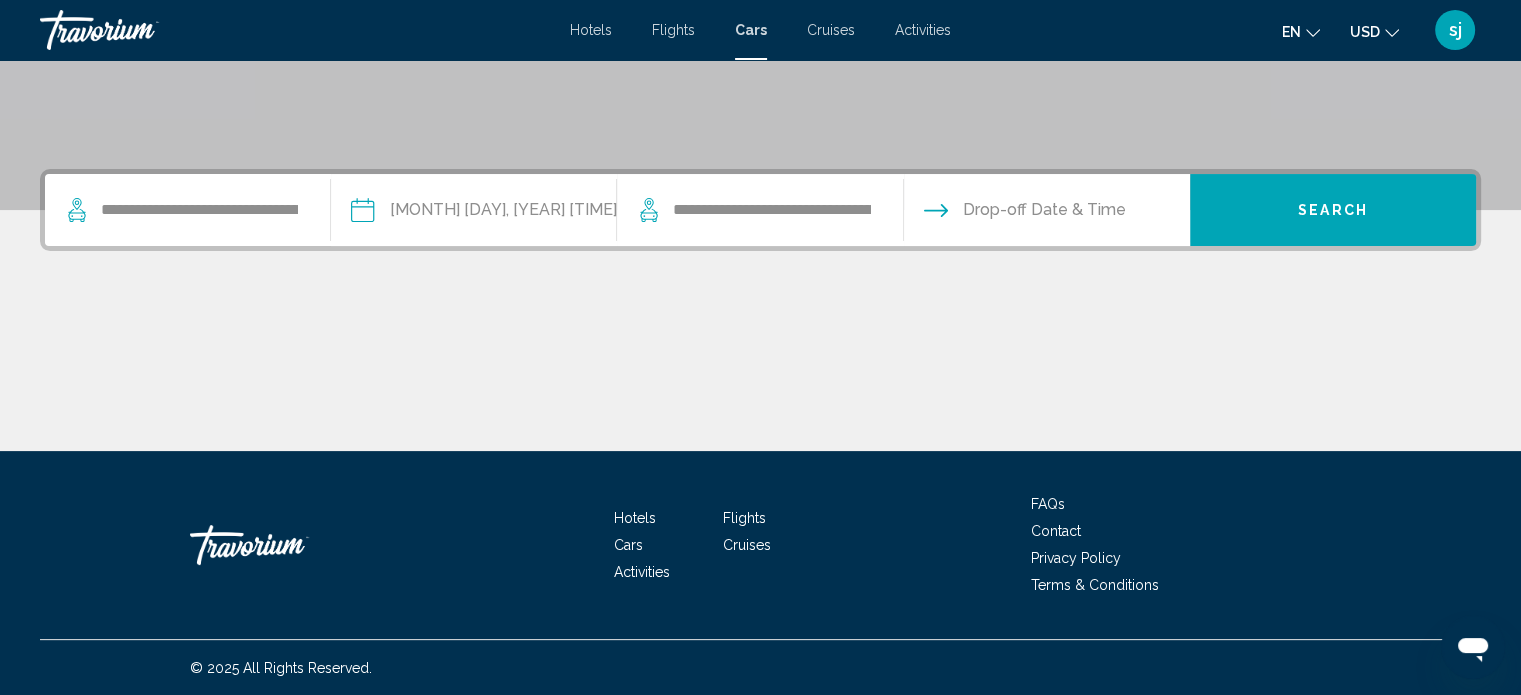 click at bounding box center [1046, 213] 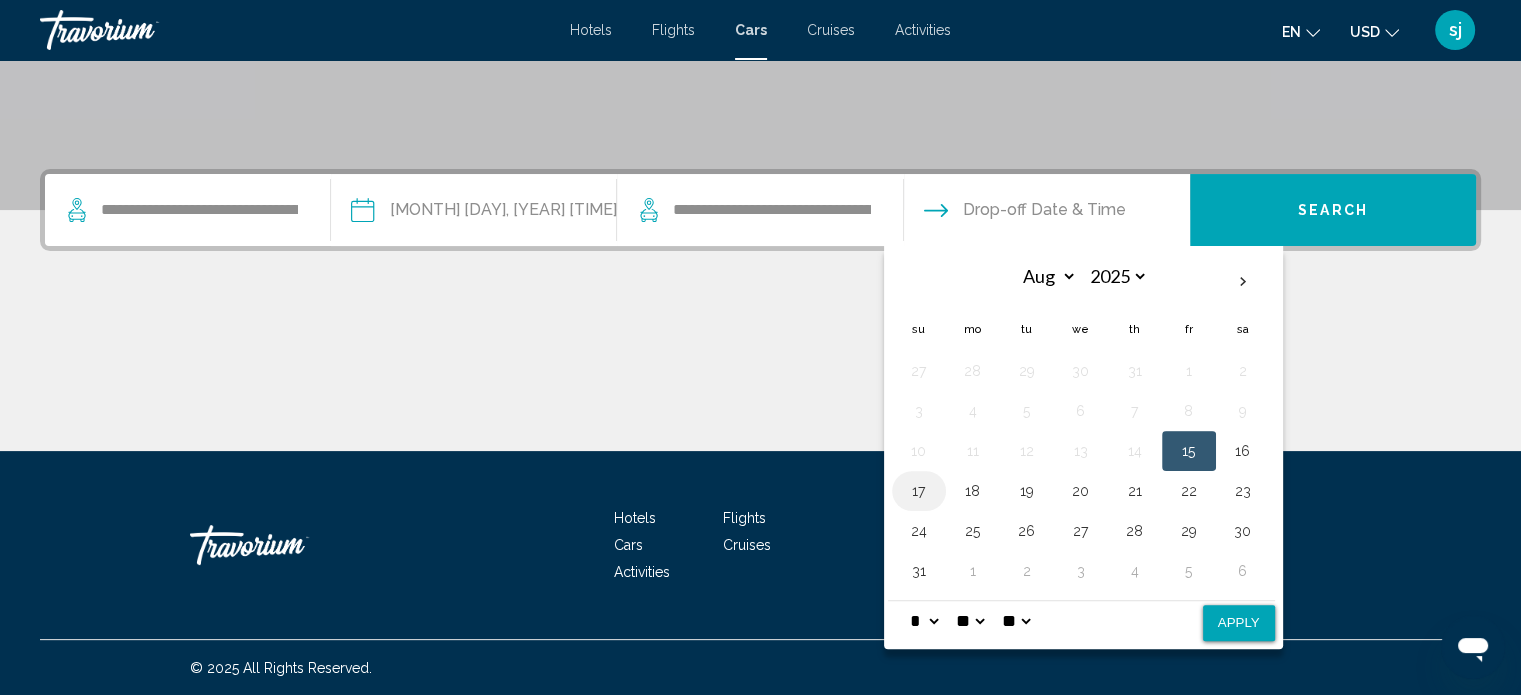 click on "17" at bounding box center [919, 491] 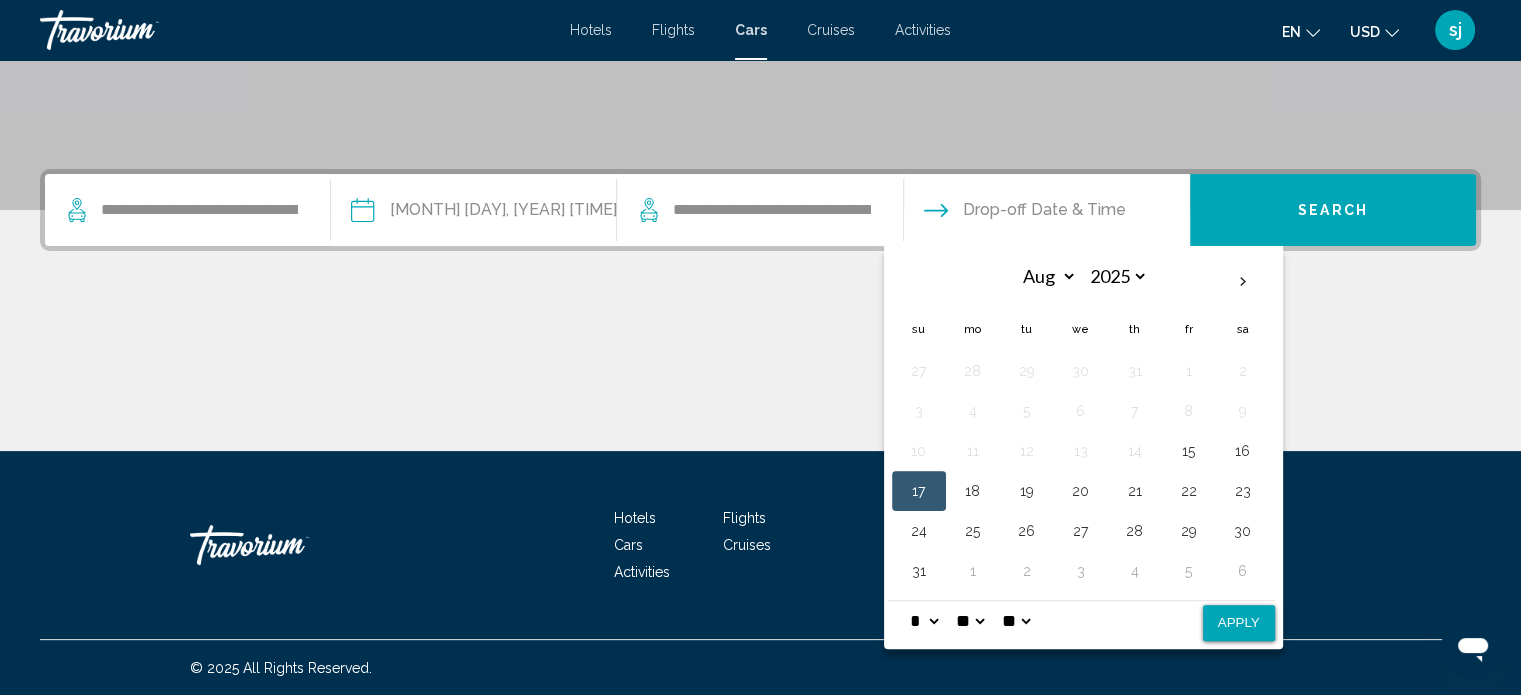 click on "* * * * * * * * * ** ** **" at bounding box center (924, 621) 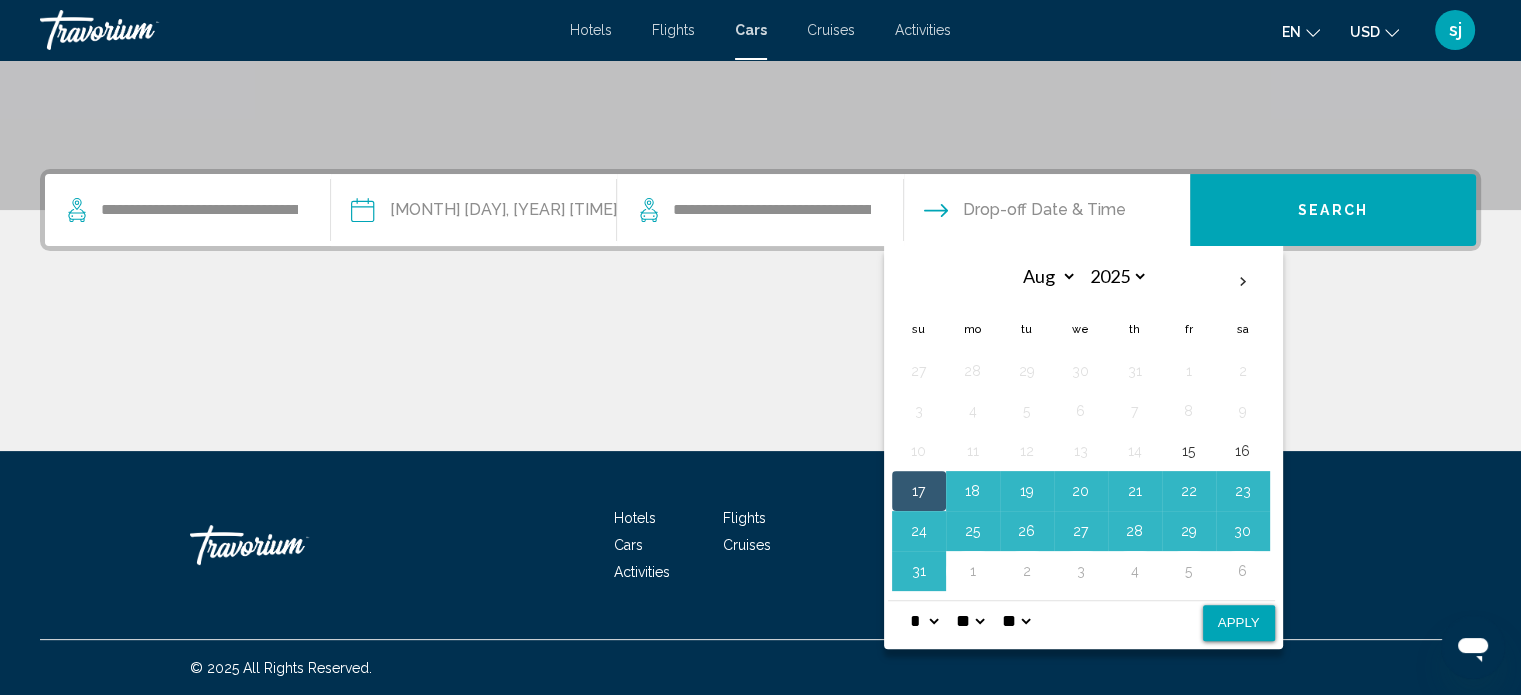 click on "Apply" at bounding box center [1239, 623] 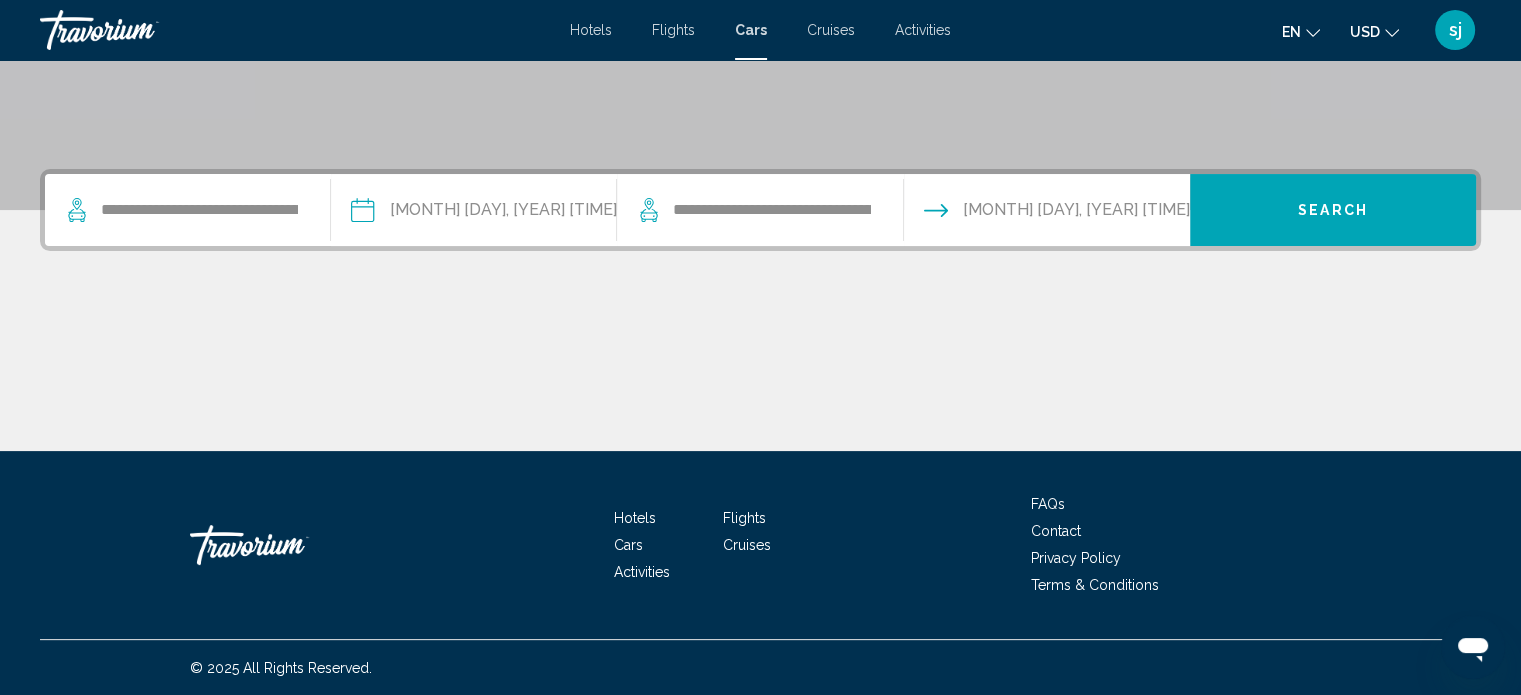 click on "Search" at bounding box center [1333, 210] 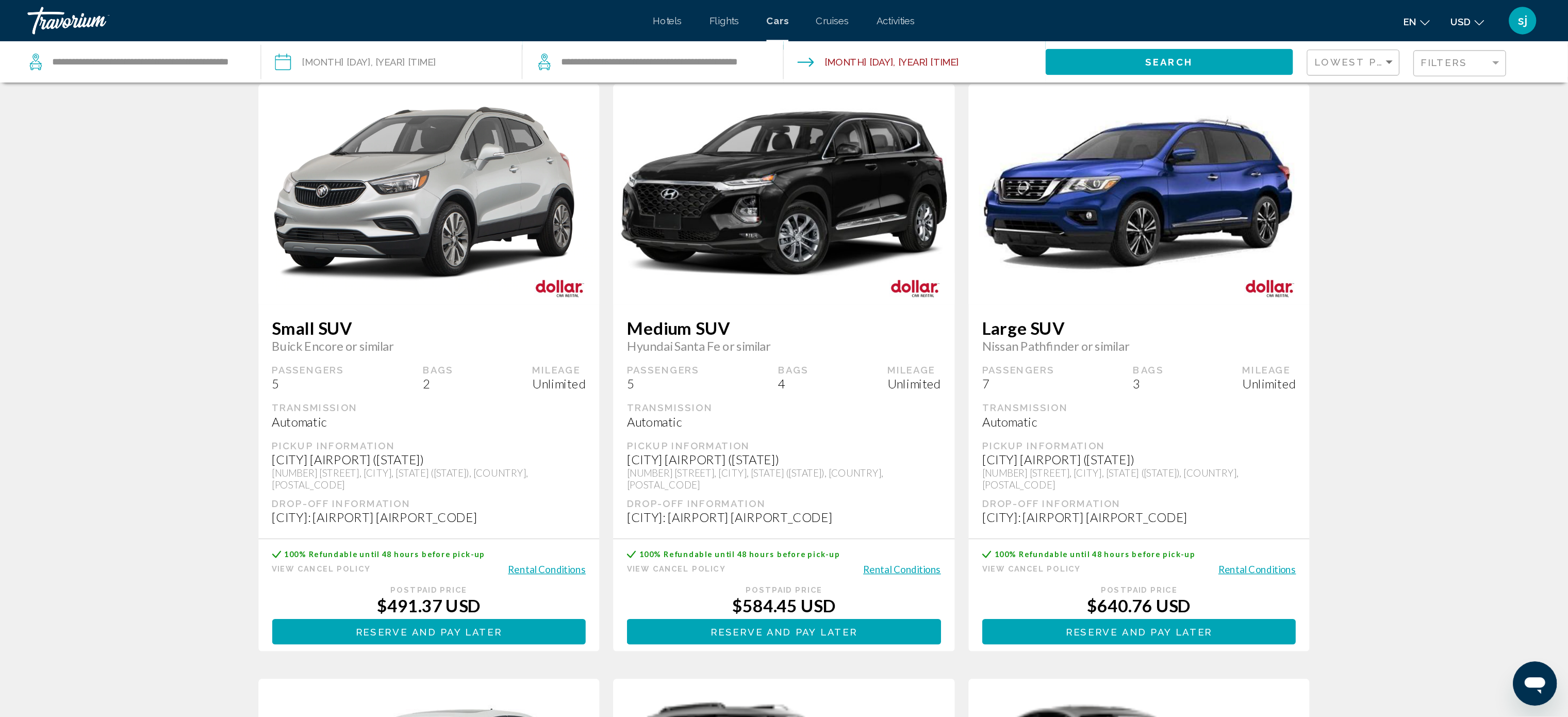 scroll, scrollTop: 928, scrollLeft: 0, axis: vertical 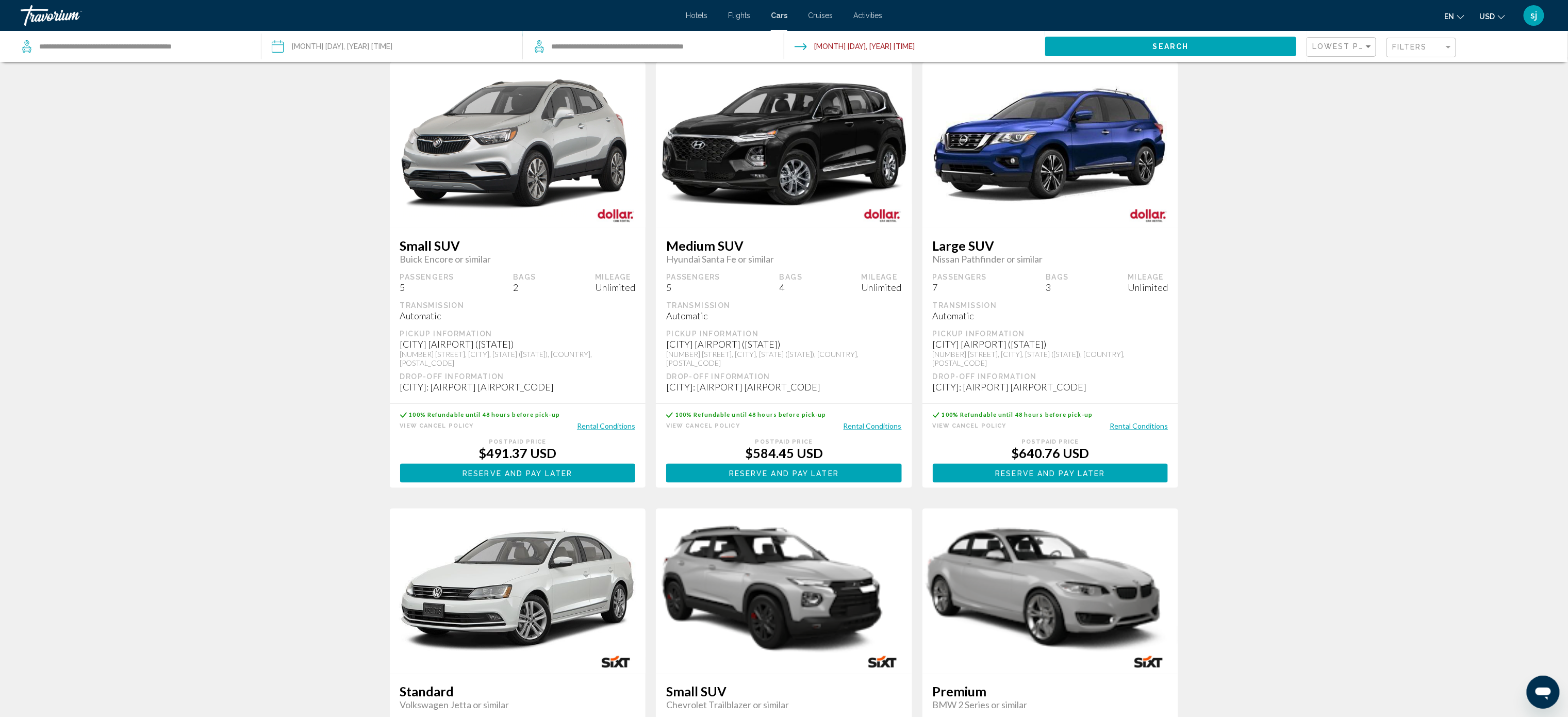 drag, startPoint x: 735, startPoint y: 0, endPoint x: 1204, endPoint y: 295, distance: 554.0632 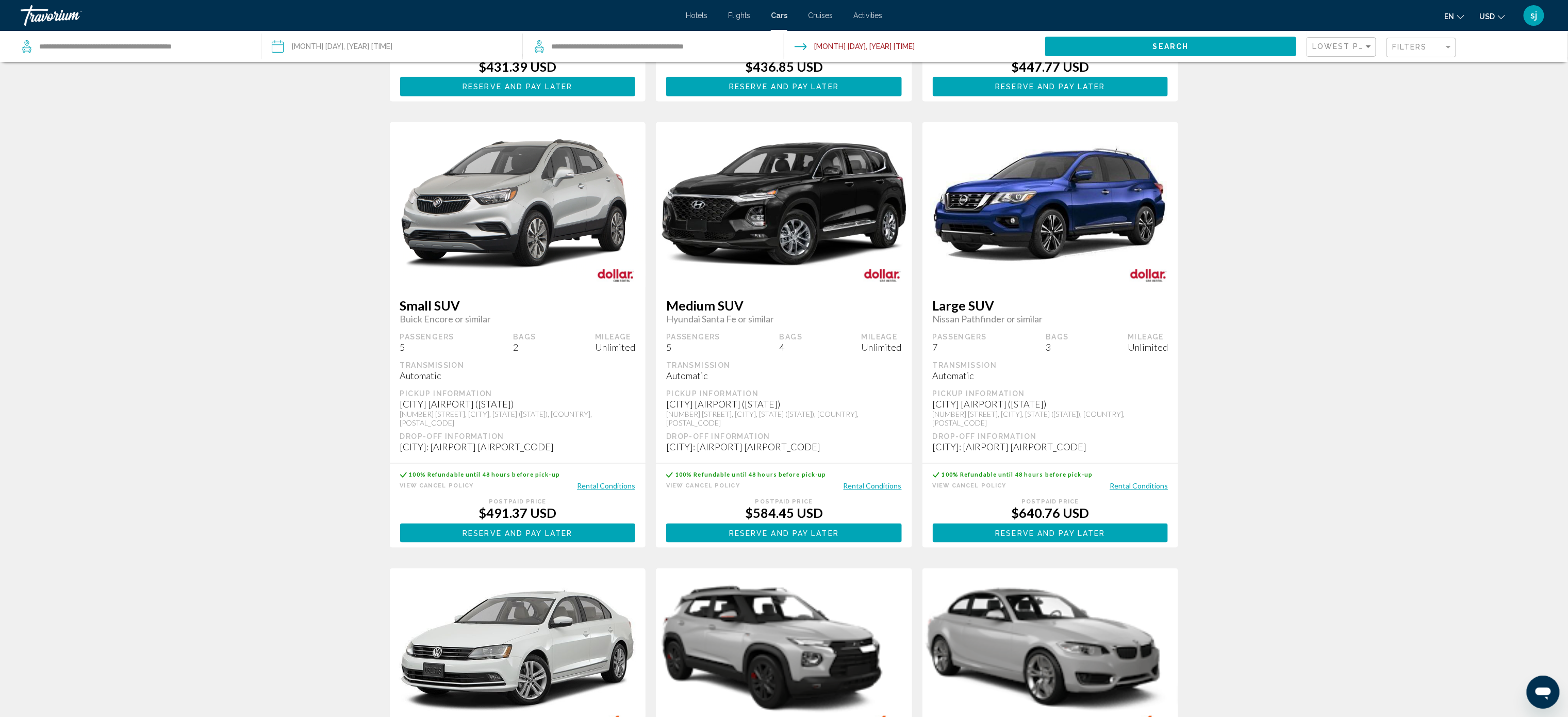 scroll, scrollTop: 804, scrollLeft: 0, axis: vertical 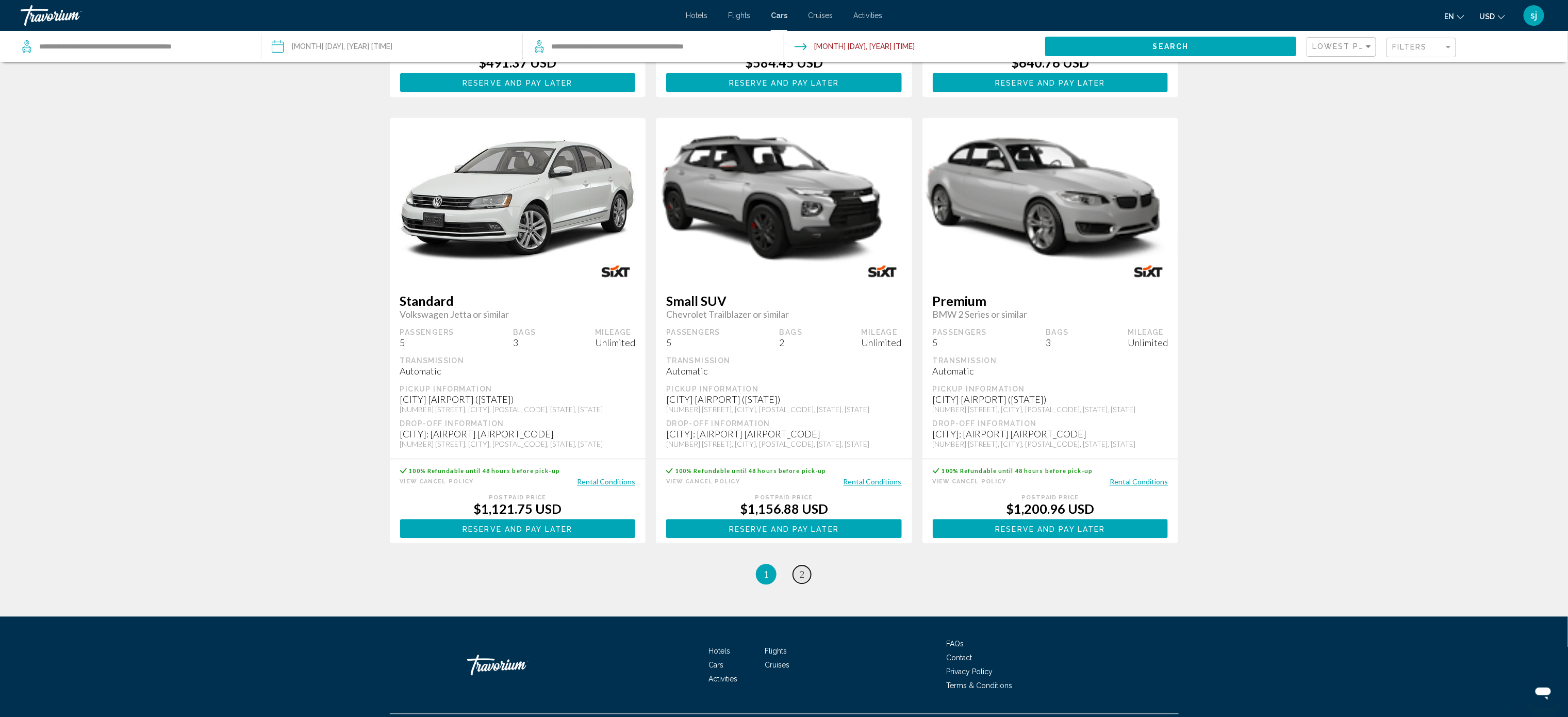 click on "2" at bounding box center (802, 574) 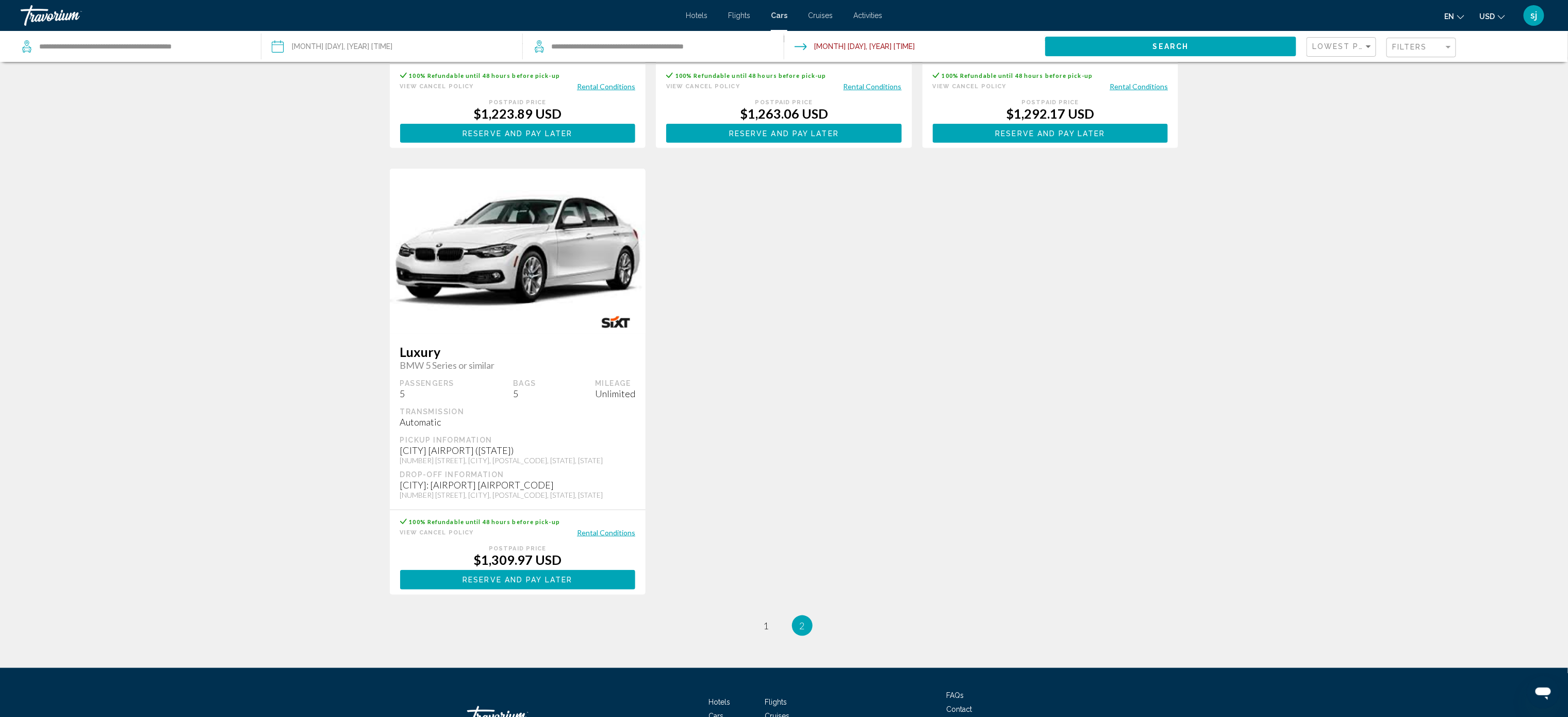 scroll, scrollTop: 453, scrollLeft: 0, axis: vertical 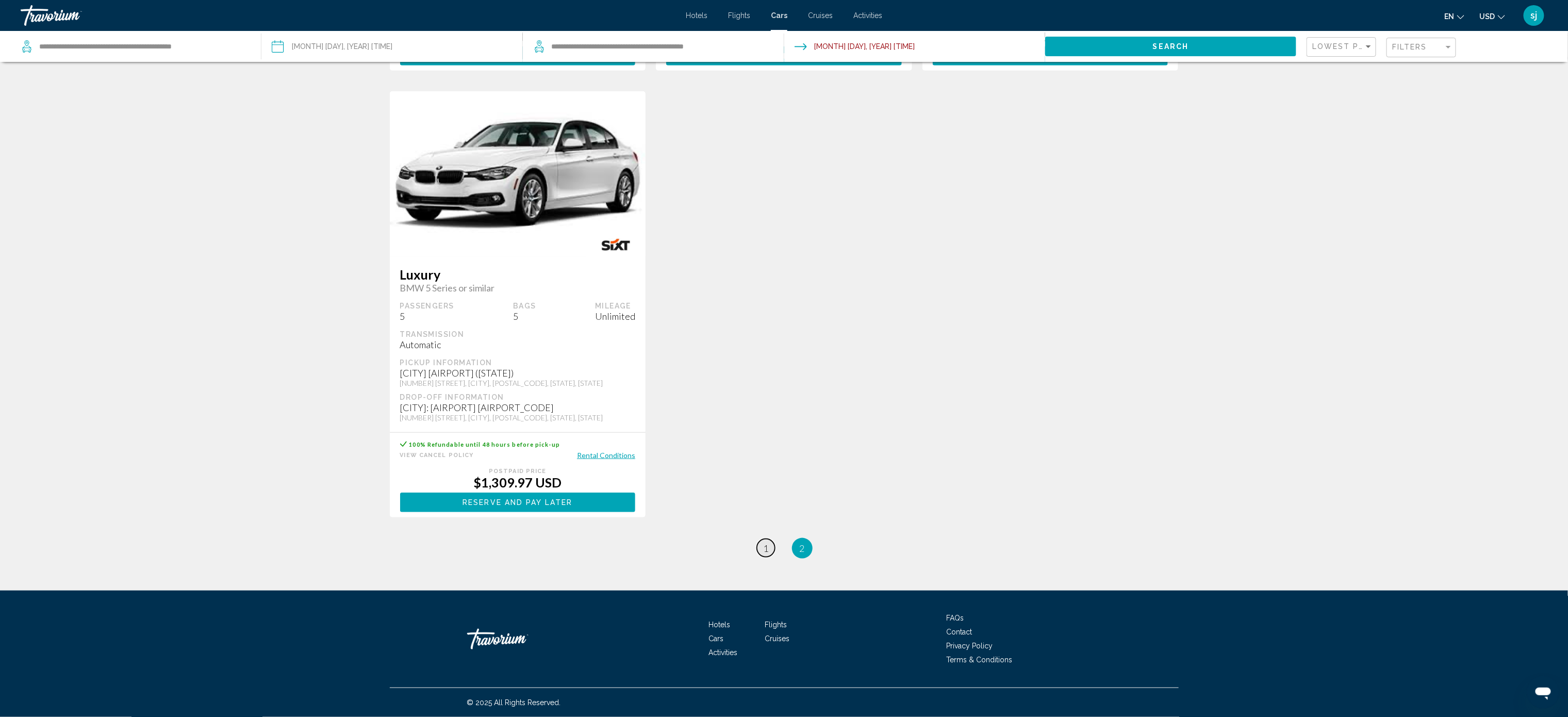 click on "page  1" at bounding box center [766, 548] 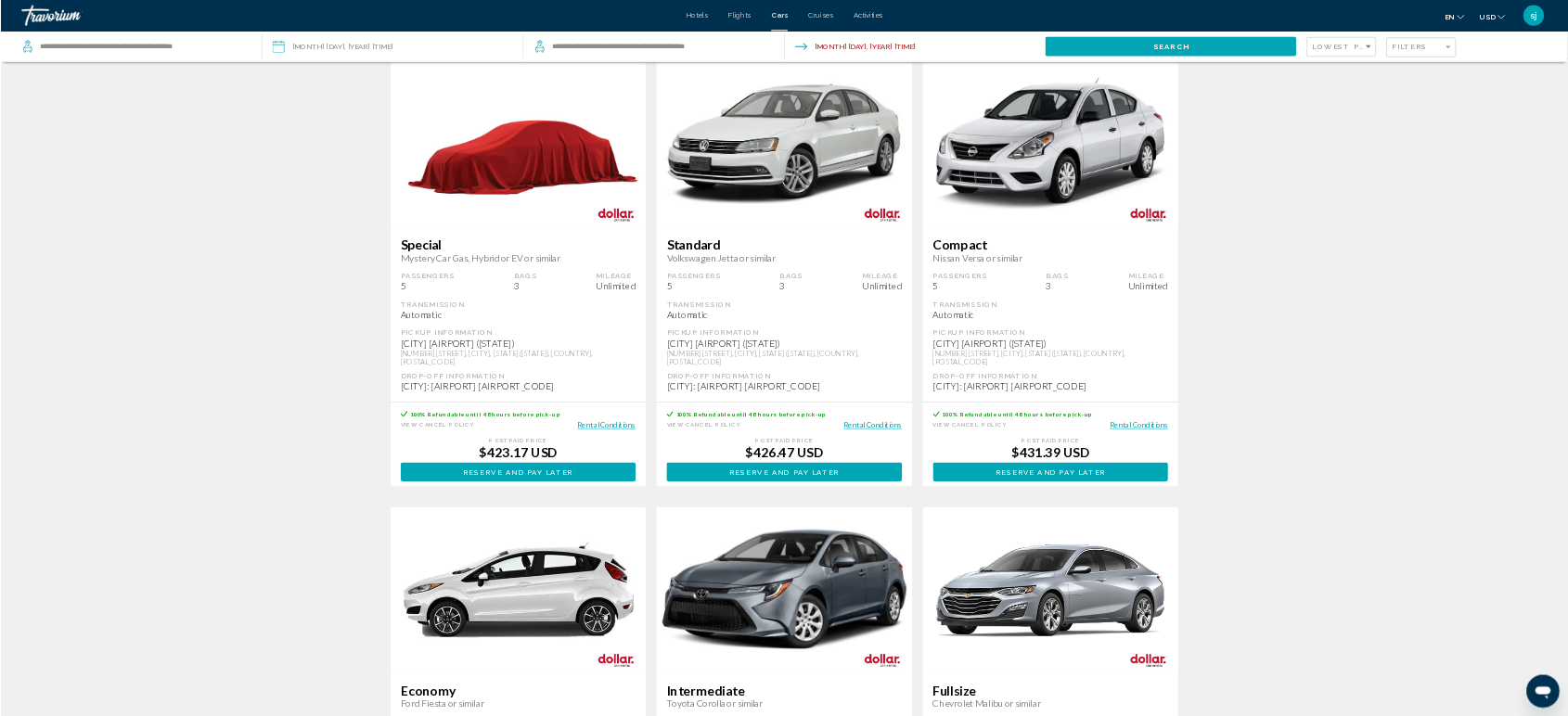 scroll, scrollTop: 0, scrollLeft: 0, axis: both 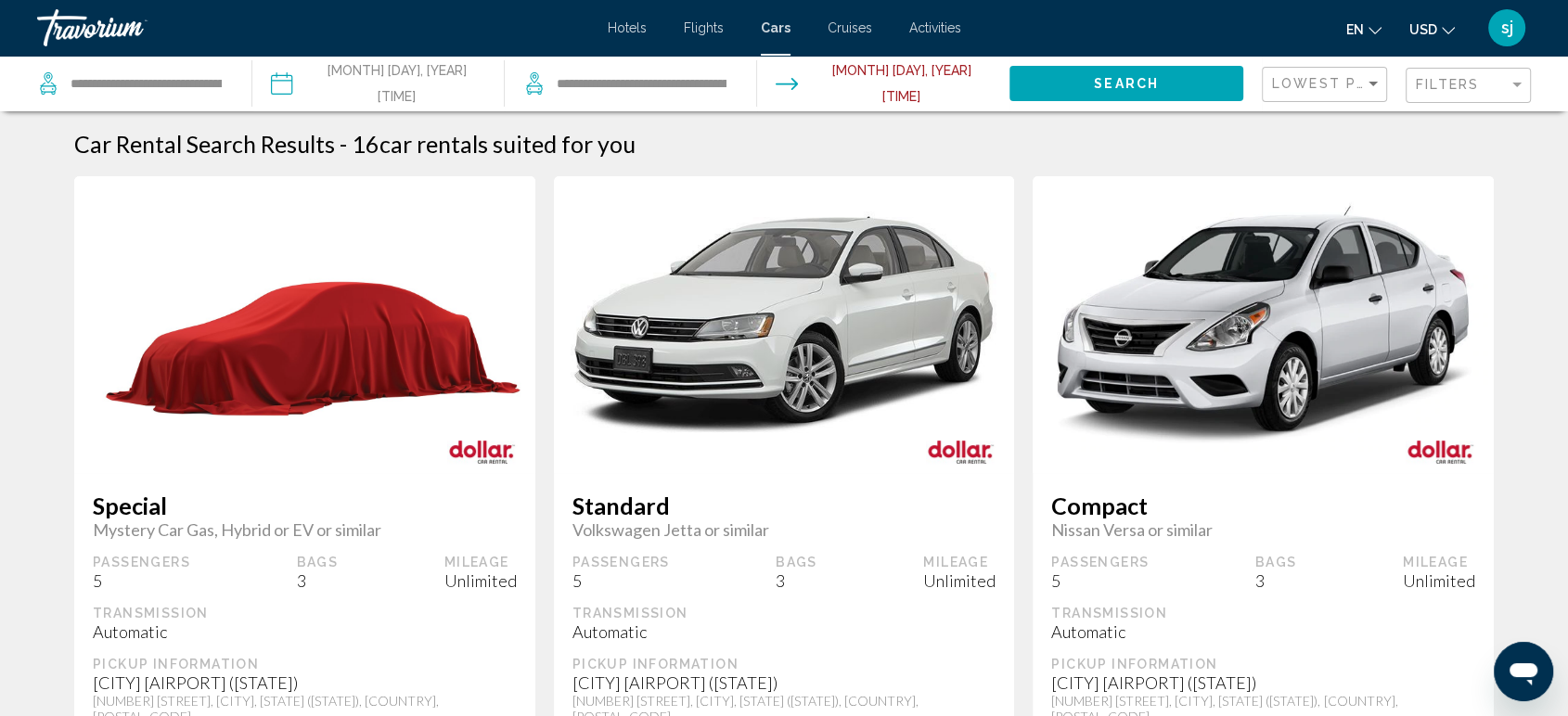 drag, startPoint x: 2770, startPoint y: 4, endPoint x: 27, endPoint y: 185, distance: 2748.9653 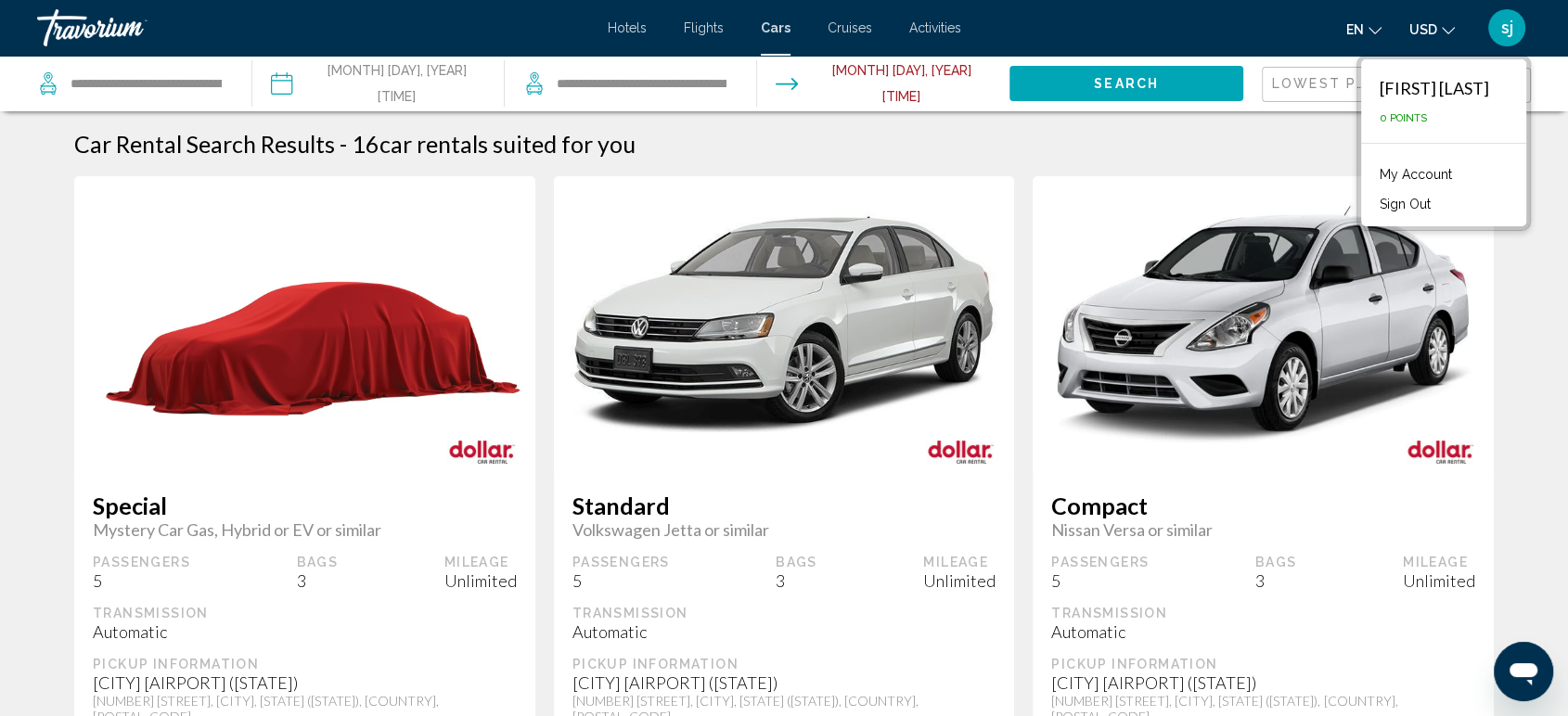 click on "My Account" at bounding box center (1416, 174) 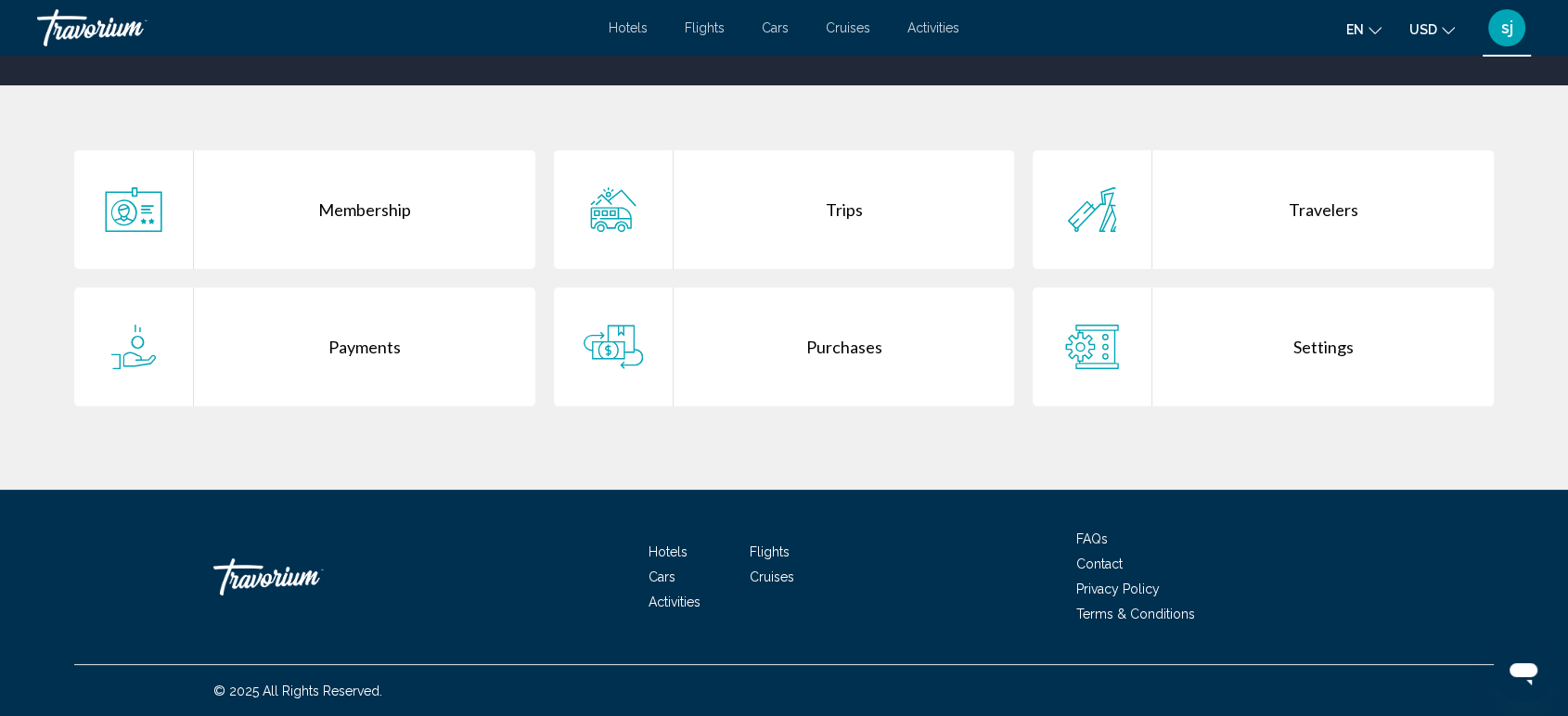 scroll, scrollTop: 0, scrollLeft: 0, axis: both 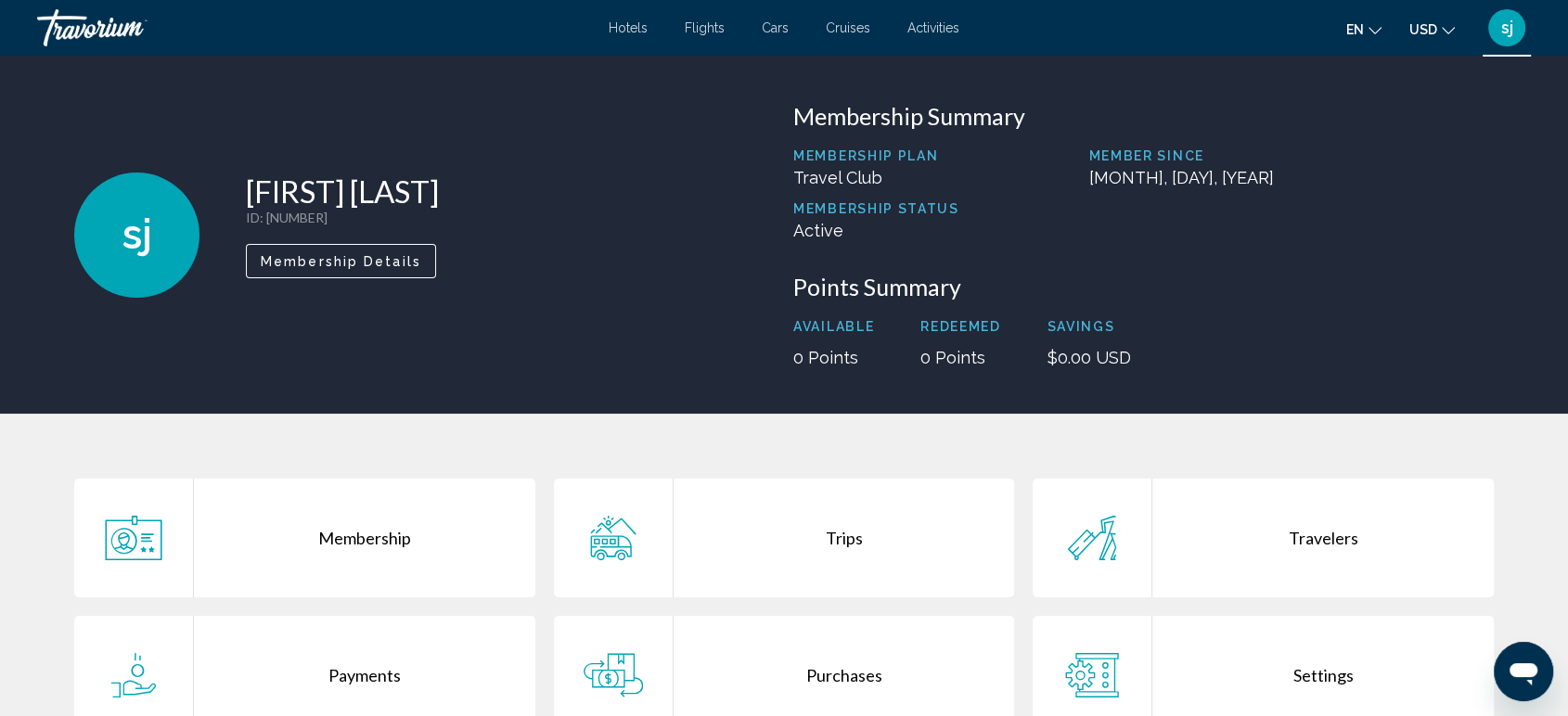 click on "Membership Details" at bounding box center (341, 262) 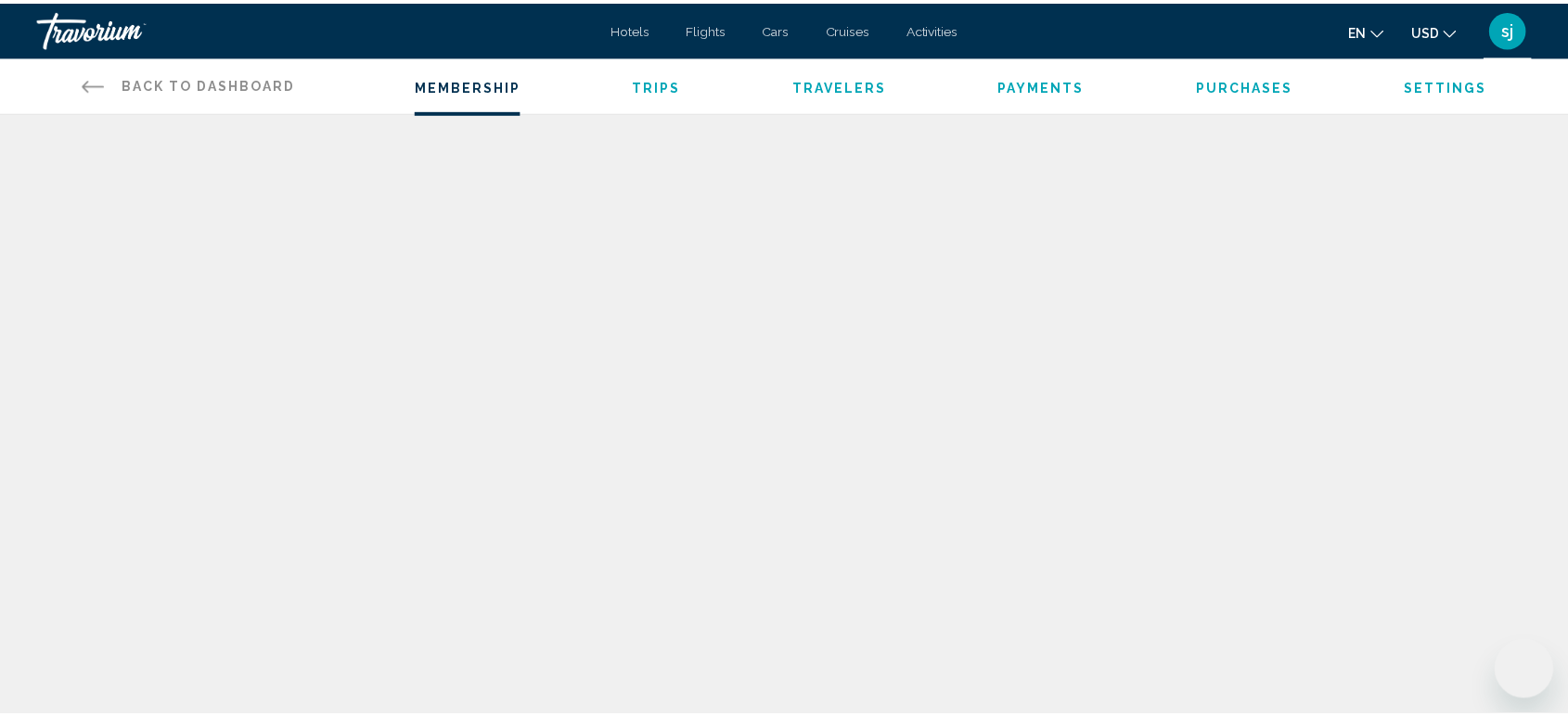 scroll, scrollTop: 0, scrollLeft: 0, axis: both 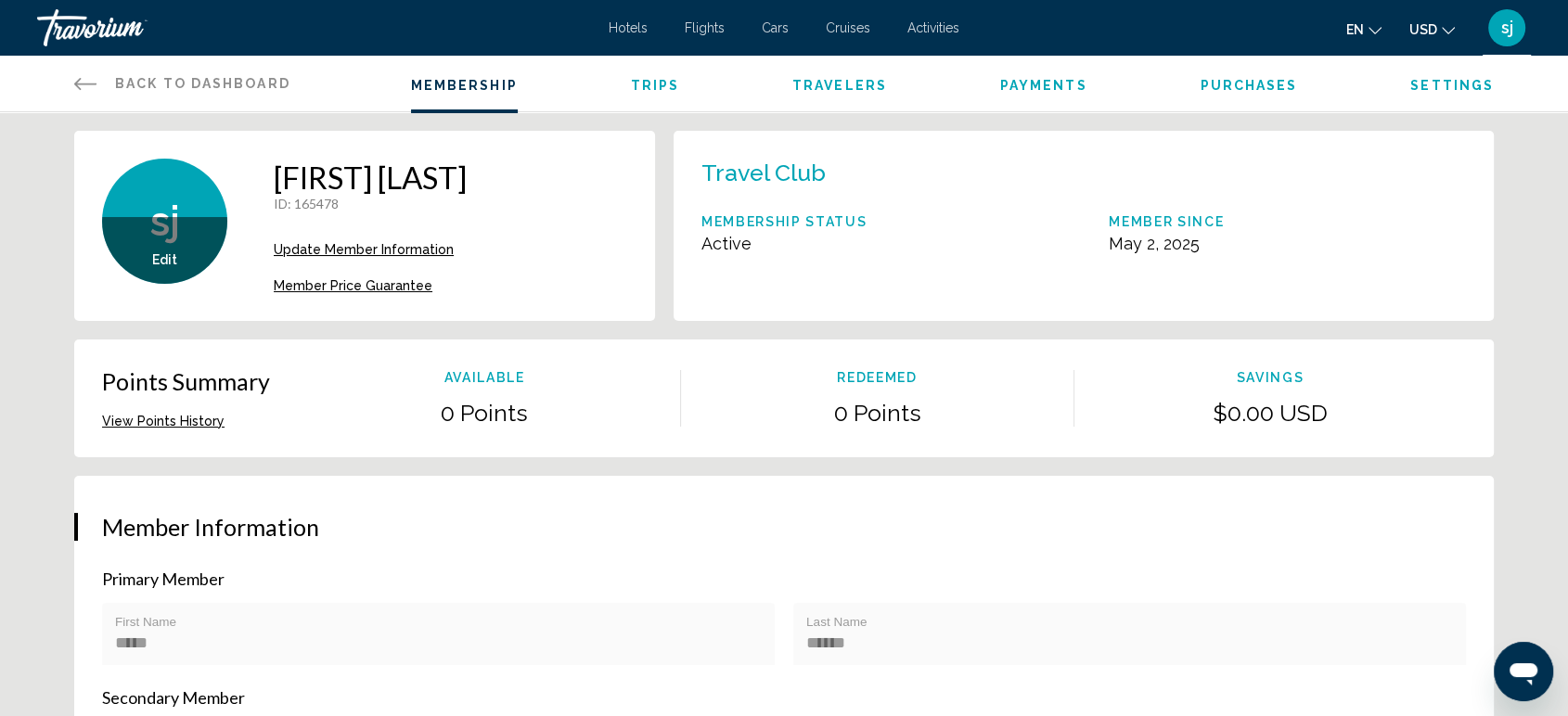click on "Cars" at bounding box center [775, 28] 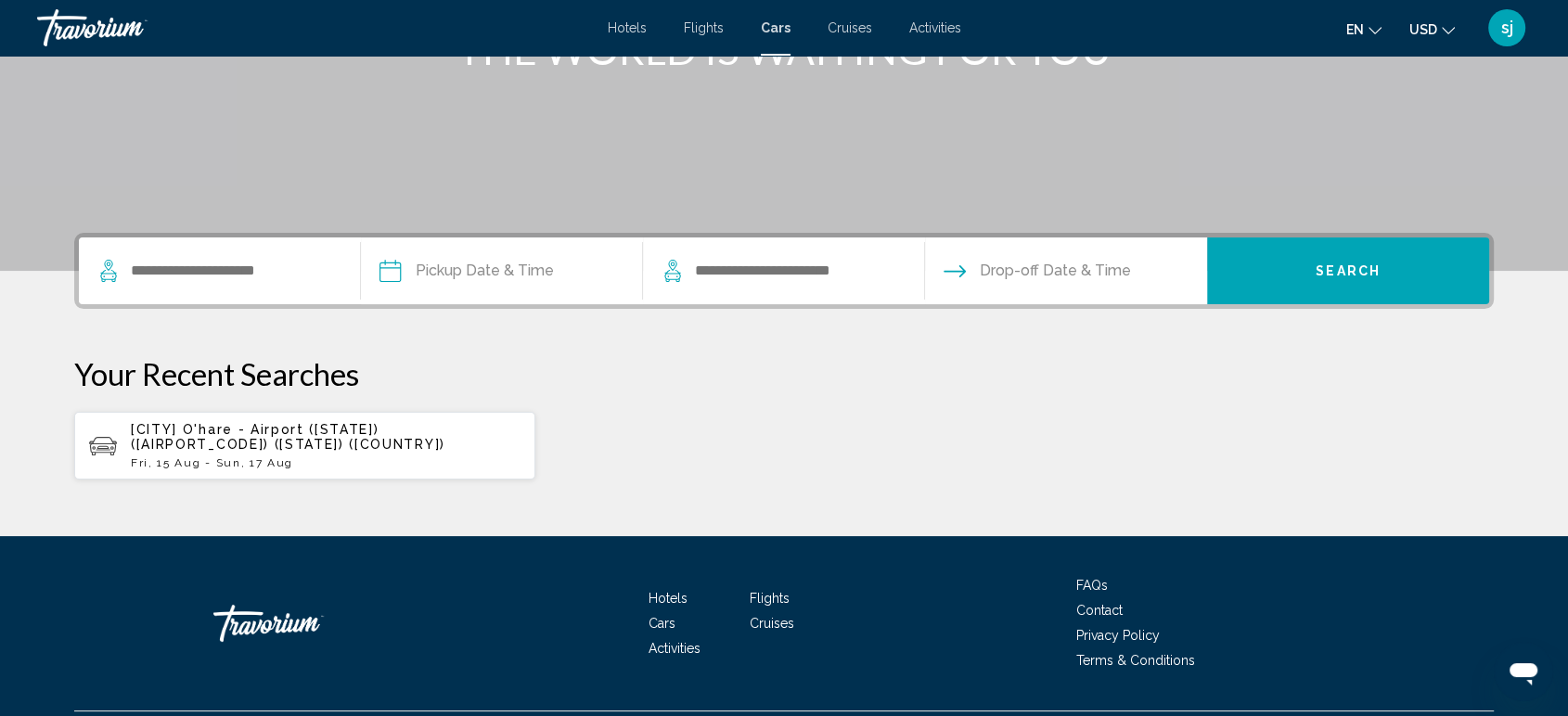 scroll, scrollTop: 309, scrollLeft: 0, axis: vertical 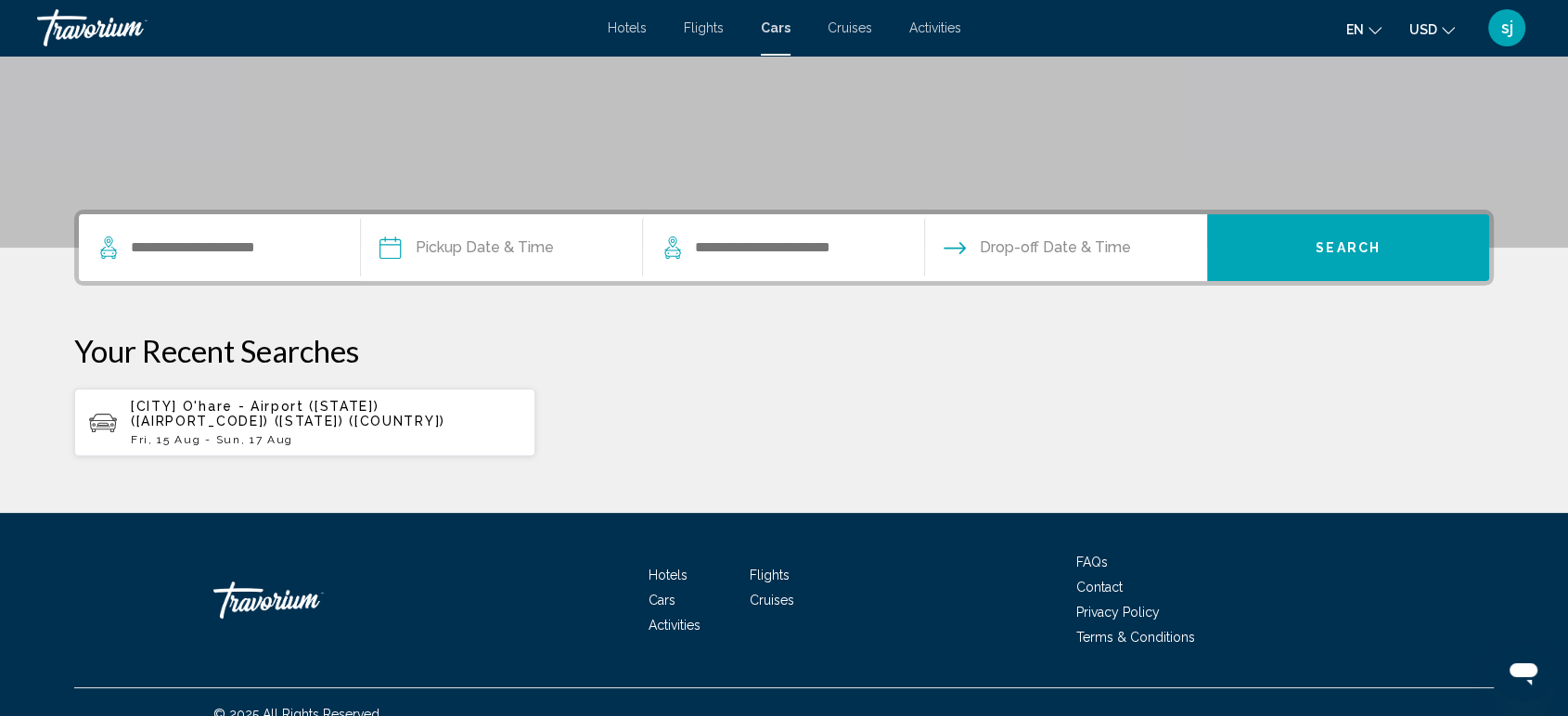 click on "[CITY] O'hare - Airport ([STATE]) ([AIRPORT_CODE]) ([STATE]) ([COUNTRY])" at bounding box center (288, 414) 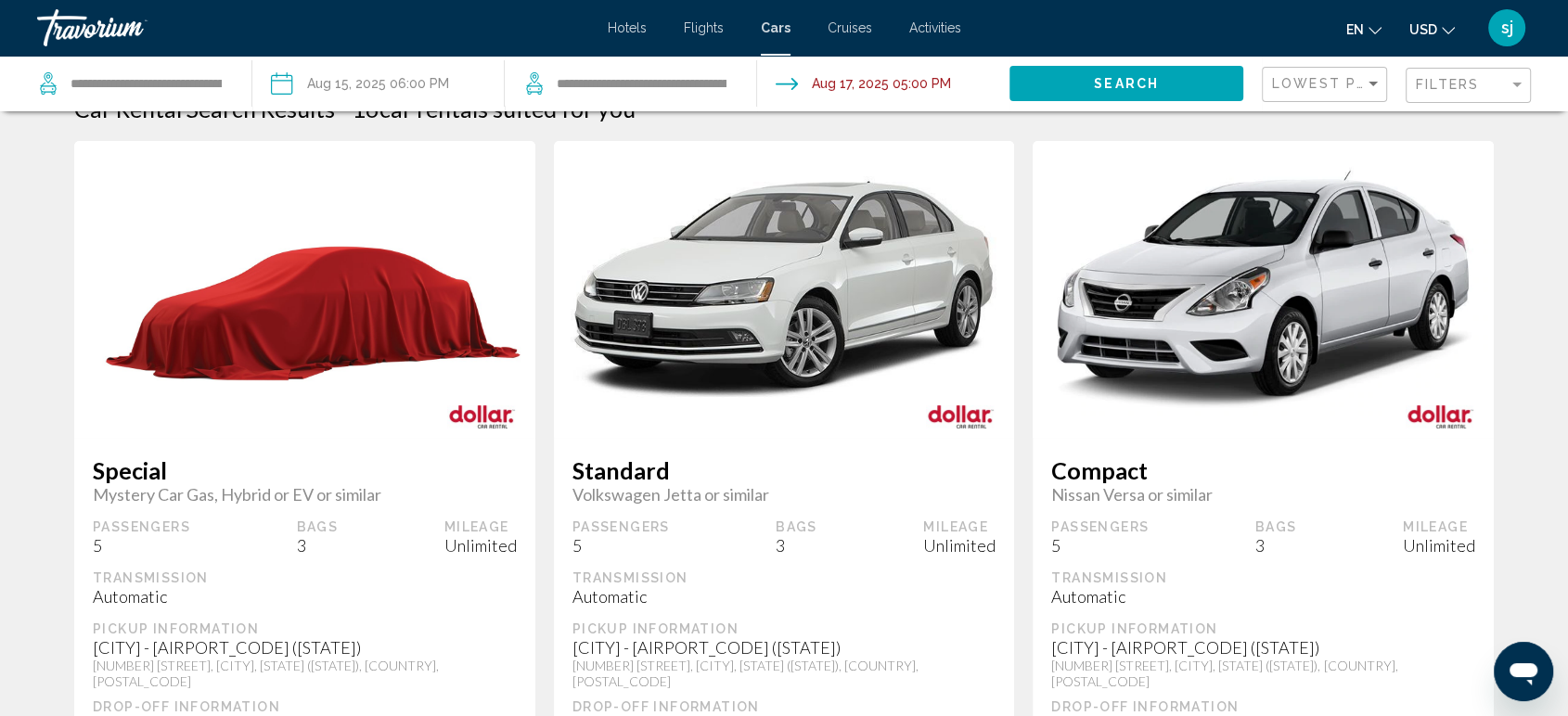 scroll, scrollTop: 0, scrollLeft: 0, axis: both 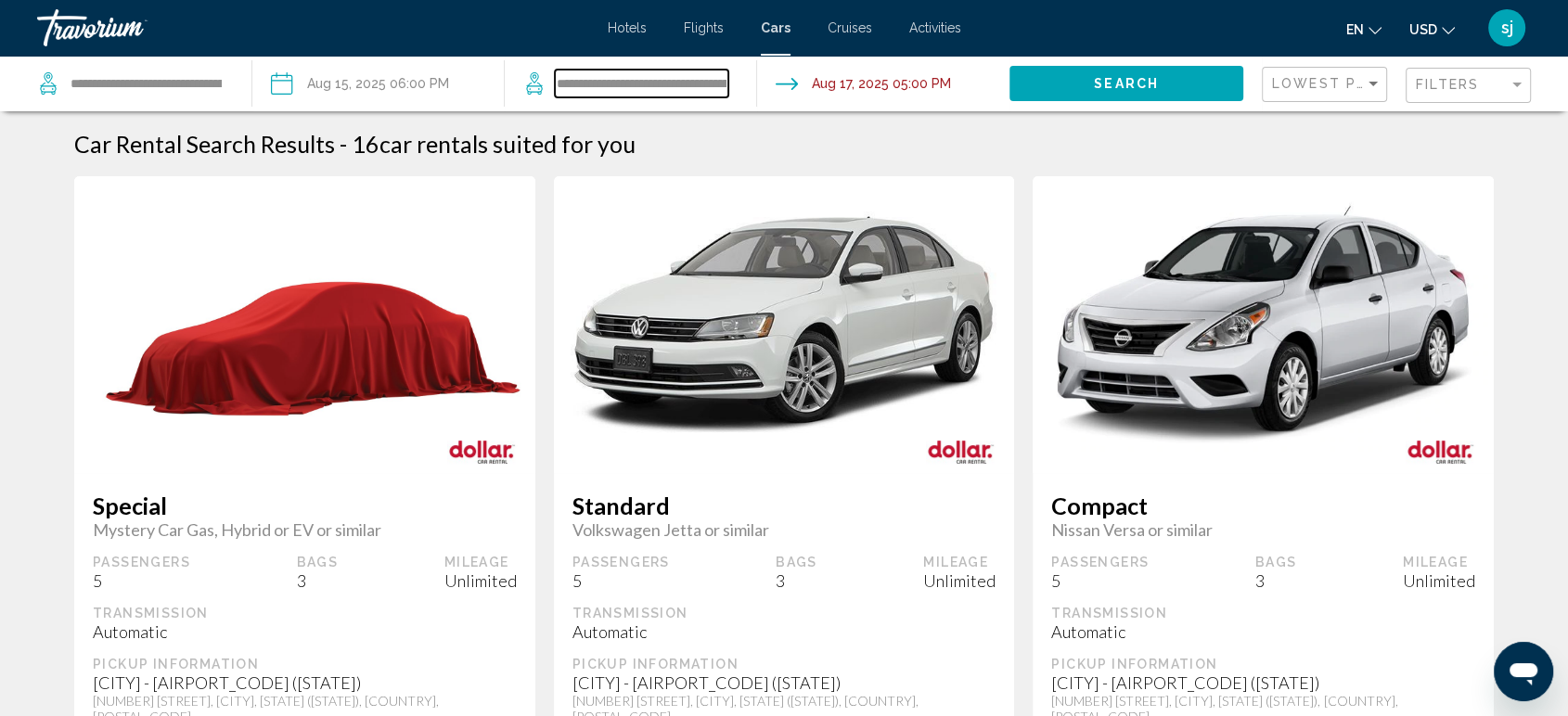 click on "**********" at bounding box center [641, 83] 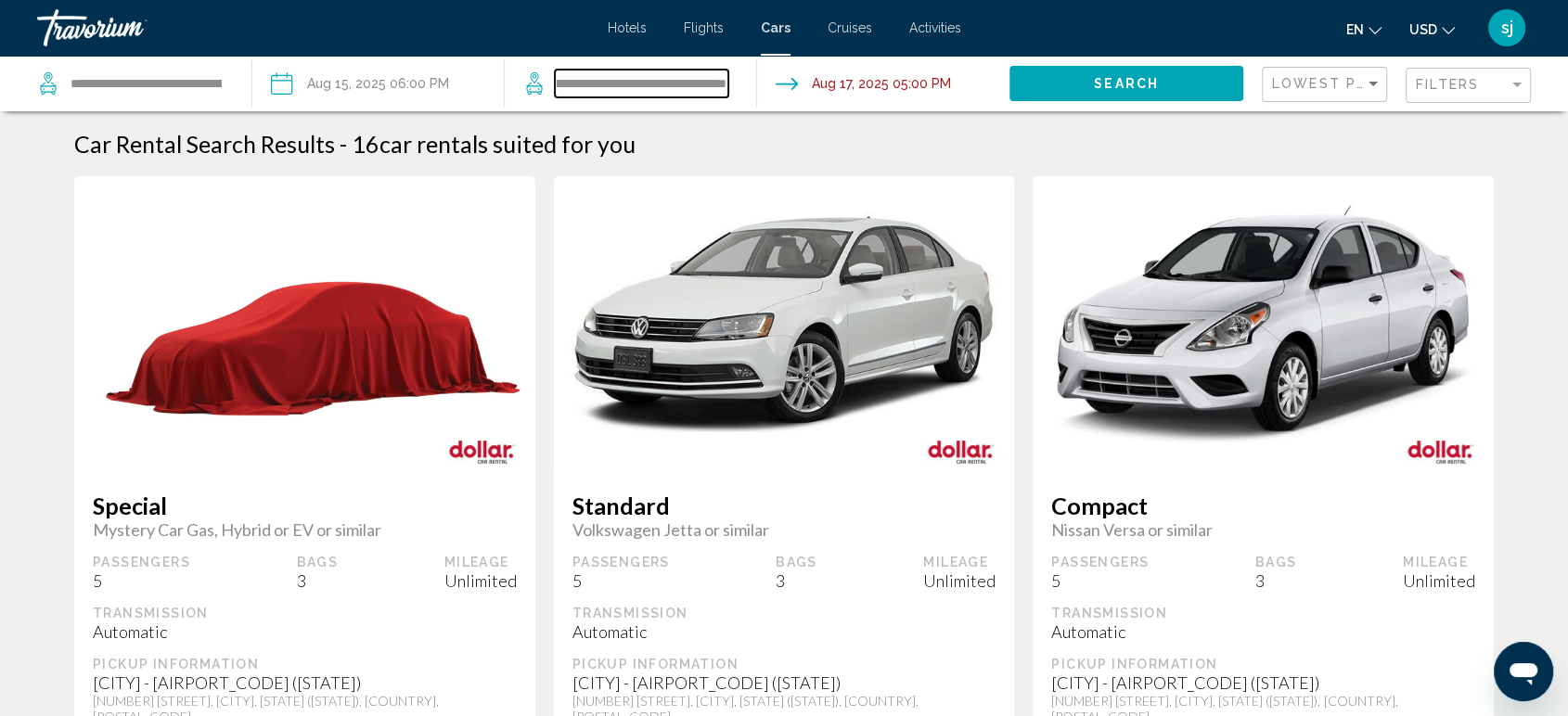 drag, startPoint x: 558, startPoint y: 82, endPoint x: 750, endPoint y: 80, distance: 192.01042 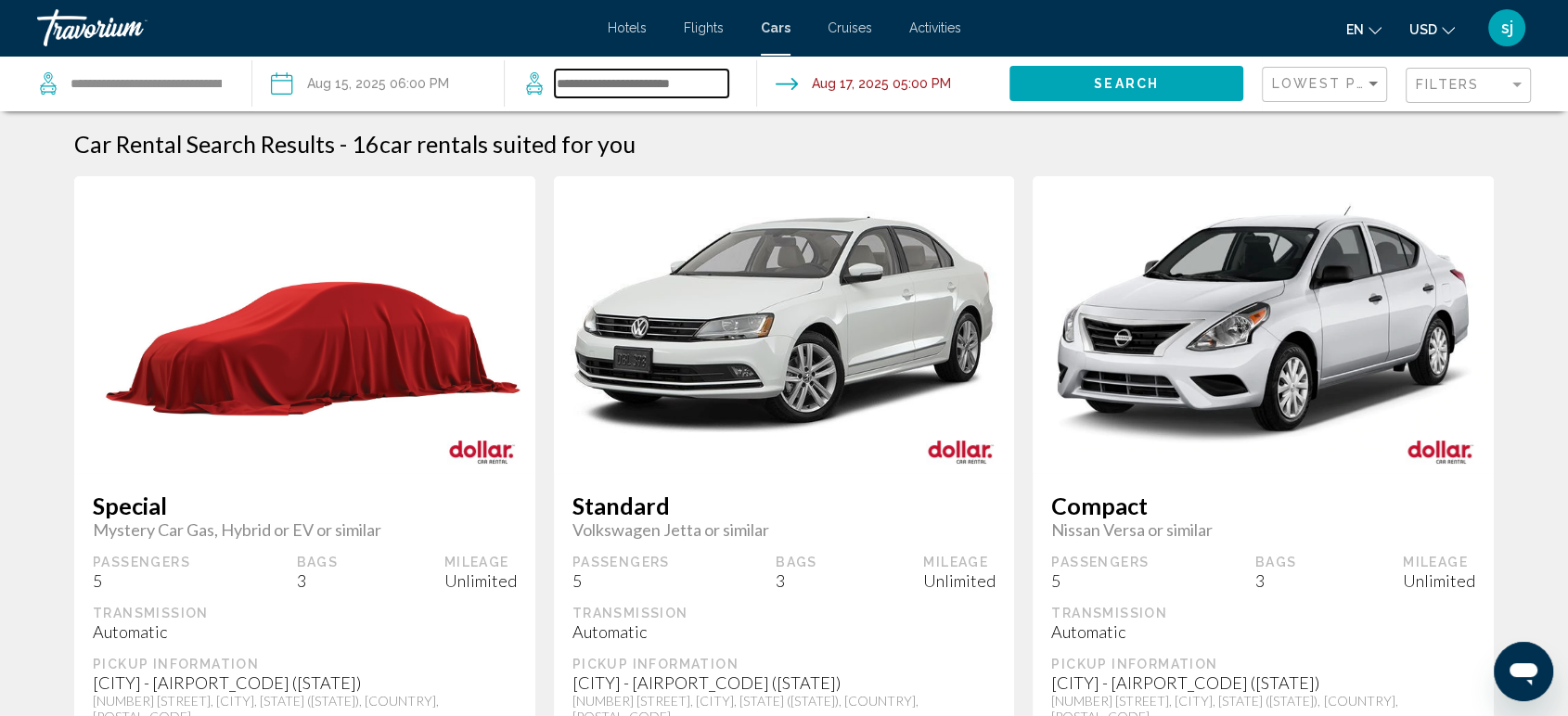 scroll, scrollTop: 0, scrollLeft: 0, axis: both 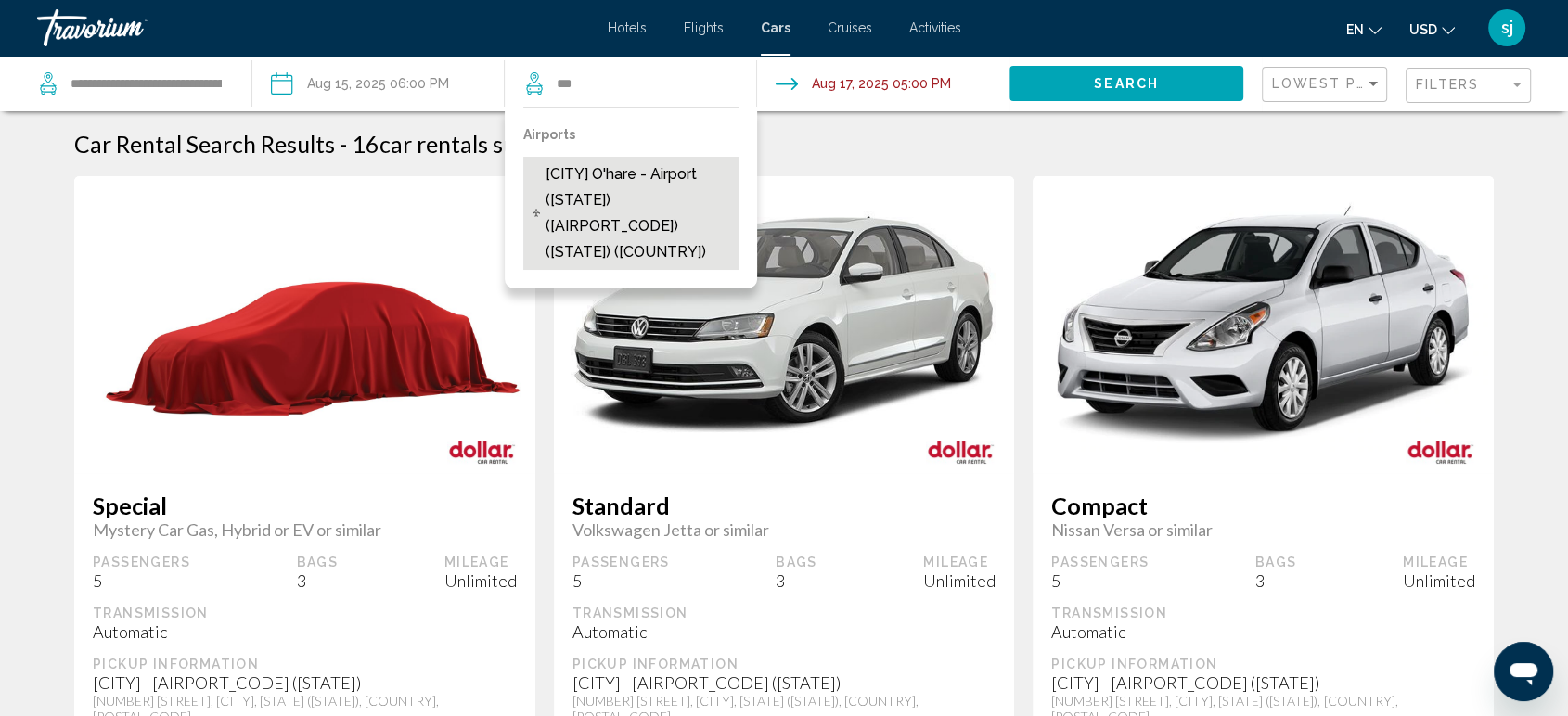 click on "[CITY] O'hare - Airport ([STATE]) ([AIRPORT_CODE]) ([STATE]) ([COUNTRY])" at bounding box center (636, 213) 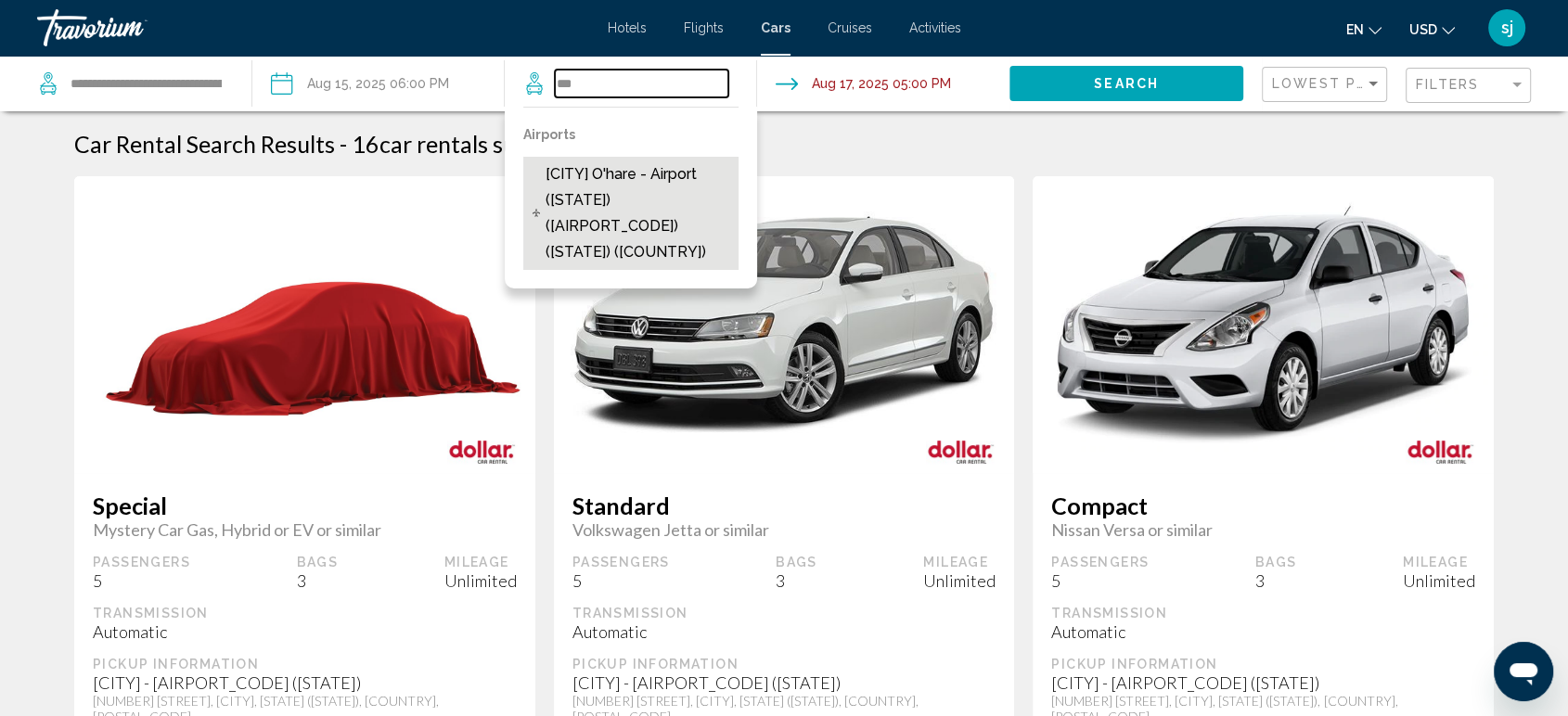 type on "**********" 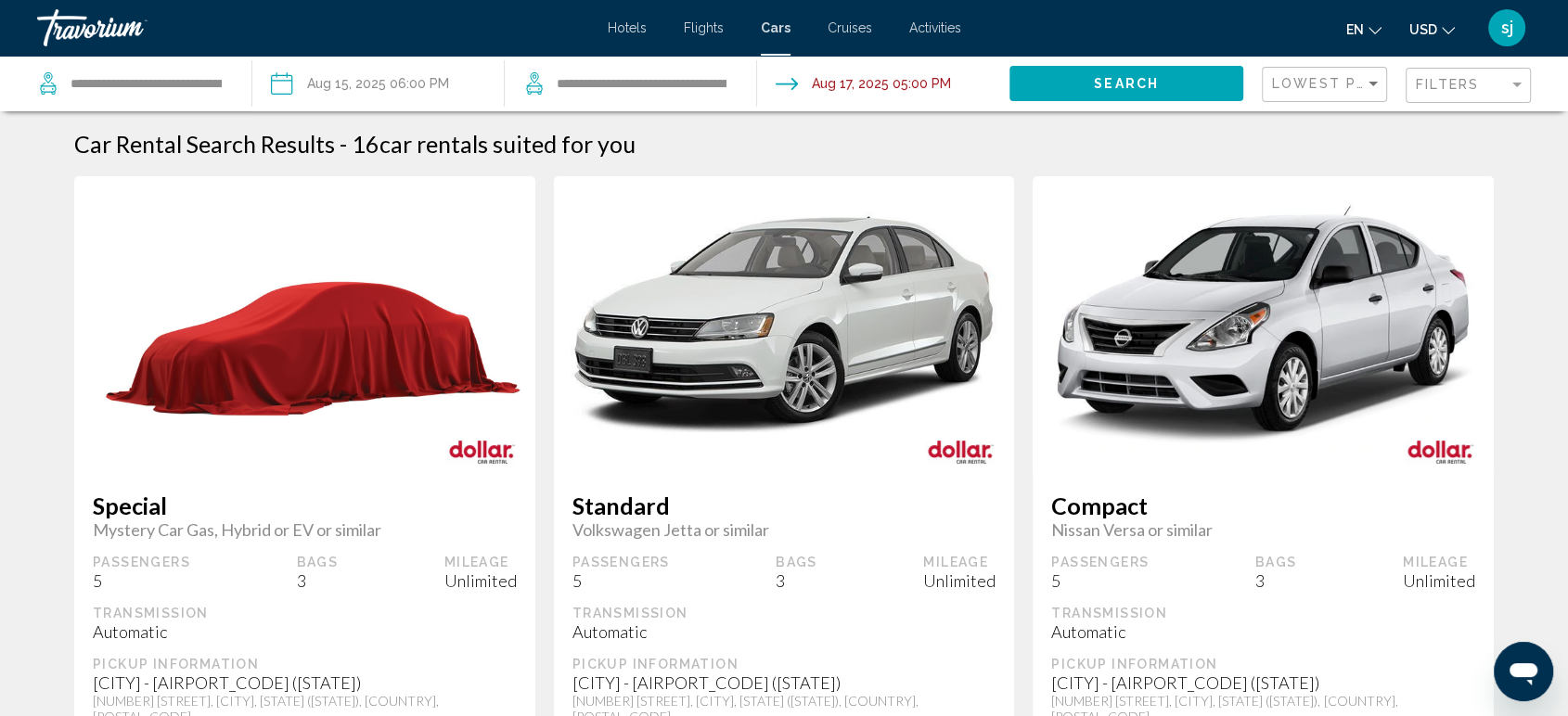 click at bounding box center (882, 86) 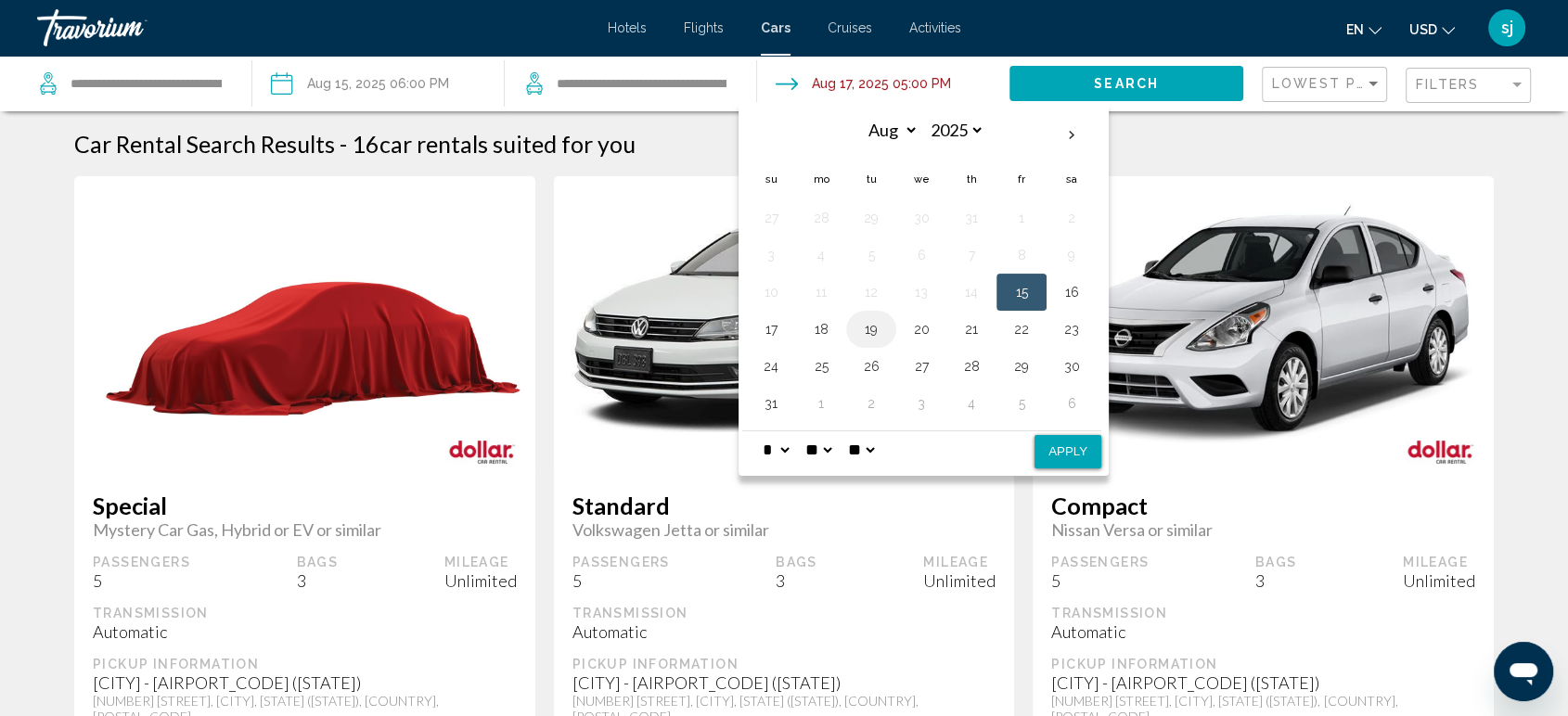 click on "19" at bounding box center (871, 329) 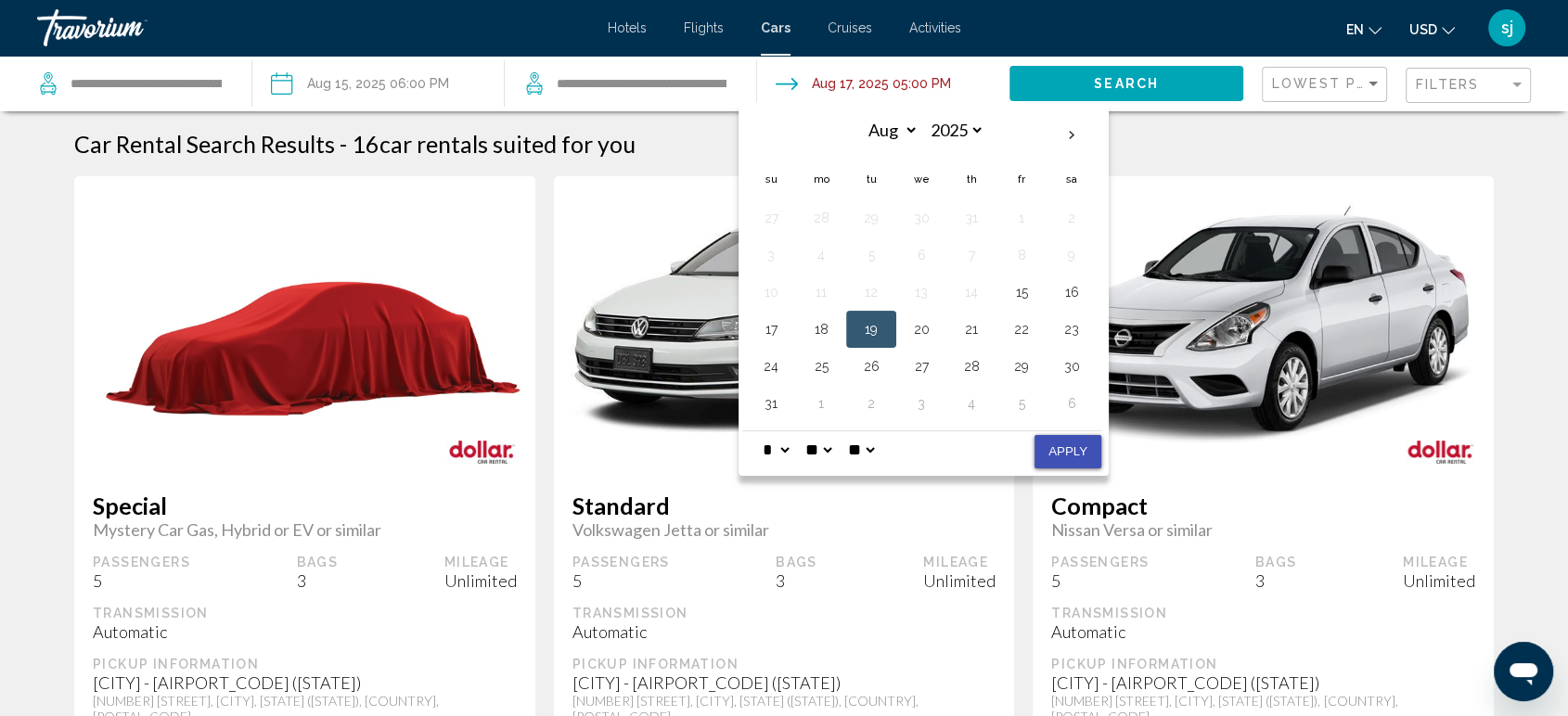 click on "Apply" at bounding box center (1068, 452) 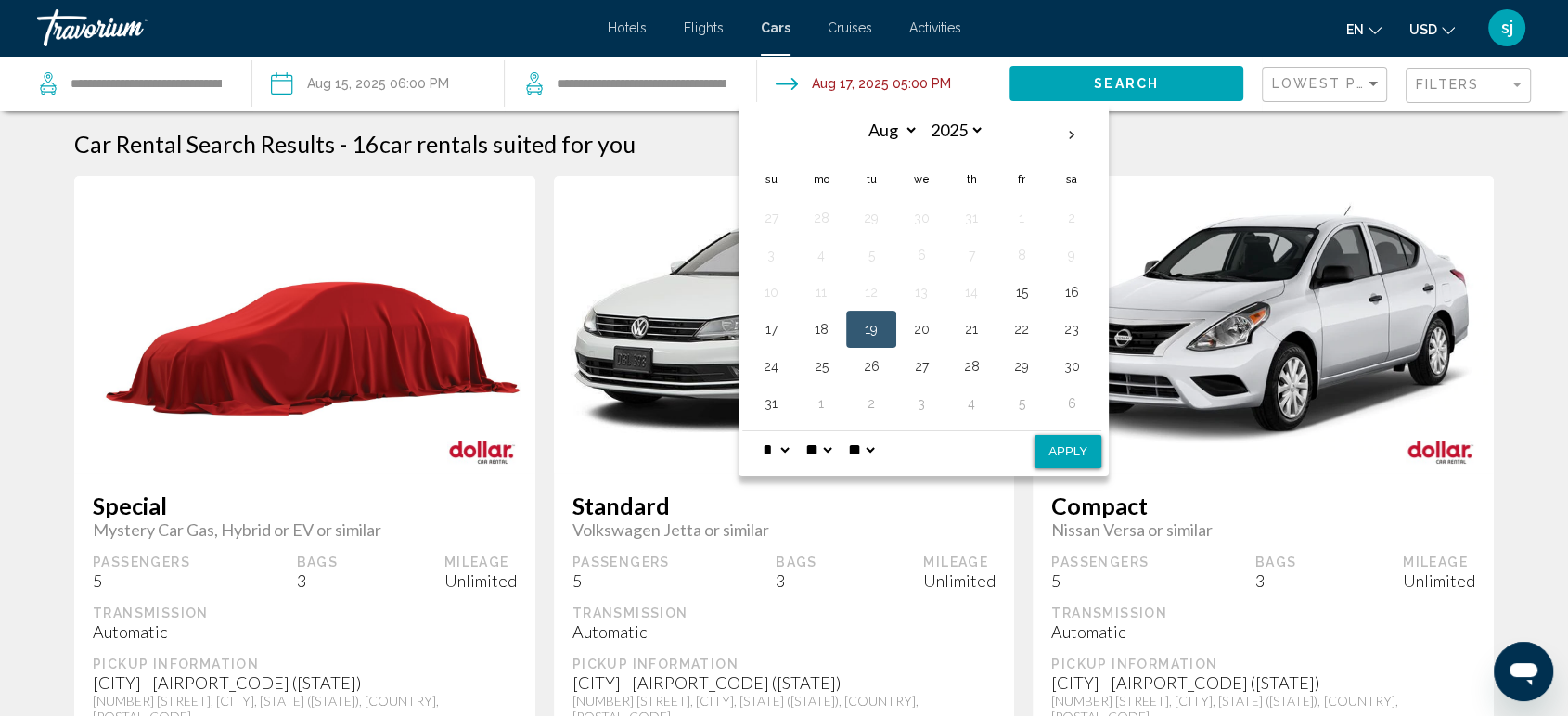 type on "**********" 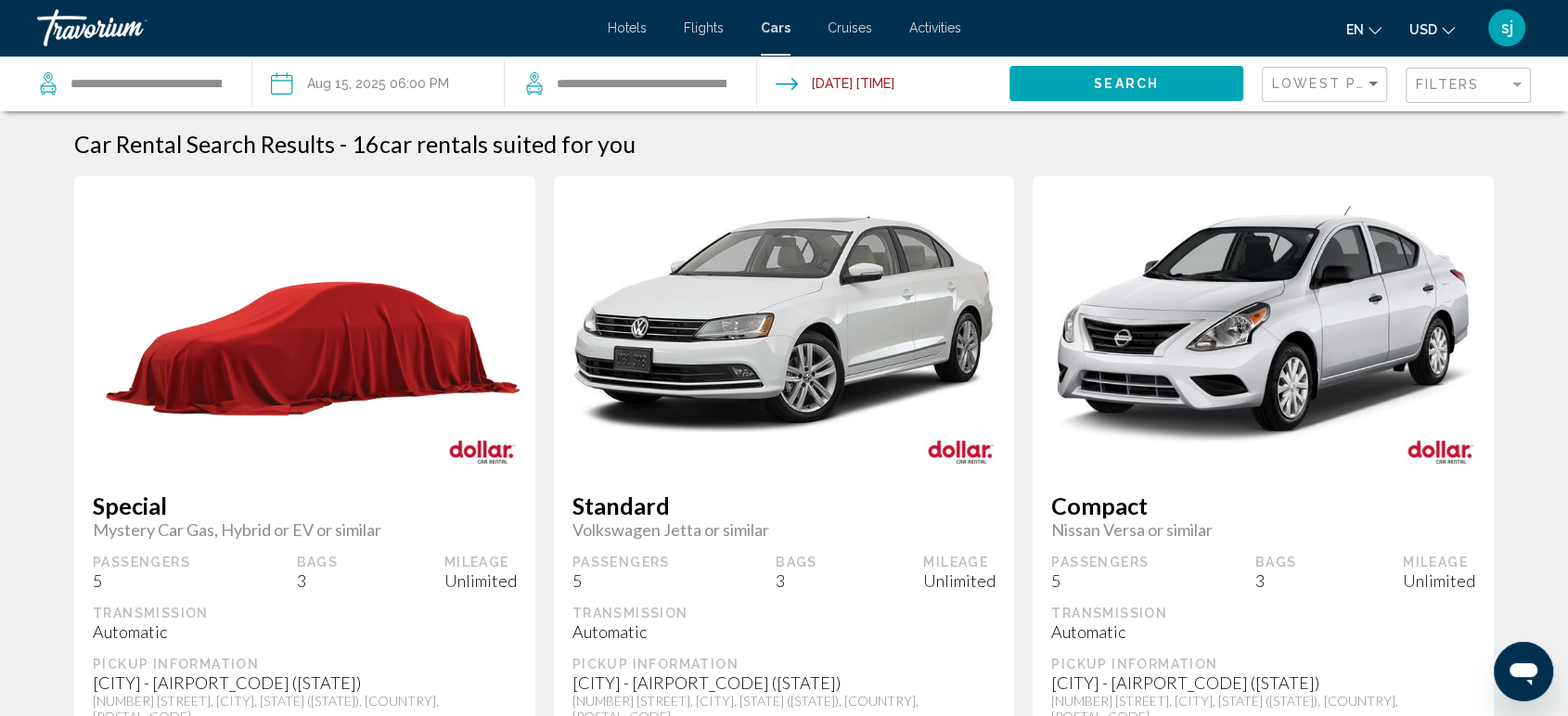 click on "Search" 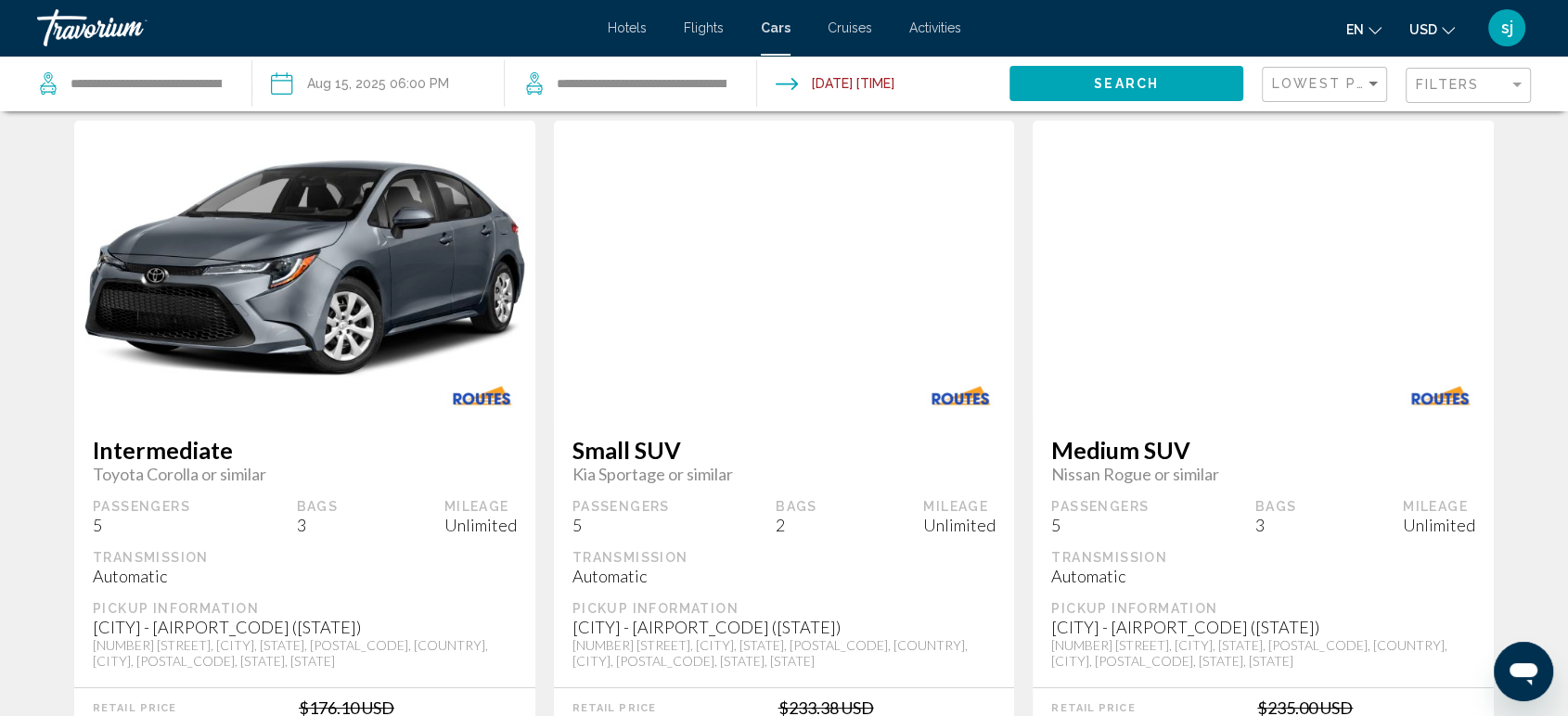 scroll, scrollTop: 0, scrollLeft: 0, axis: both 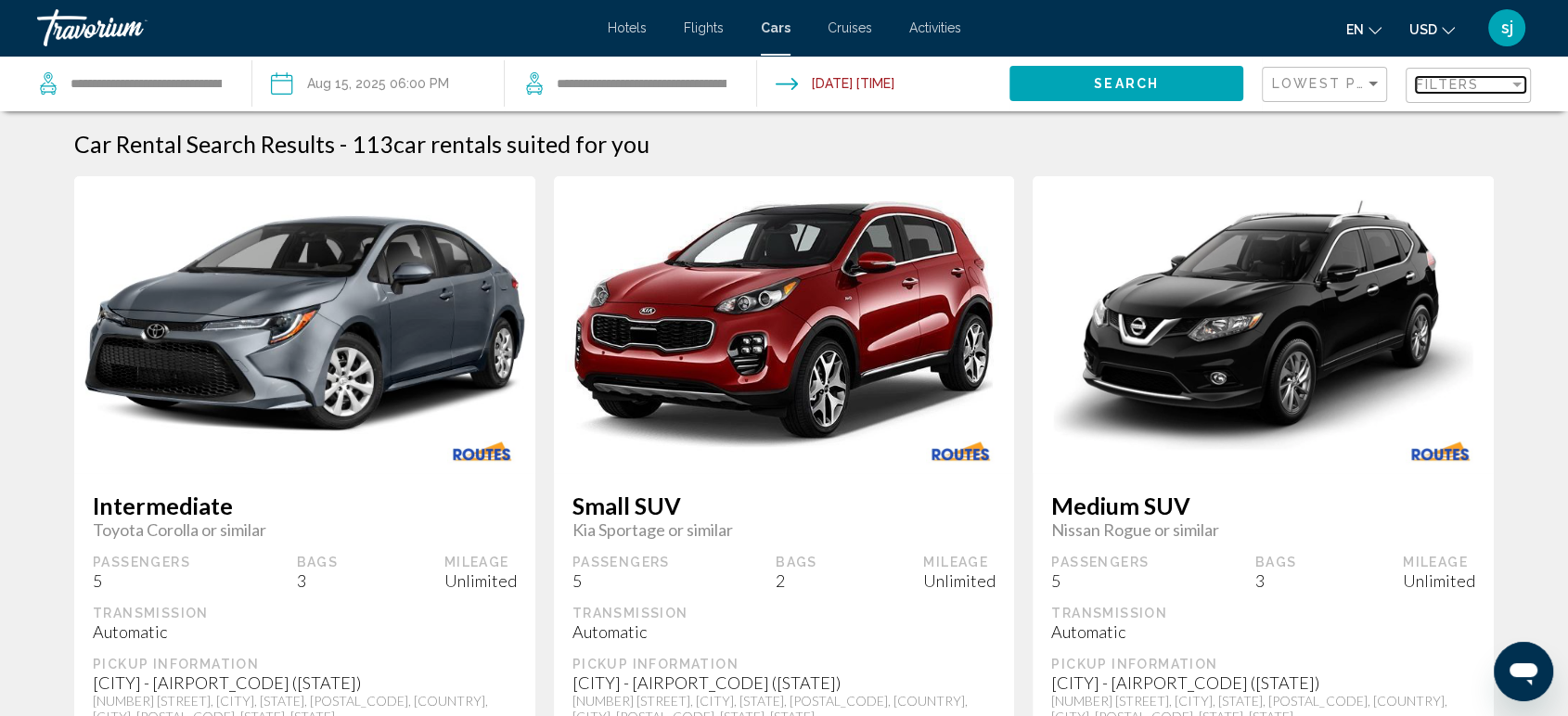 click at bounding box center (1517, 84) 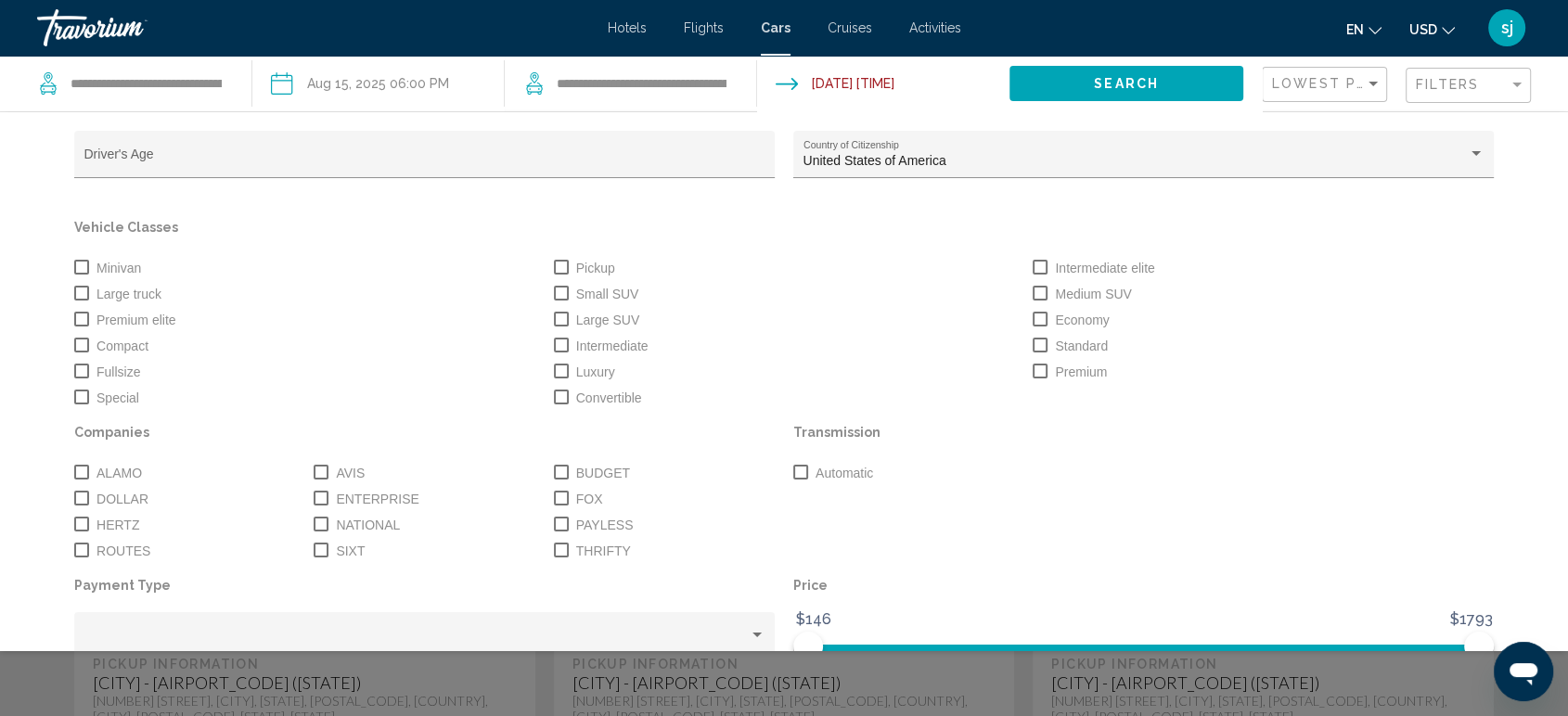 click at bounding box center (82, 267) 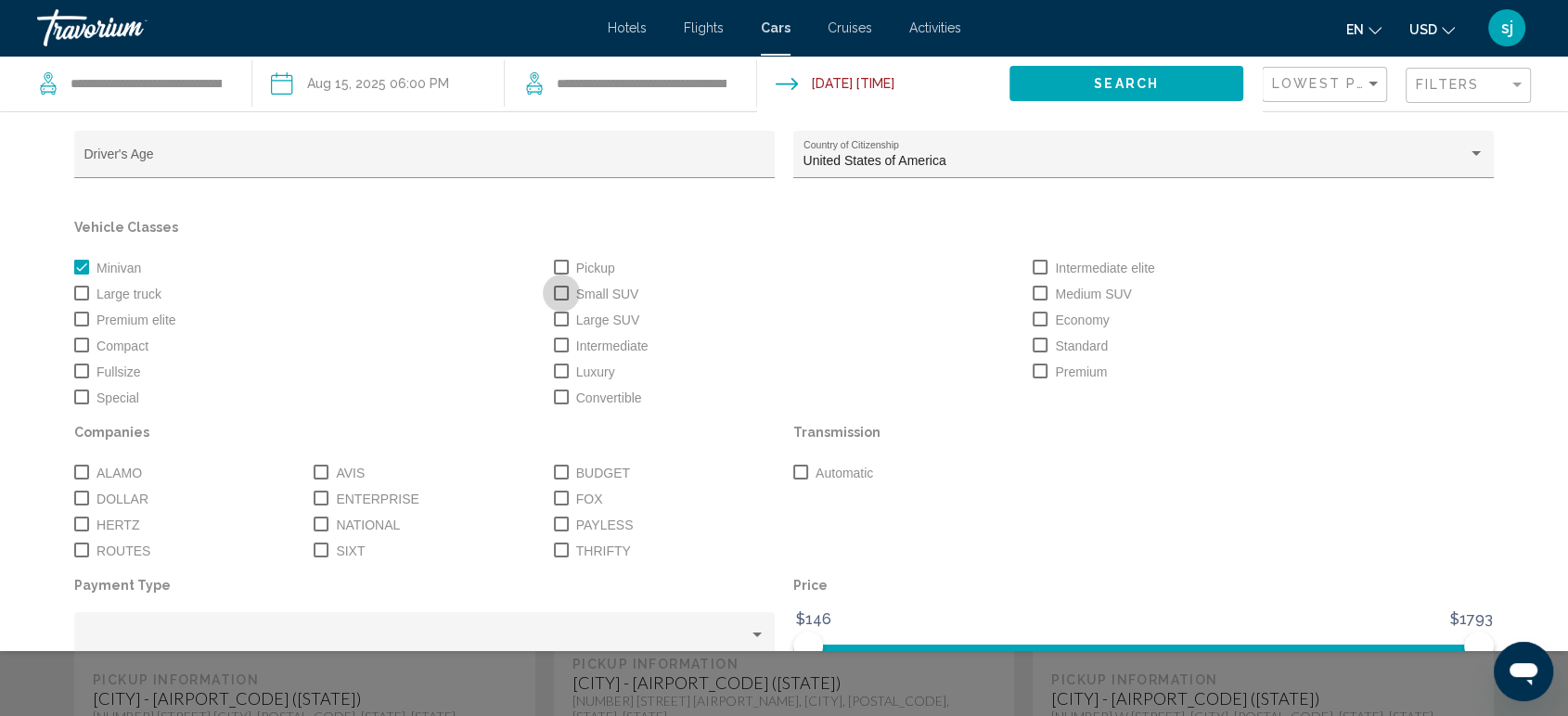 click at bounding box center [561, 293] 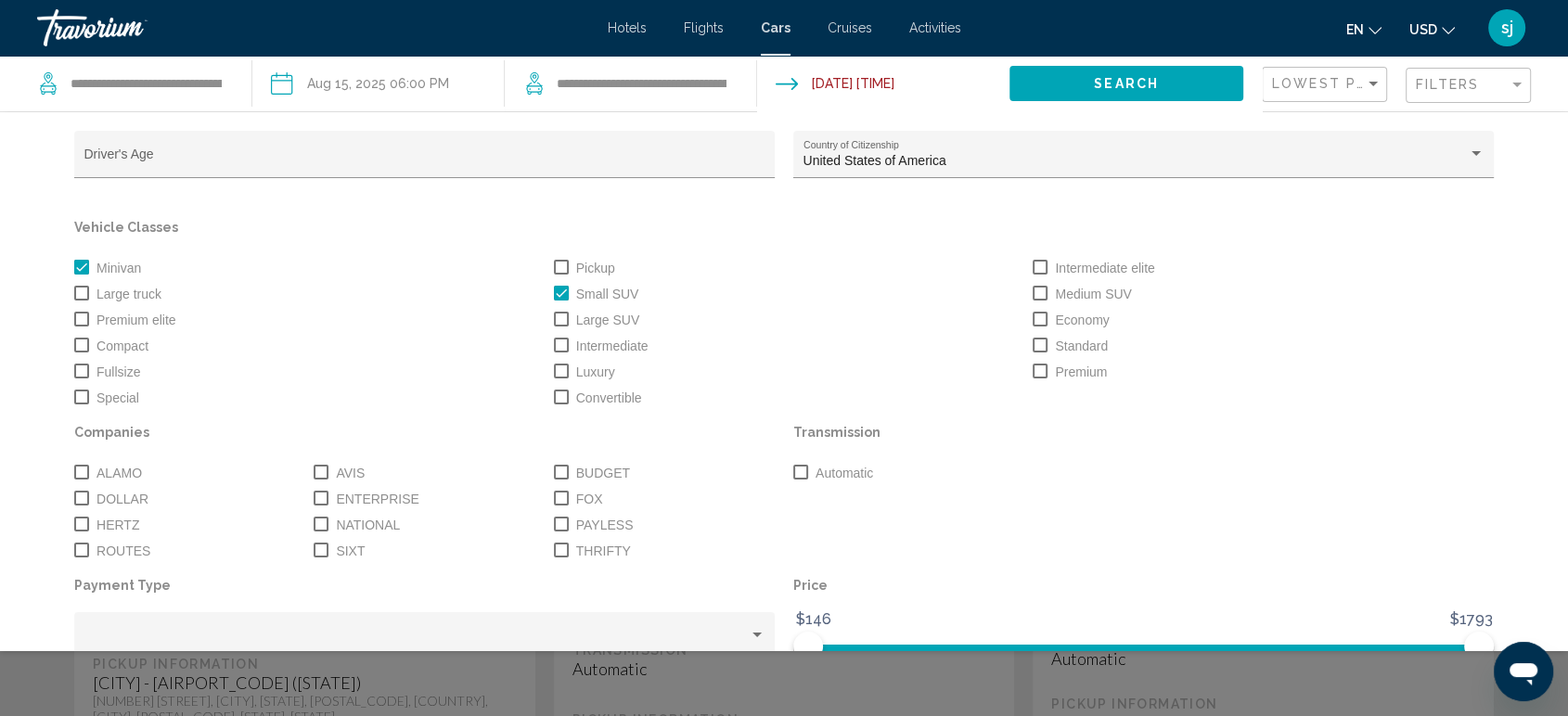 click at bounding box center [561, 319] 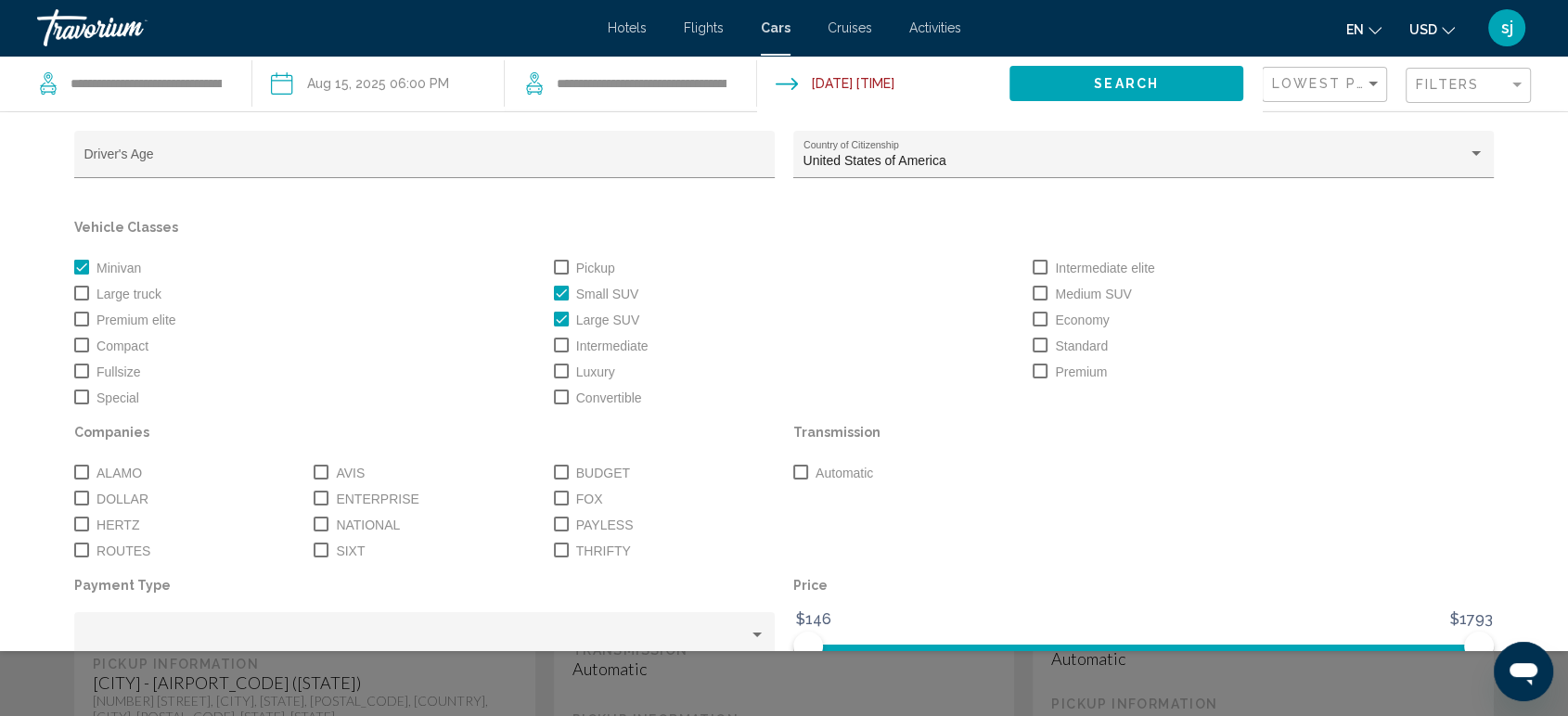 click at bounding box center [1040, 293] 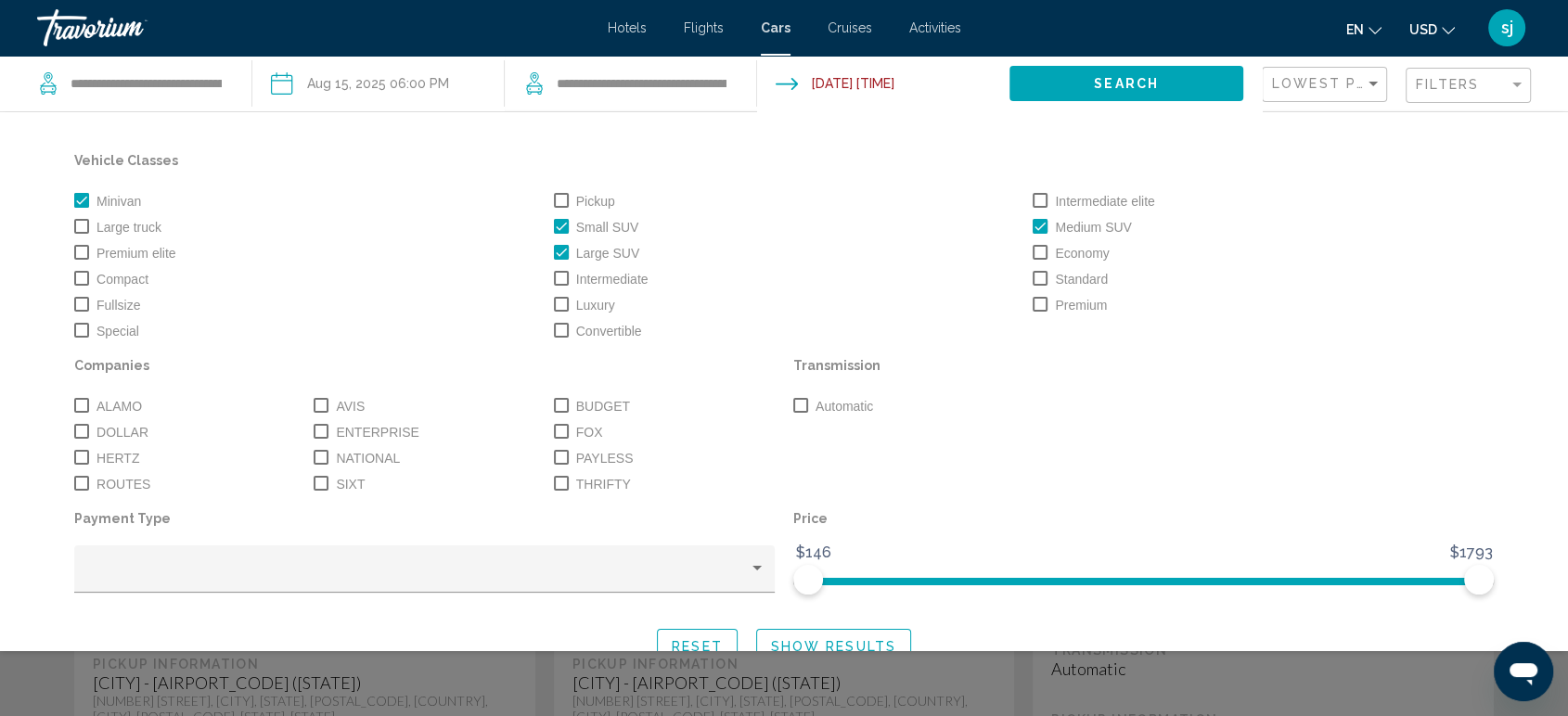 scroll, scrollTop: 98, scrollLeft: 0, axis: vertical 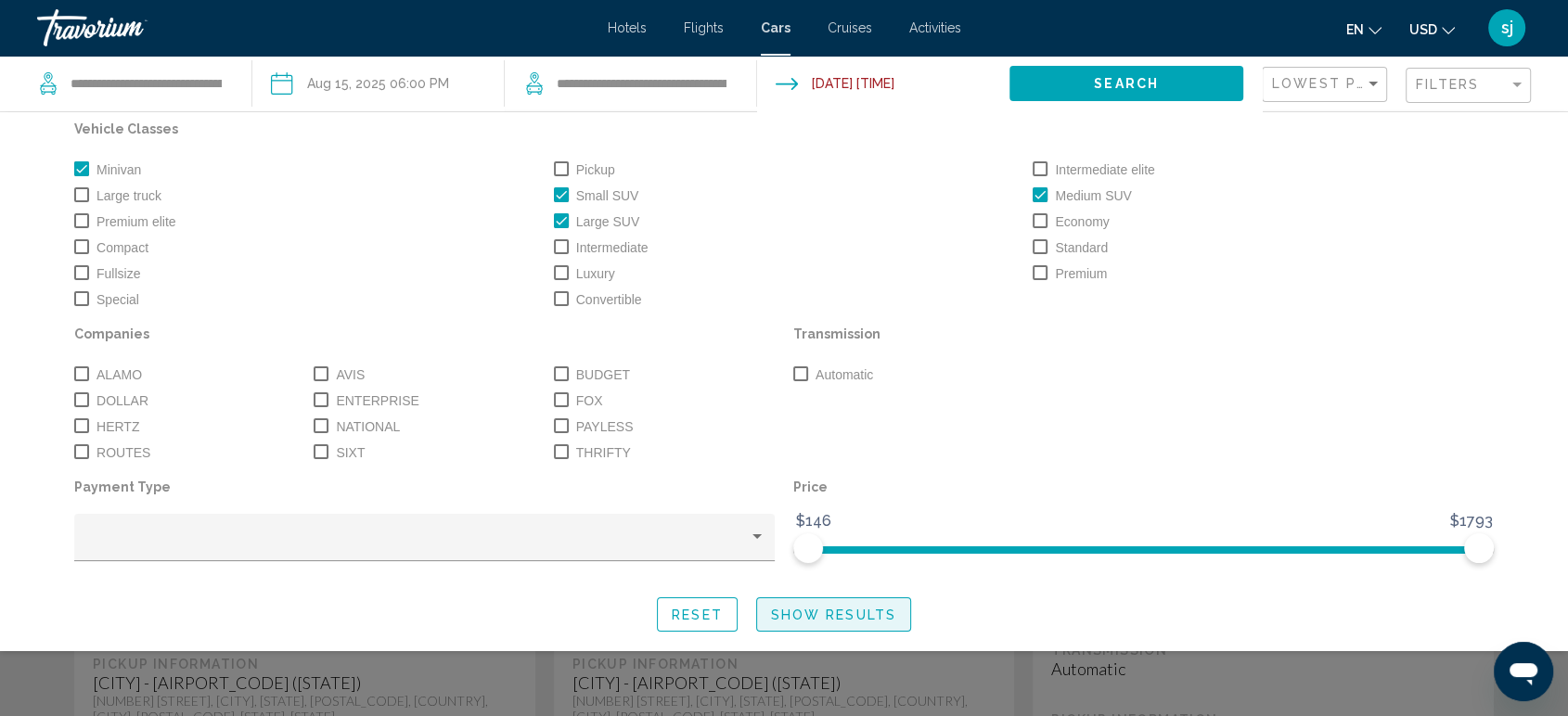click on "Show Results" 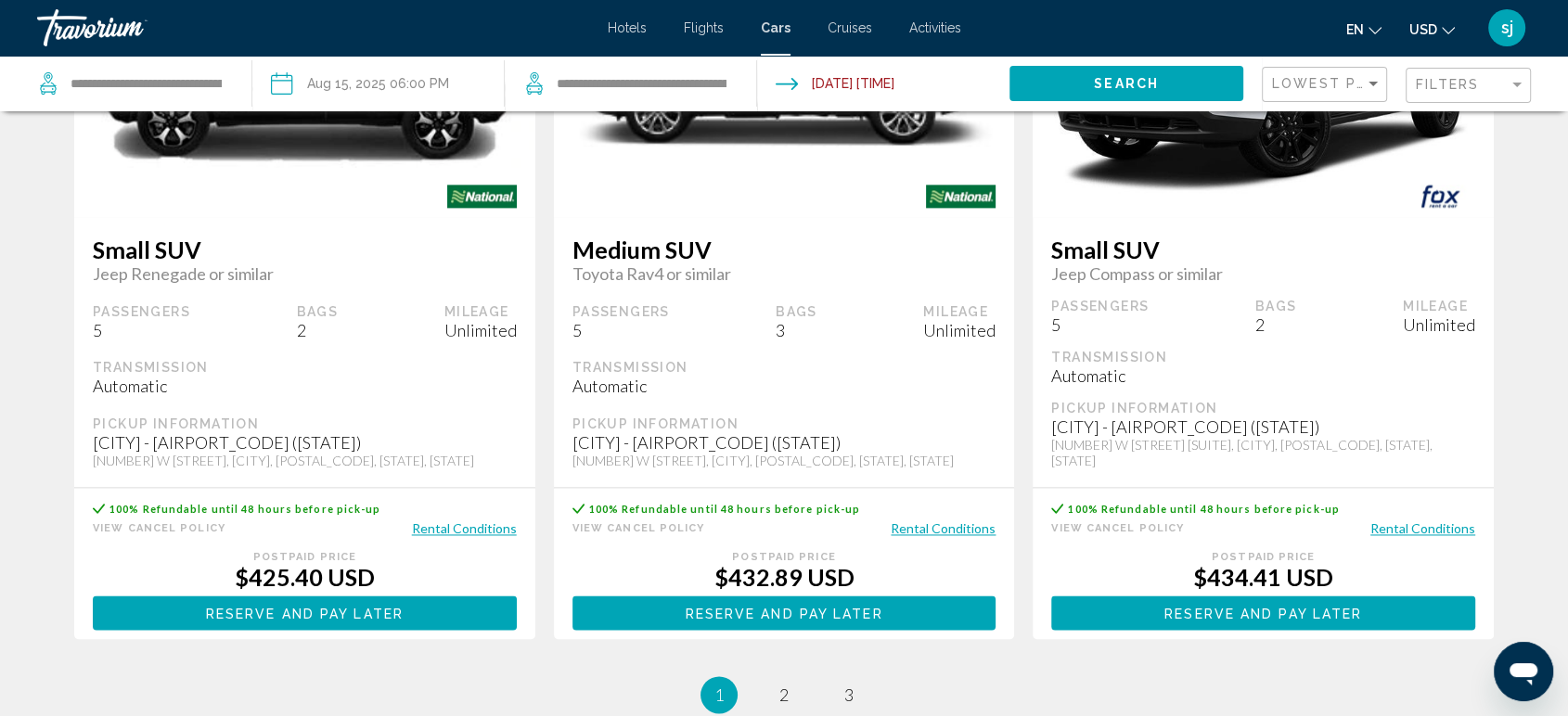 scroll, scrollTop: 2576, scrollLeft: 0, axis: vertical 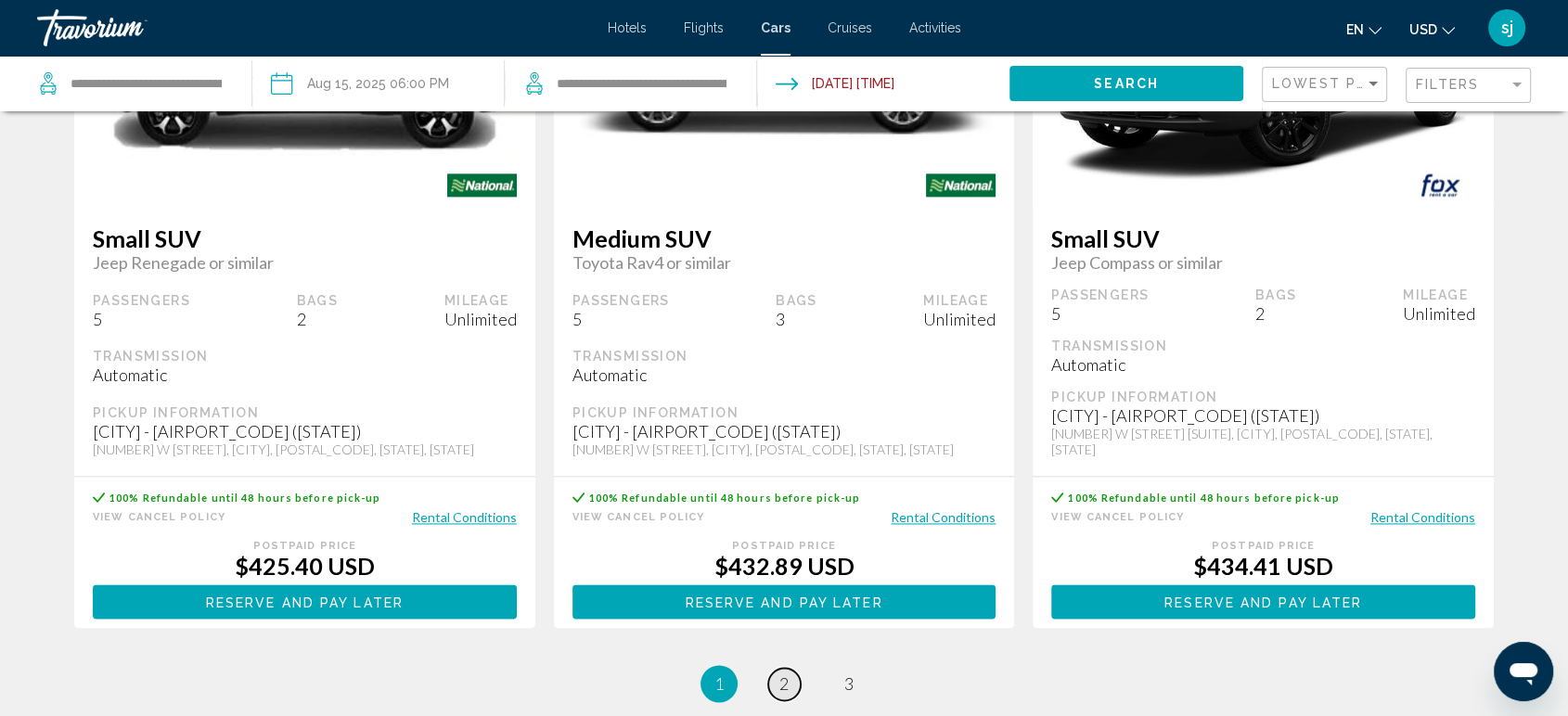 click on "2" at bounding box center (784, 684) 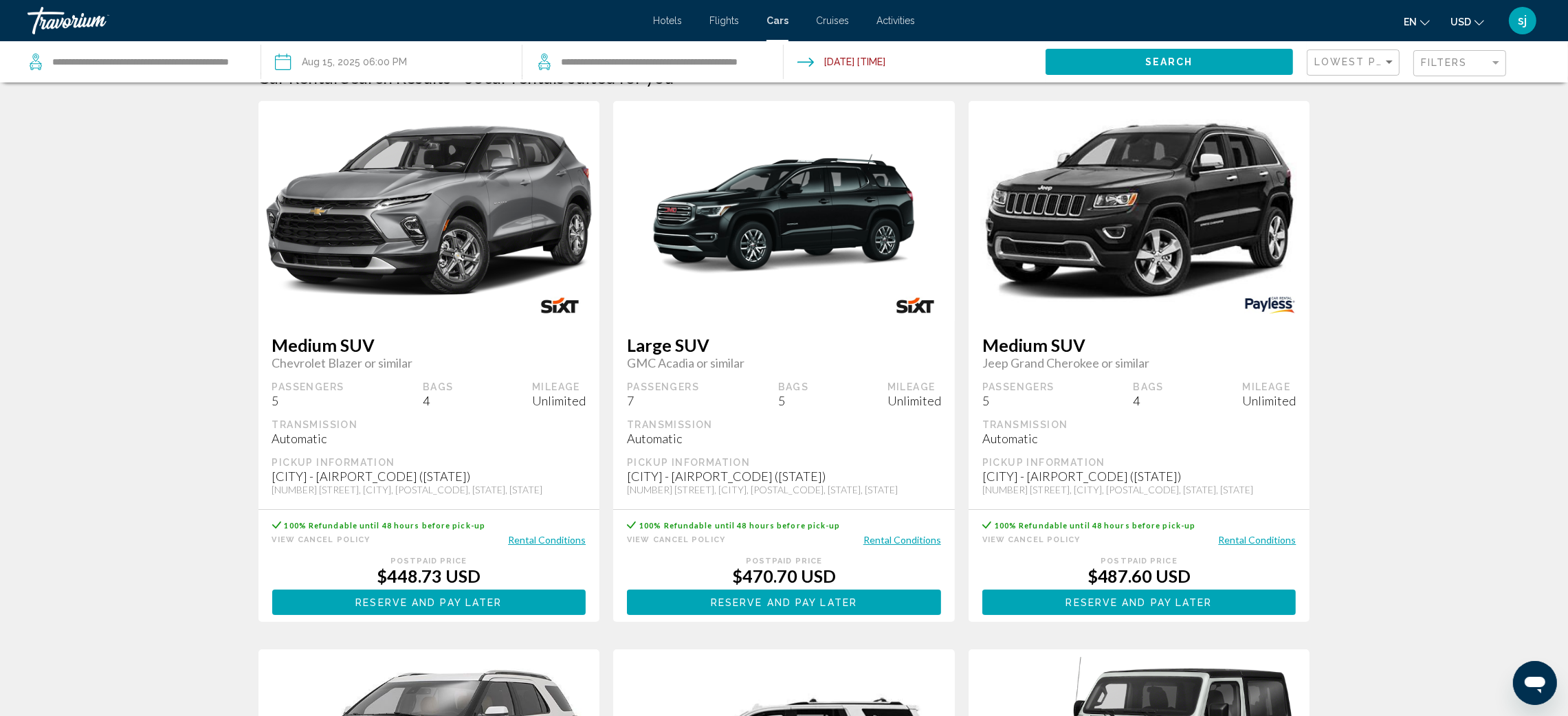 scroll, scrollTop: 0, scrollLeft: 0, axis: both 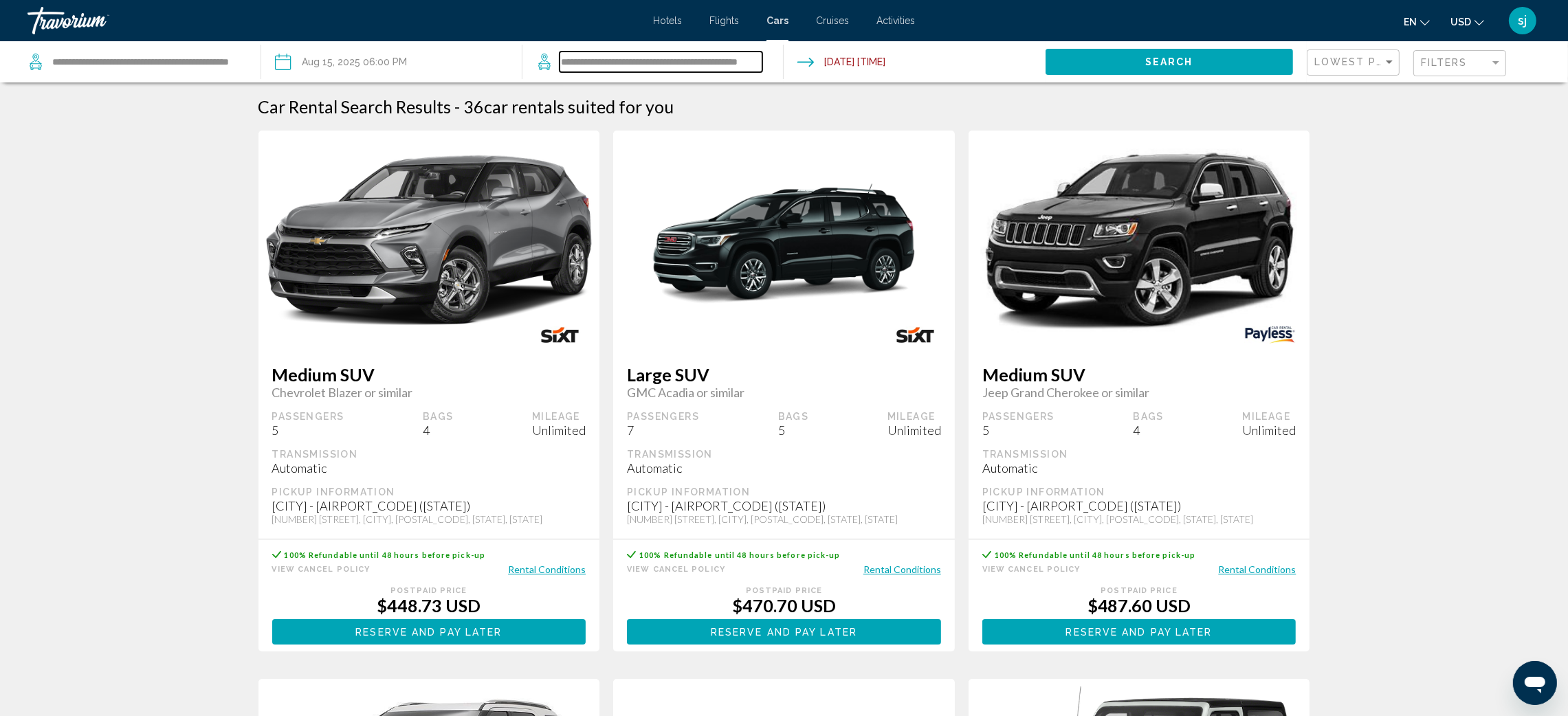 click on "**********" at bounding box center (661, 62) 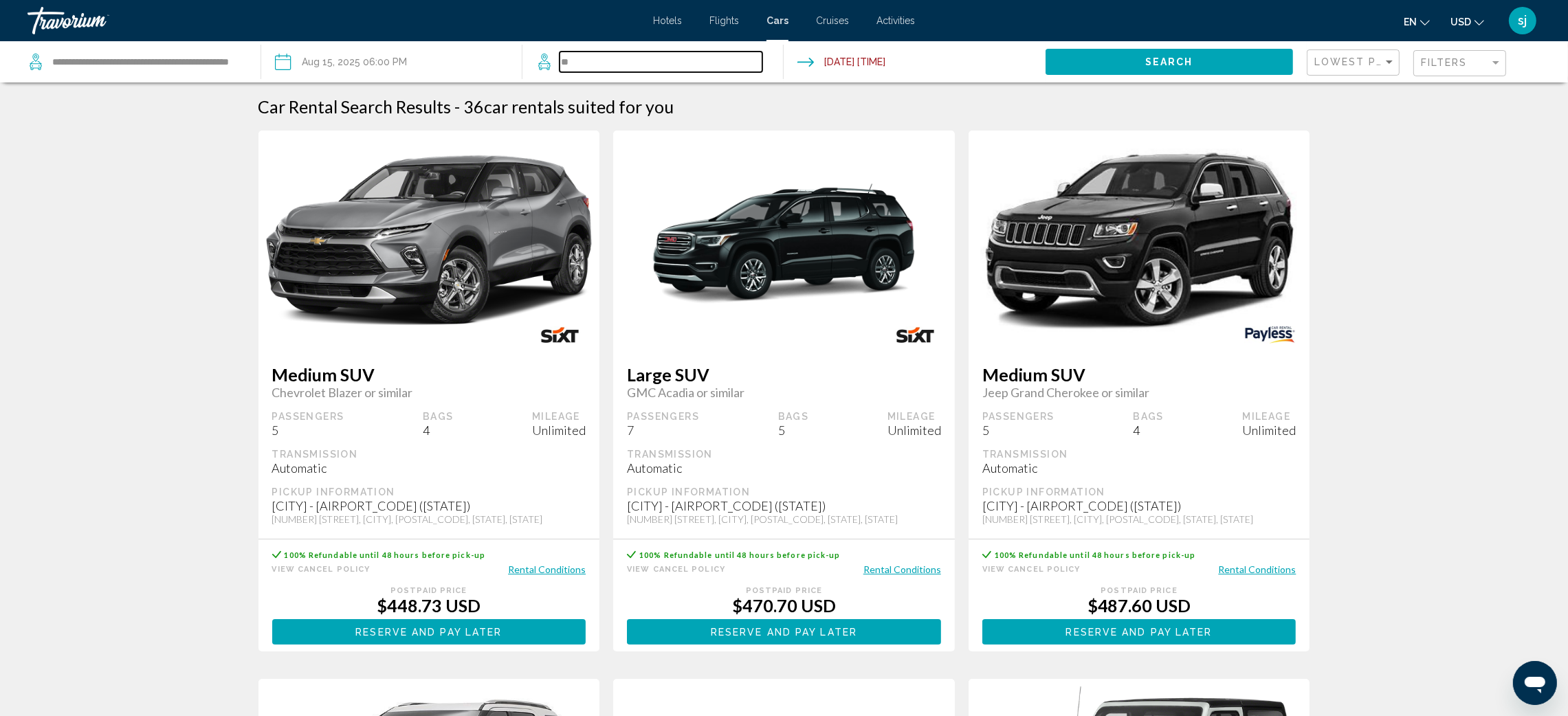 type on "*" 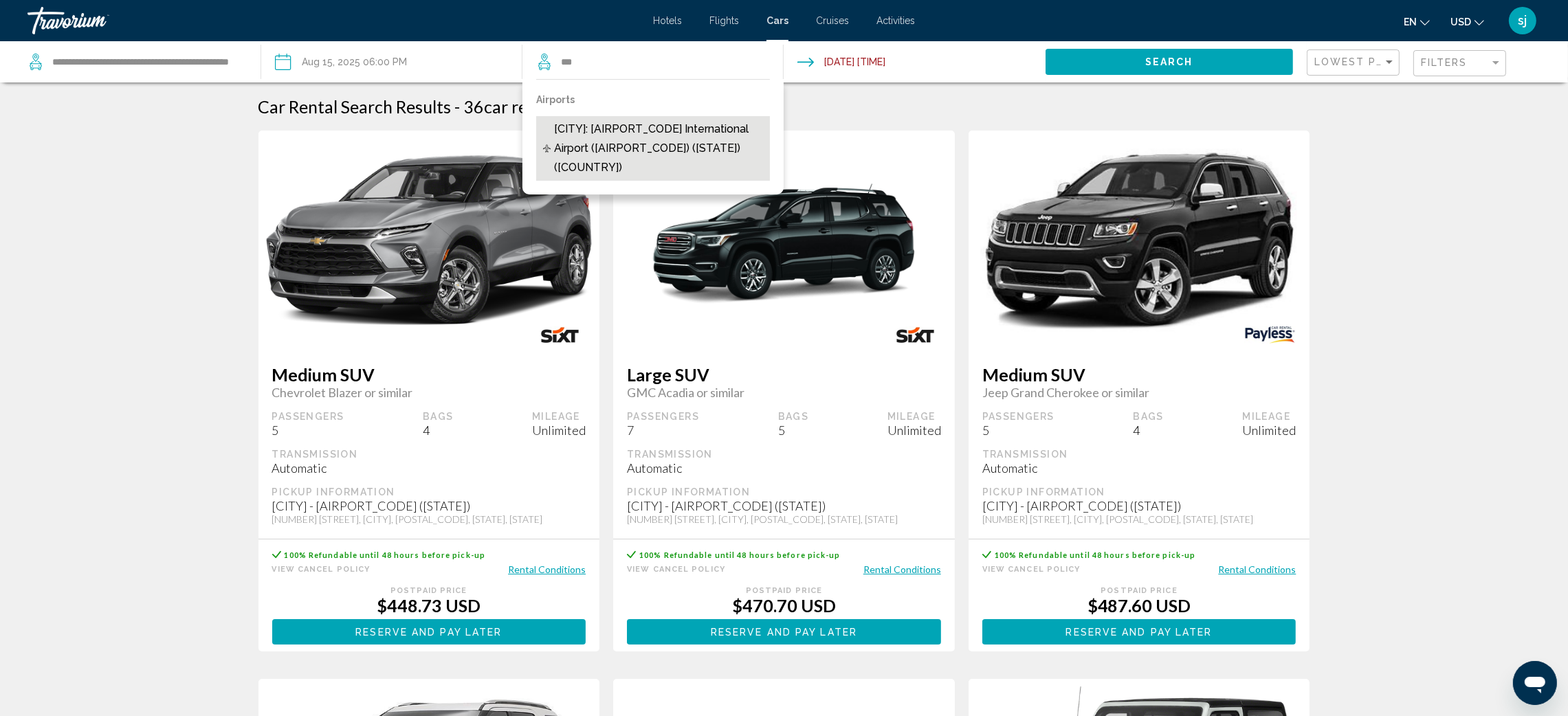 click on "[CITY]: [AIRPORT_CODE] International Airport ([AIRPORT_CODE]) ([STATE]) ([COUNTRY])" at bounding box center (659, 148) 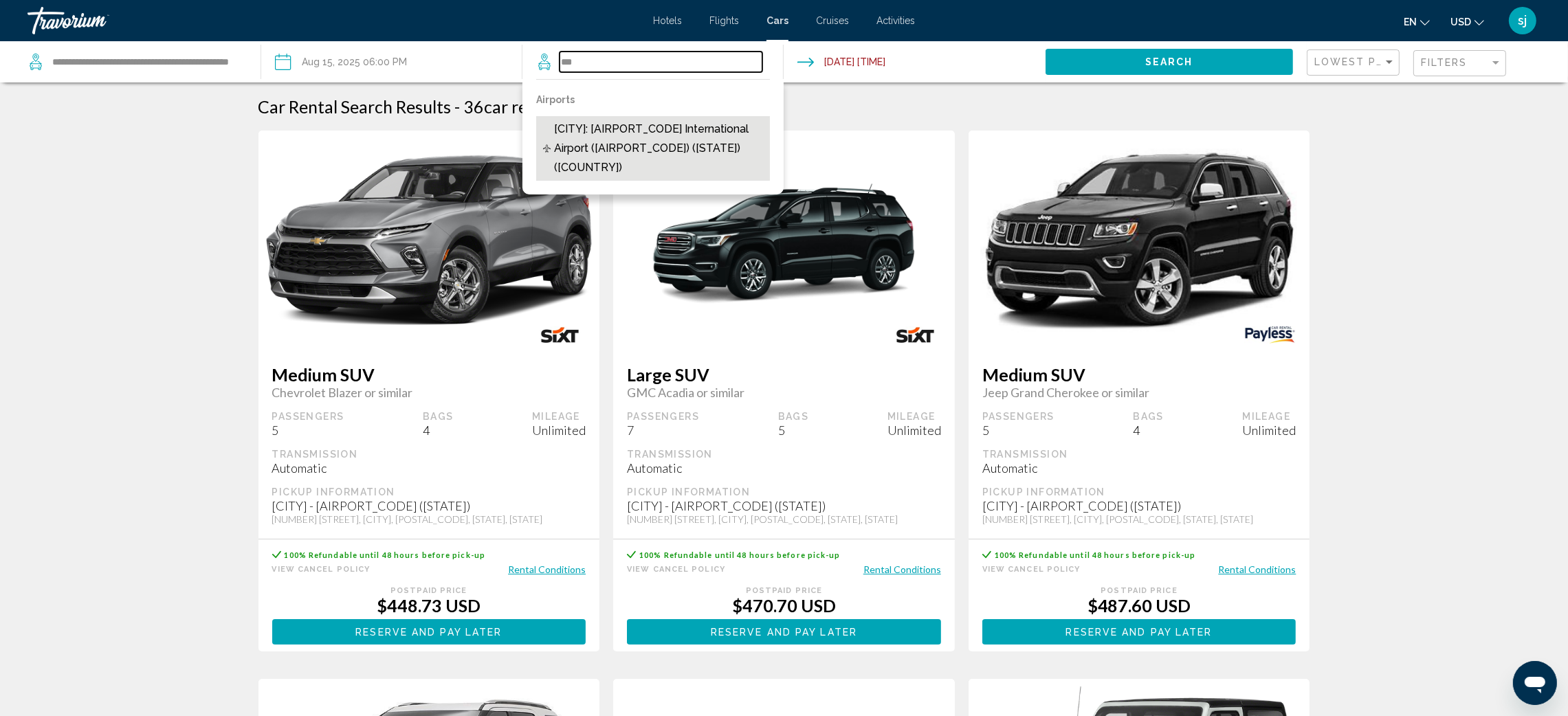 type on "**********" 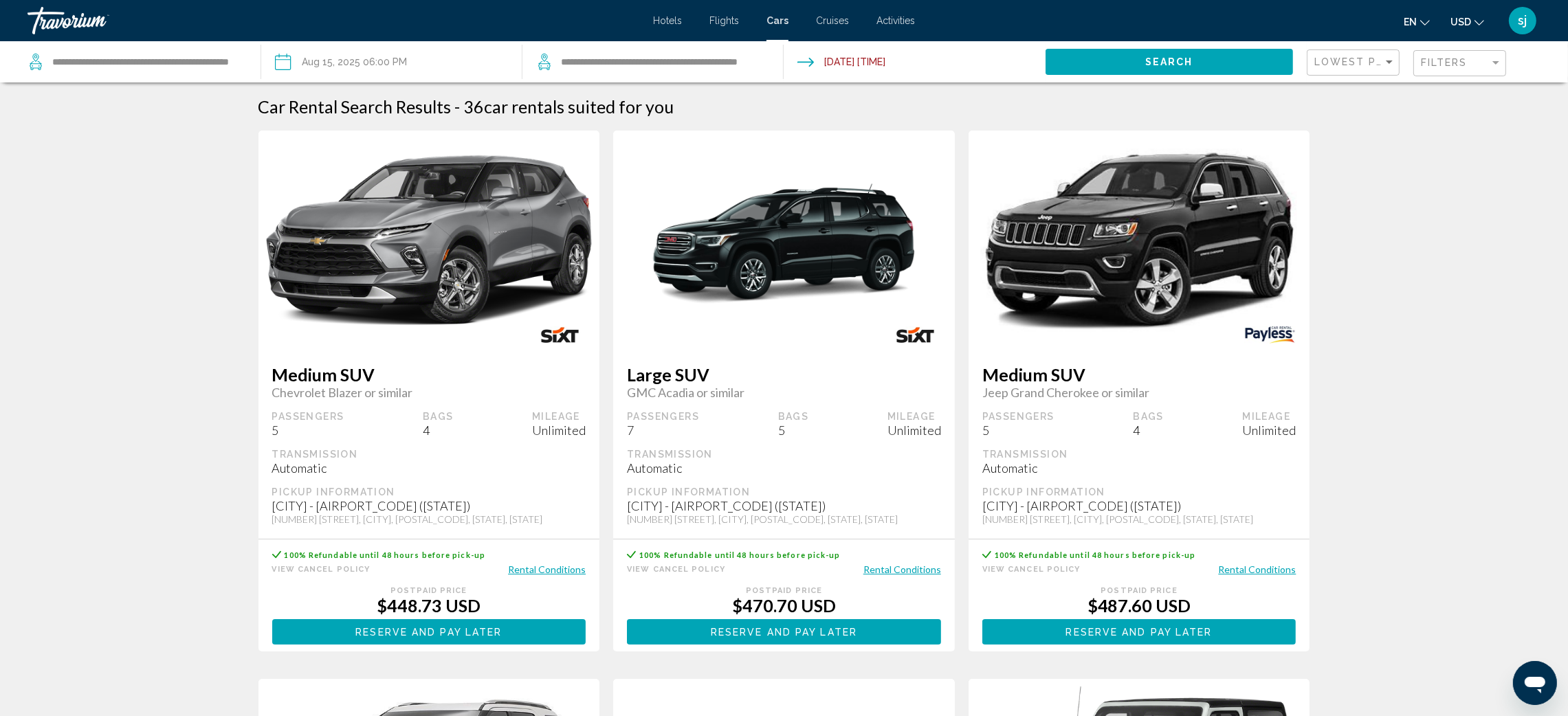 click on "**********" at bounding box center [914, 64] 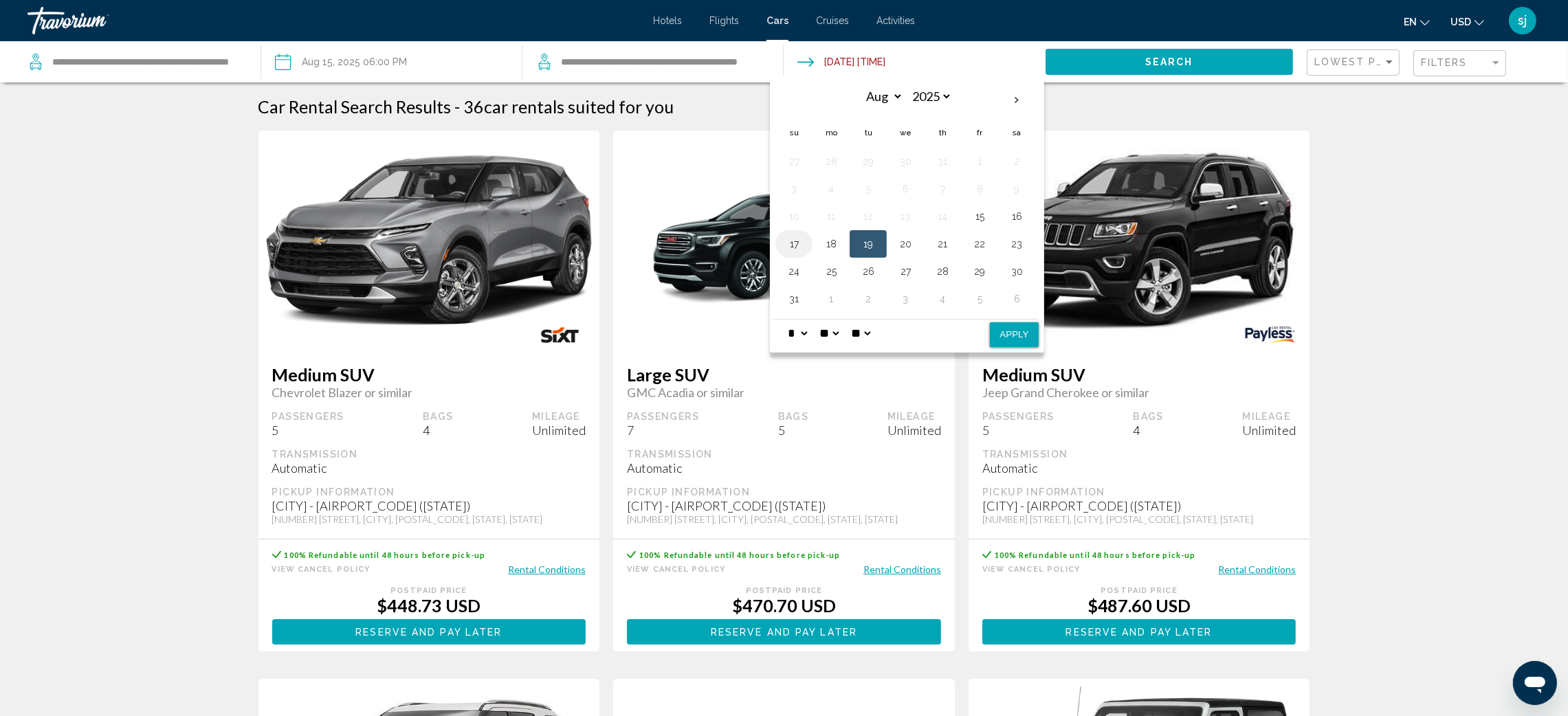 click on "17" at bounding box center [794, 244] 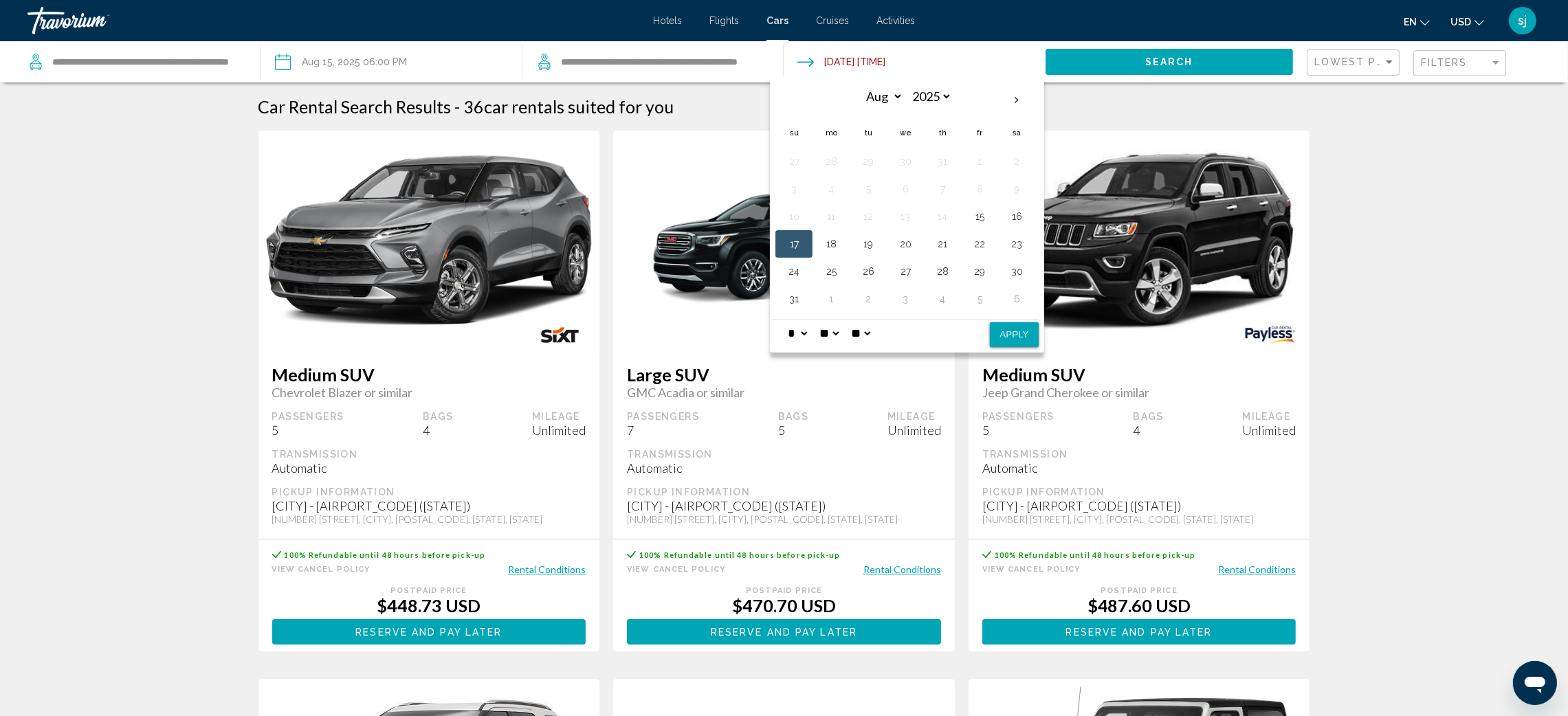 click on "* * * * * * * * * ** ** **" at bounding box center [797, 333] 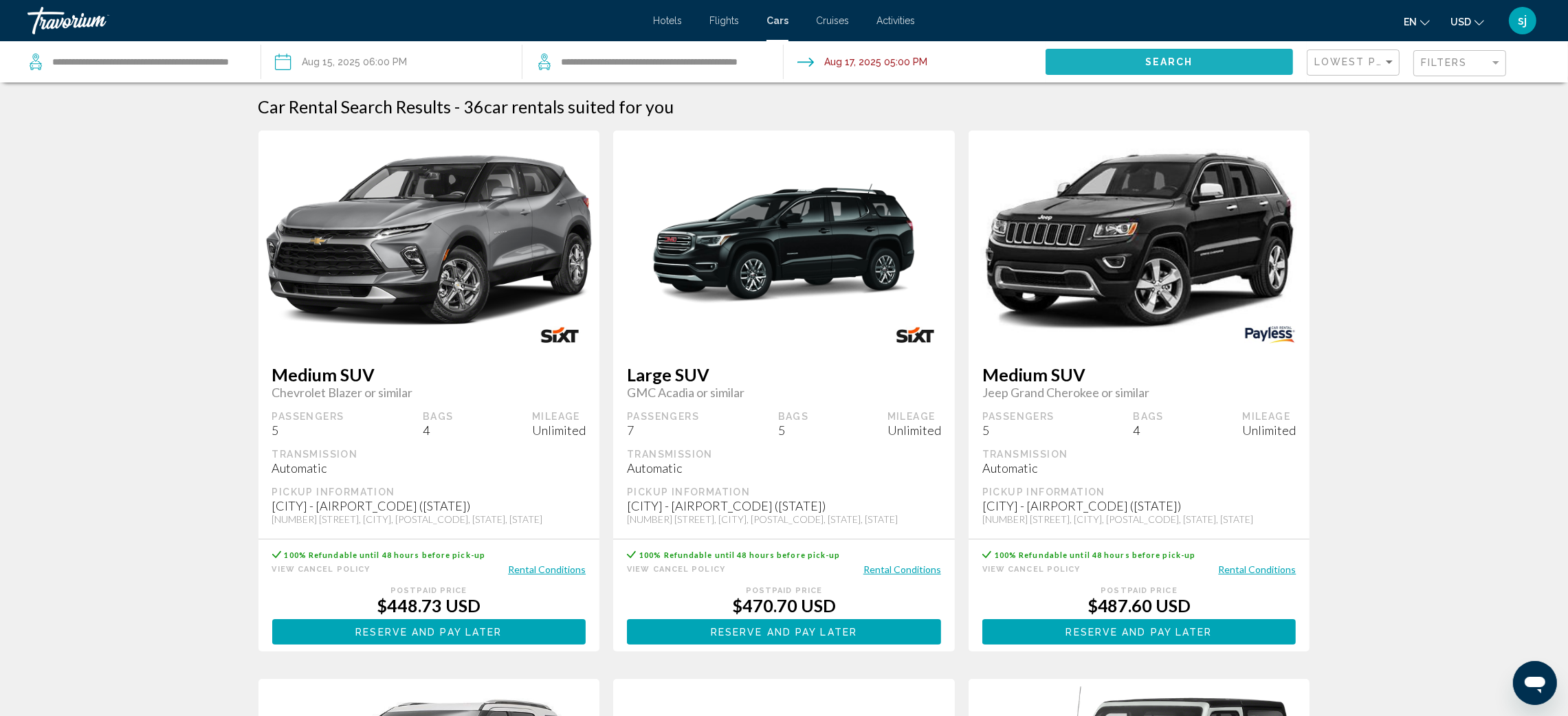 click on "Search" 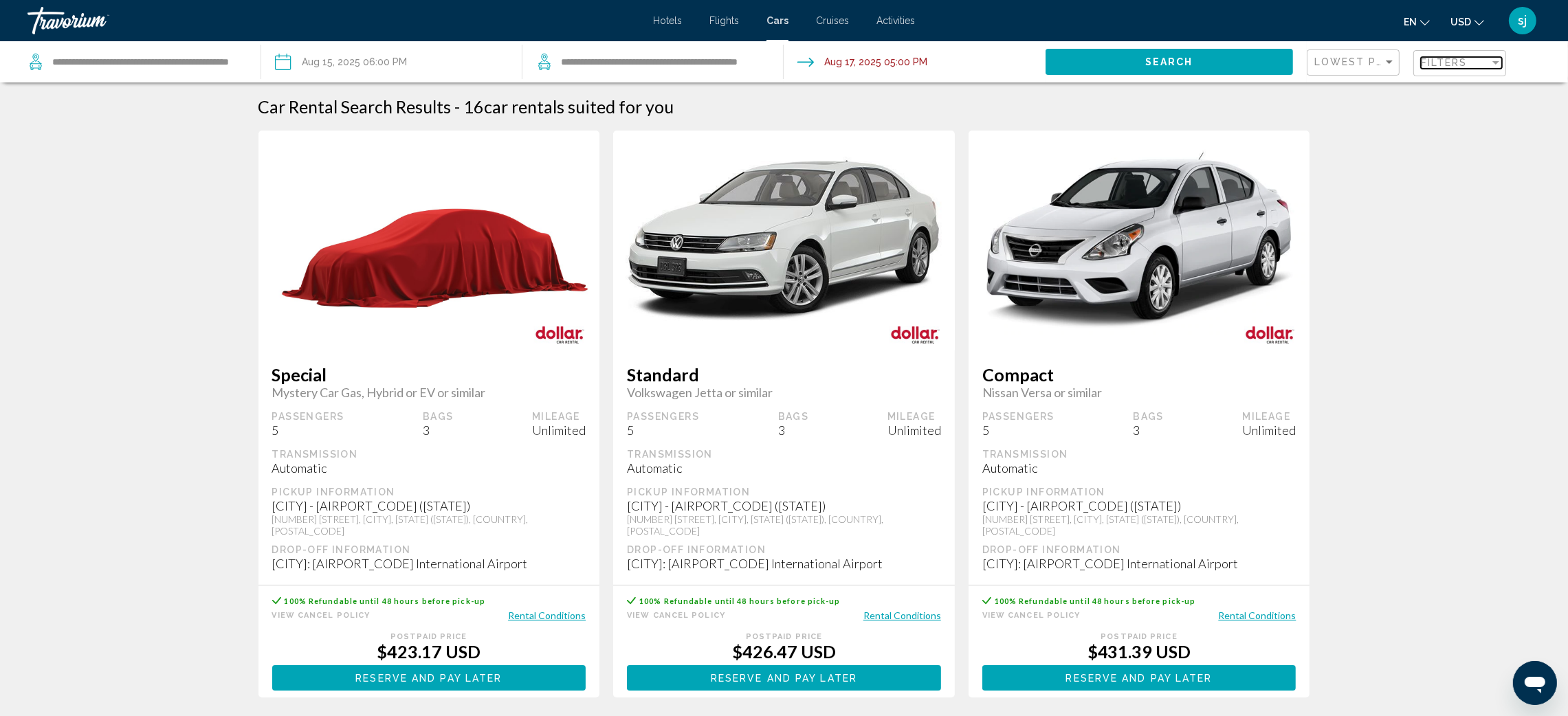 click on "Filters" at bounding box center (1444, 63) 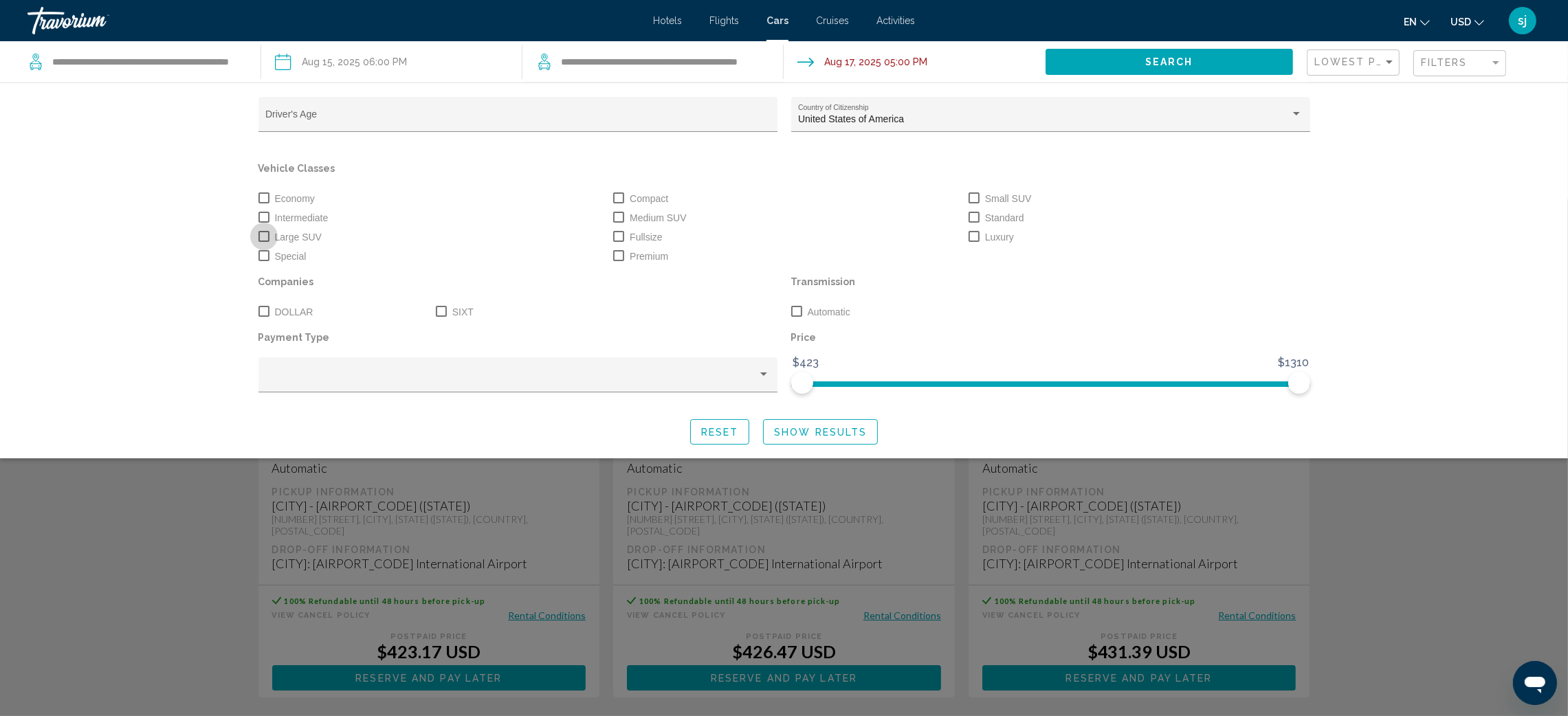 click at bounding box center (264, 236) 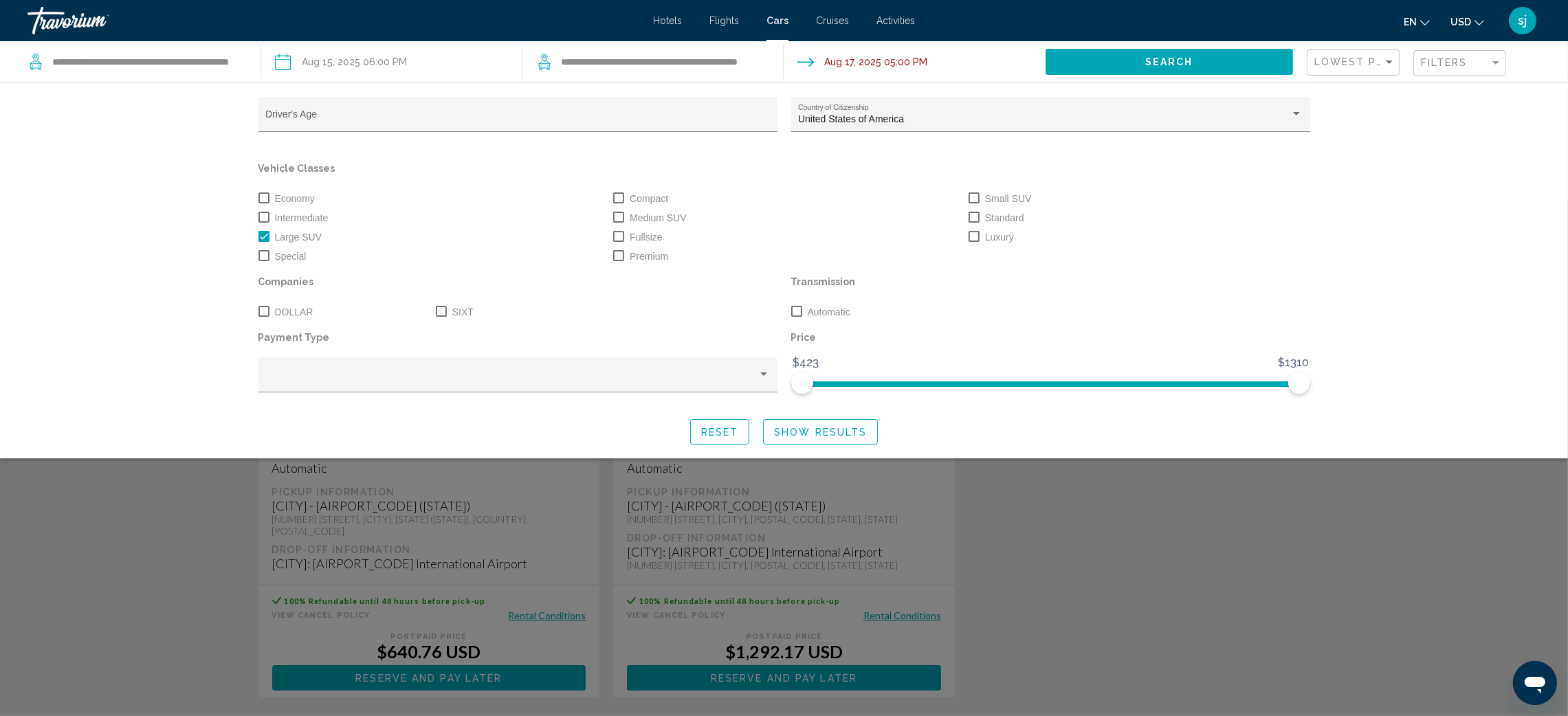 click on "Medium SUV" at bounding box center (650, 218) 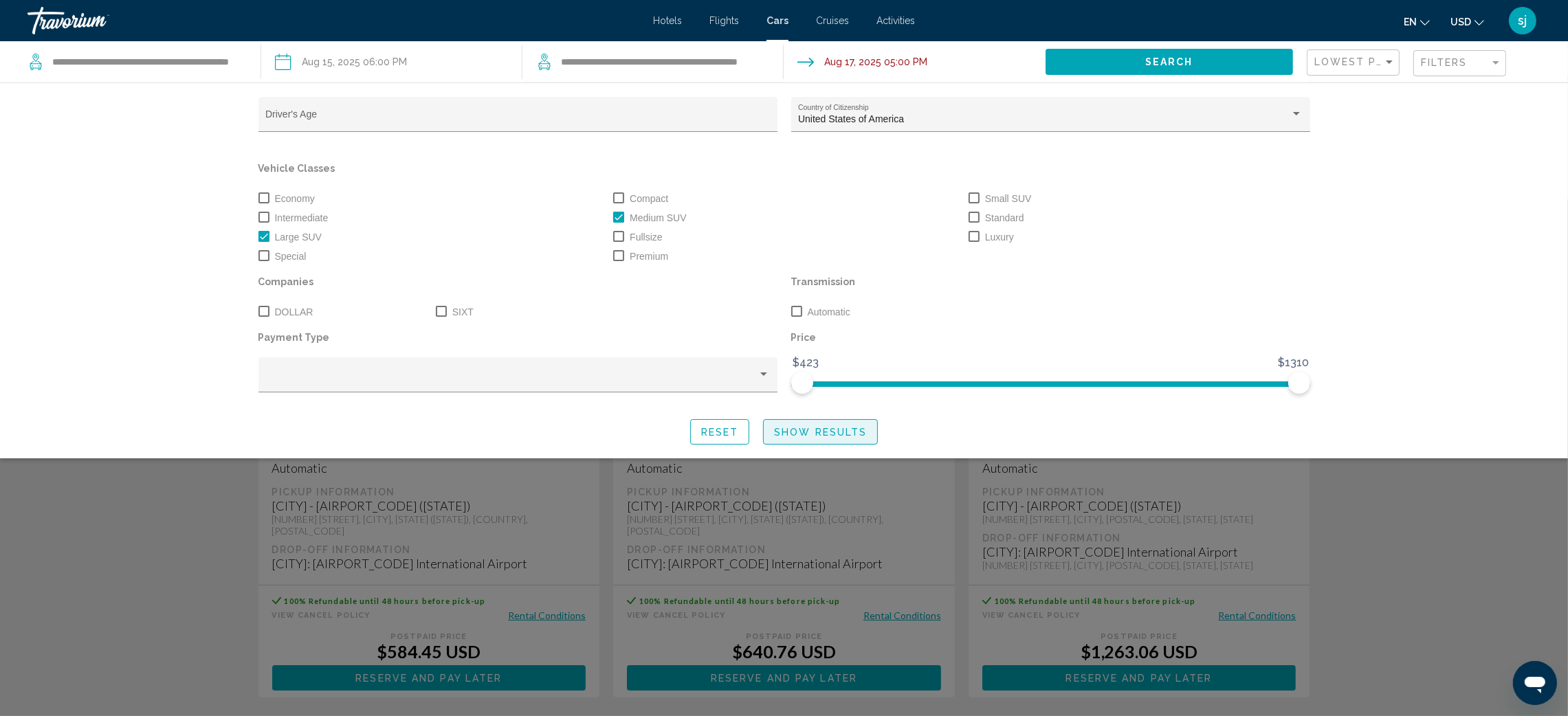 click on "Show Results" 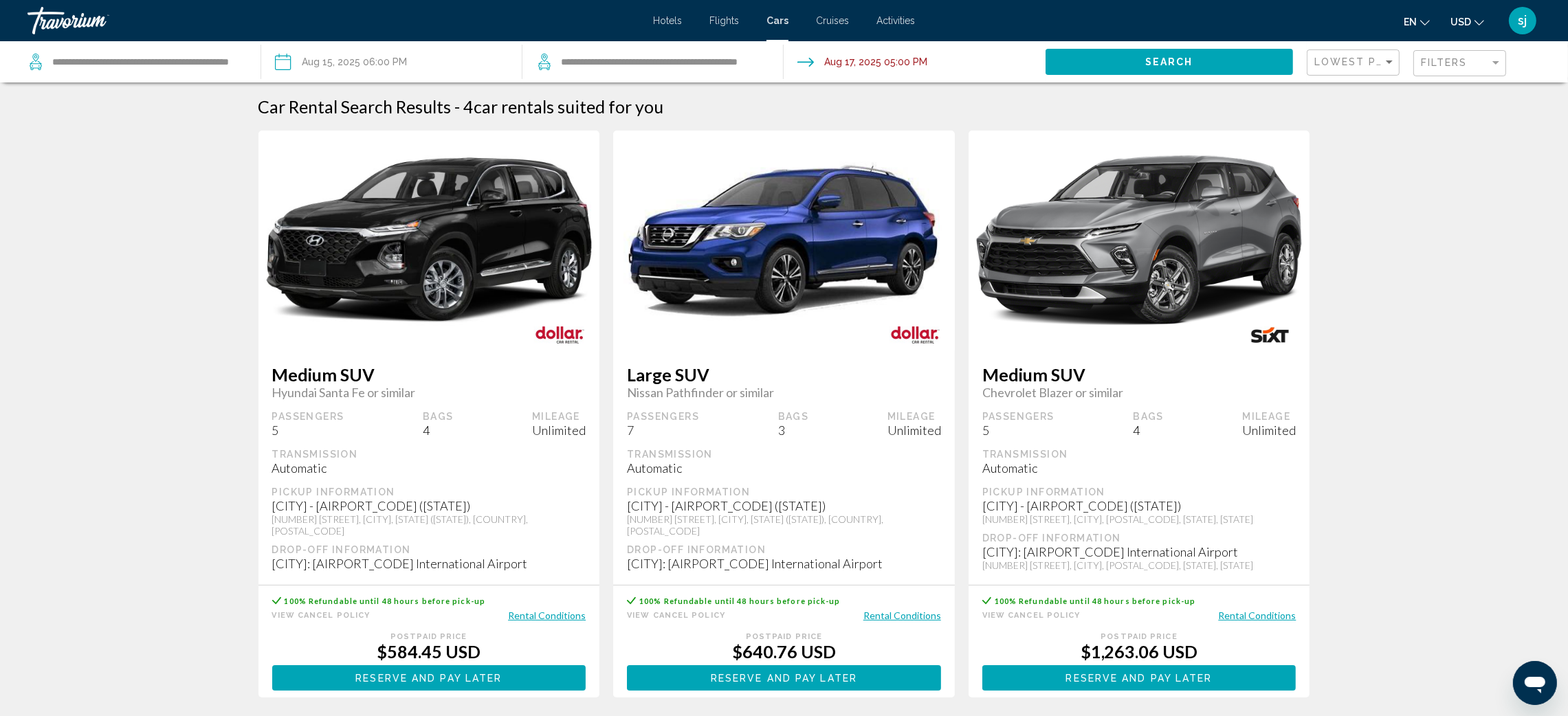 click on "Rental Conditions" at bounding box center (902, 615) 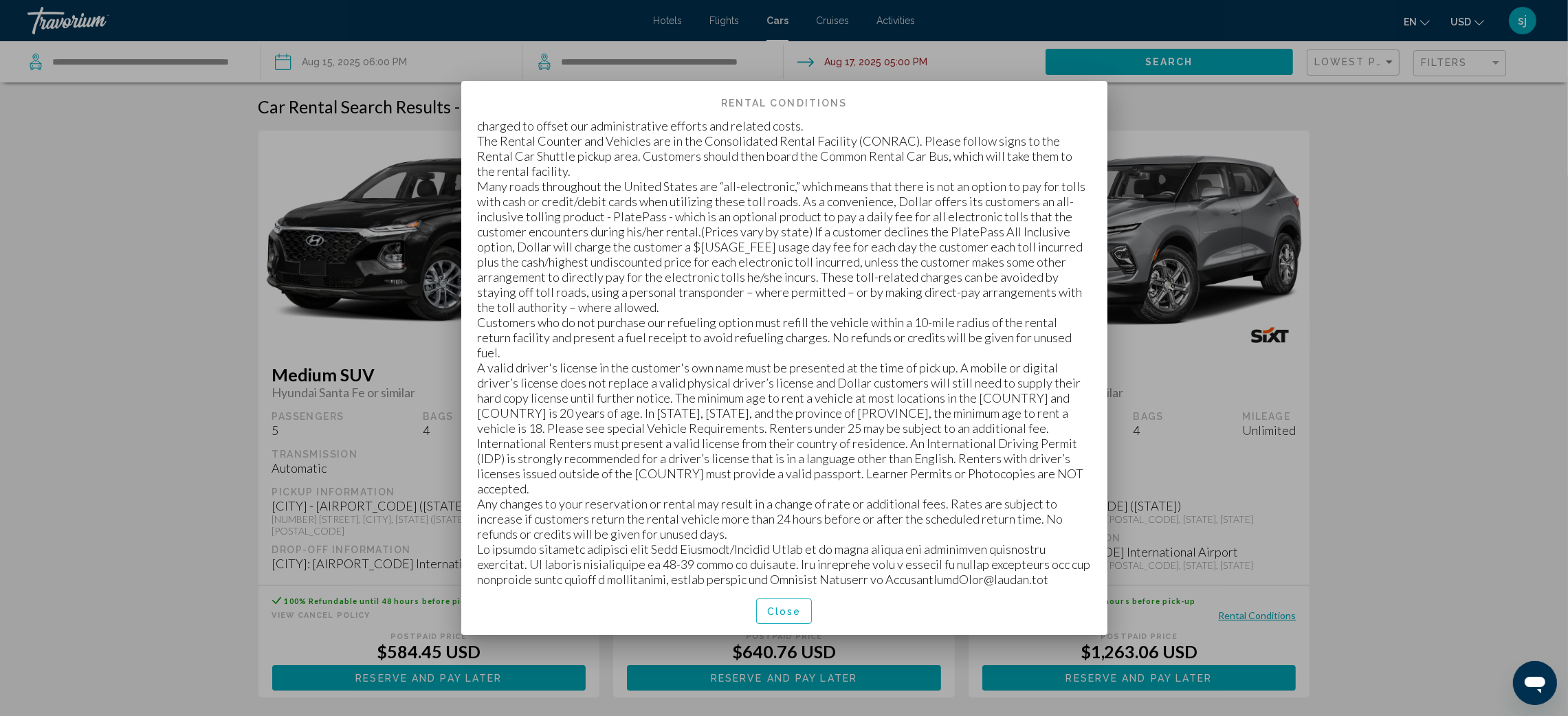 scroll, scrollTop: 1300, scrollLeft: 0, axis: vertical 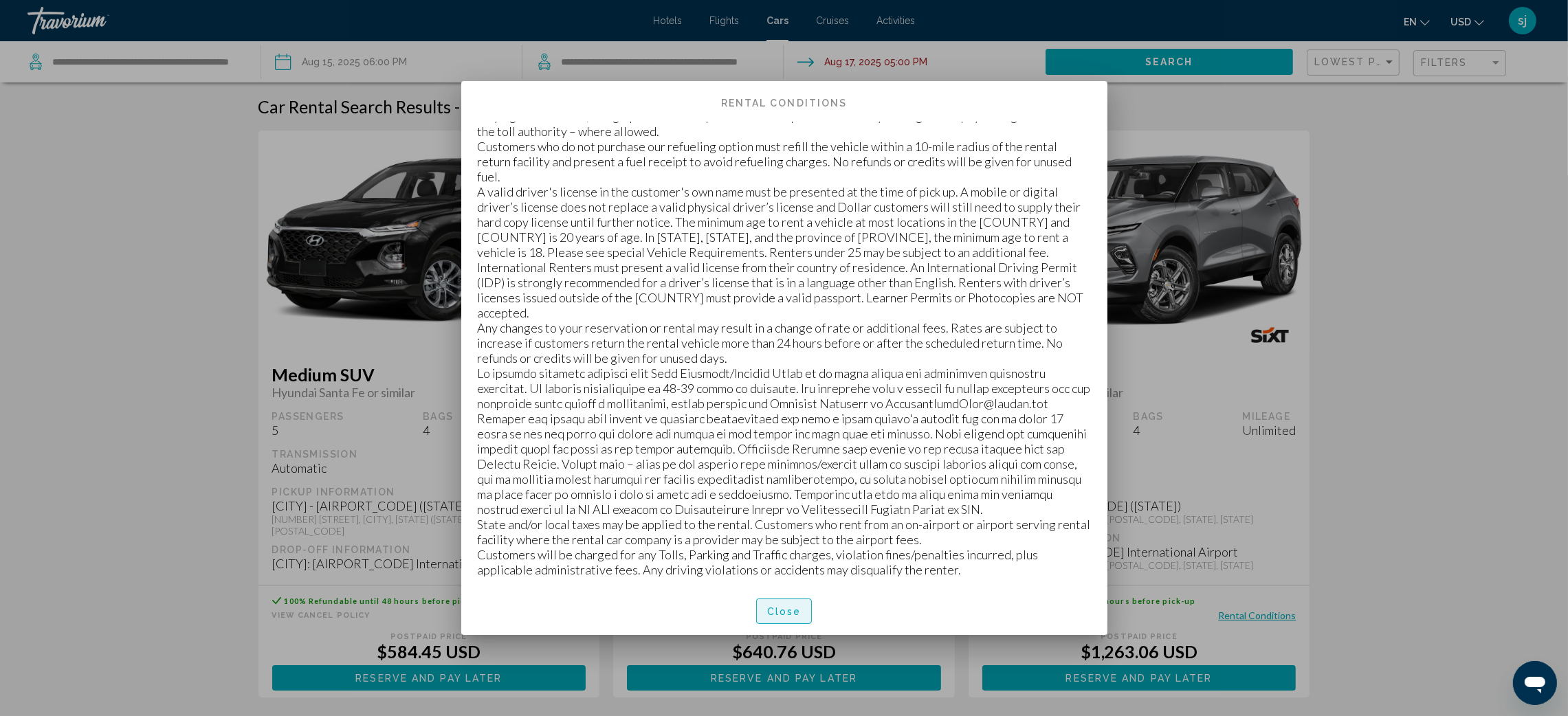 click on "Close" at bounding box center [784, 612] 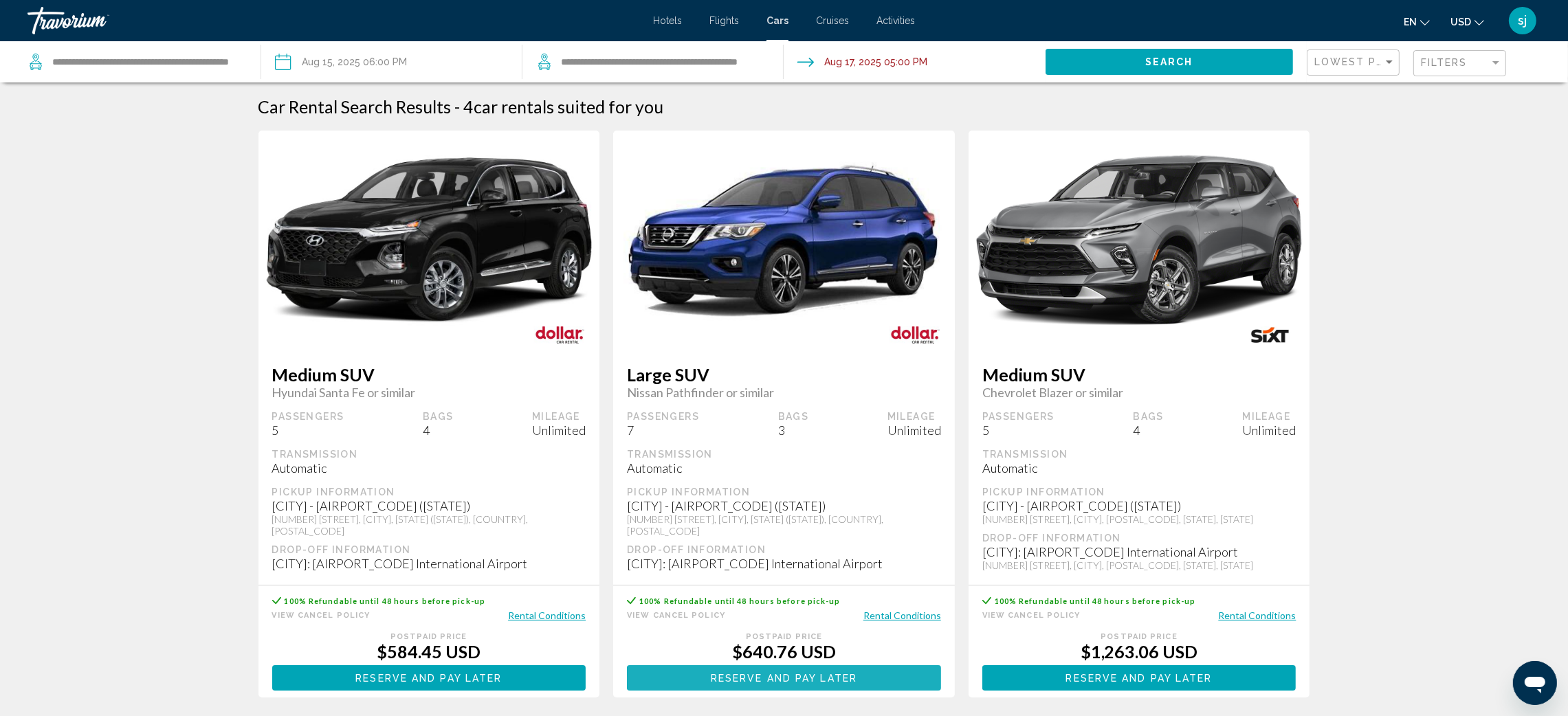 click on "Reserve and pay later" at bounding box center (784, 678) 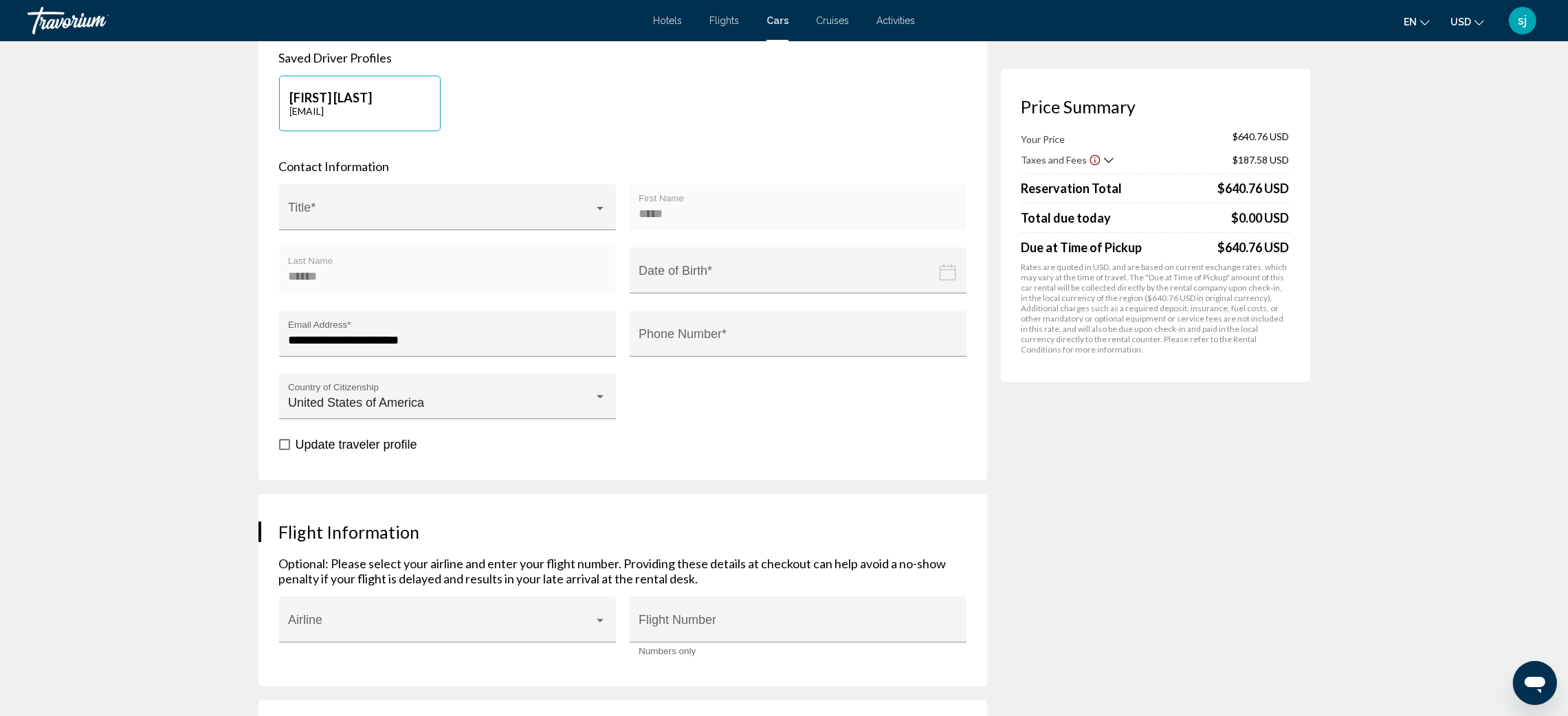 scroll, scrollTop: 412, scrollLeft: 0, axis: vertical 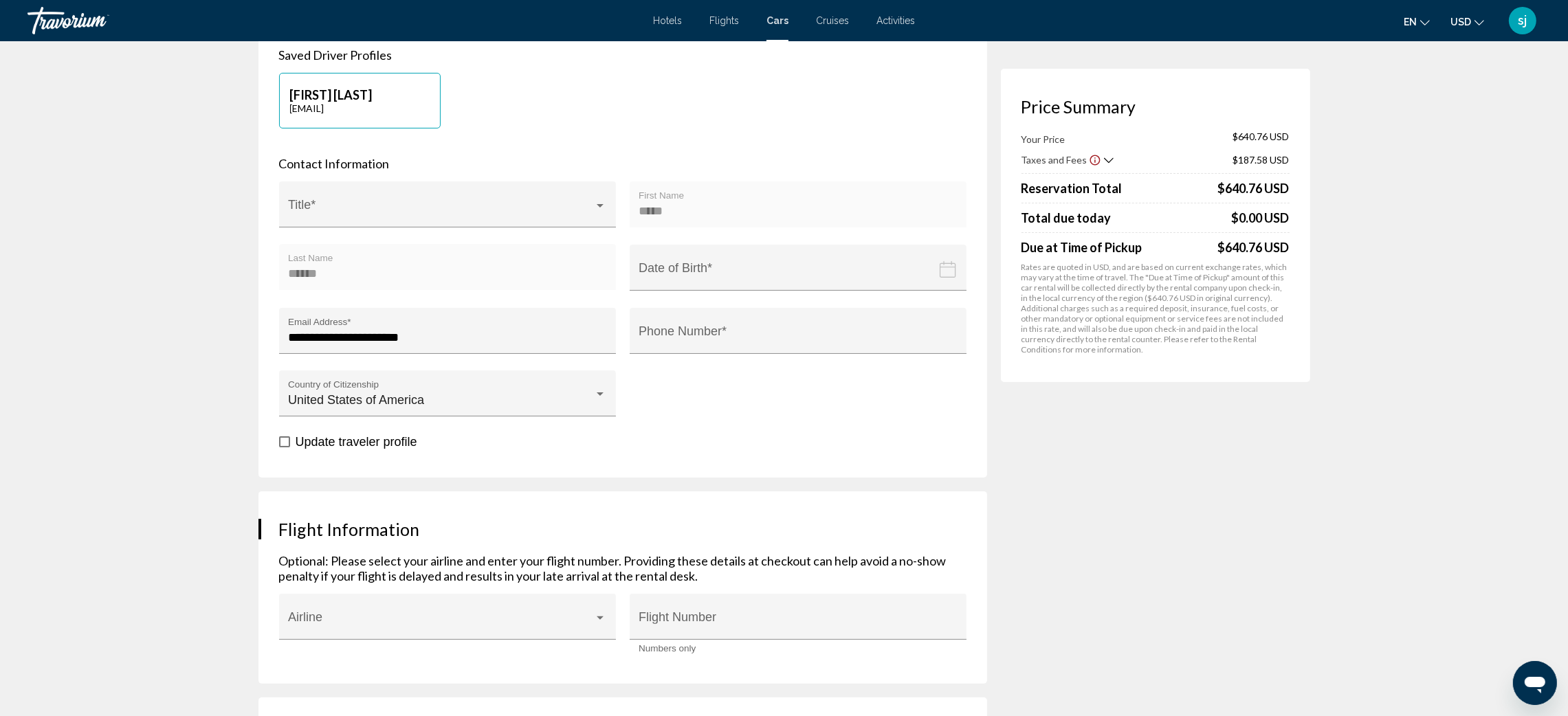 click at bounding box center [801, 278] 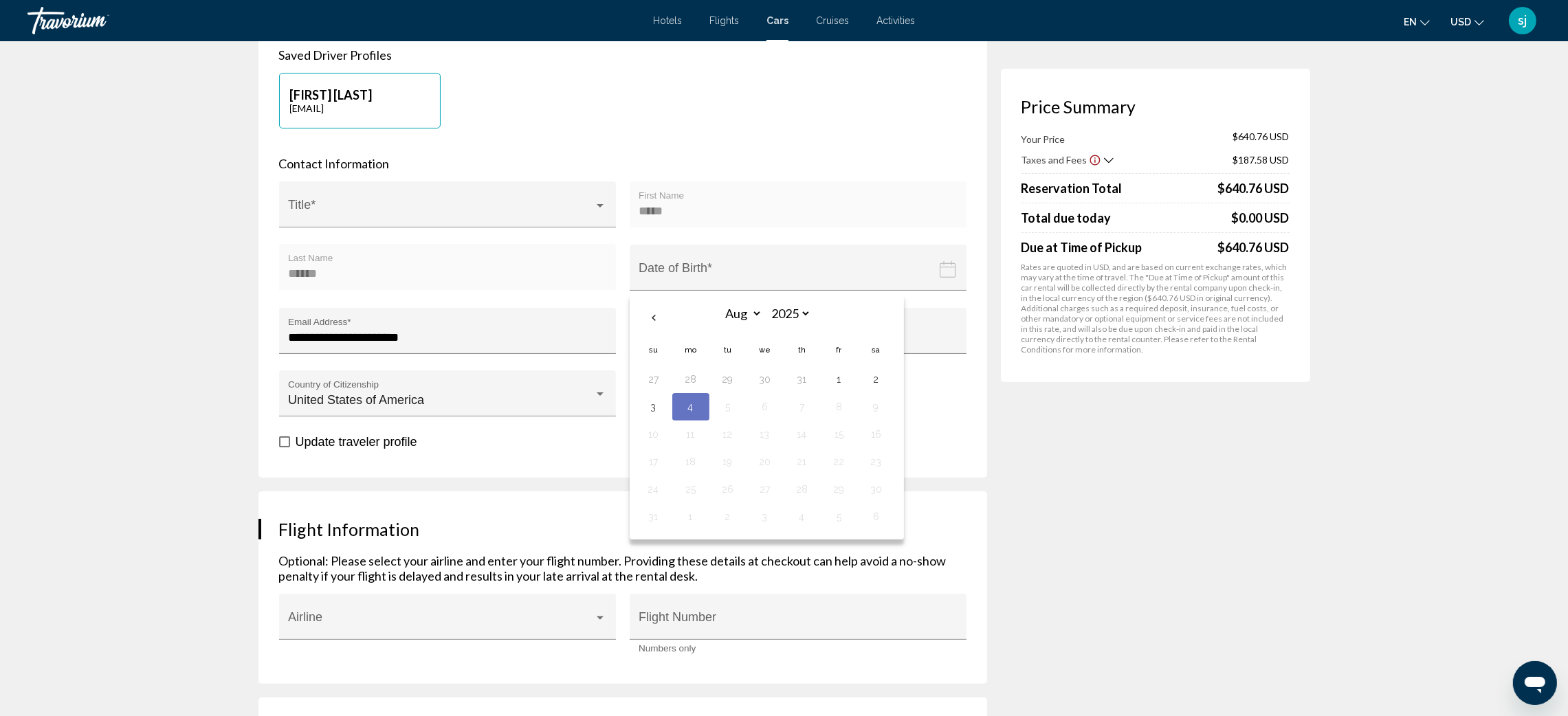 type 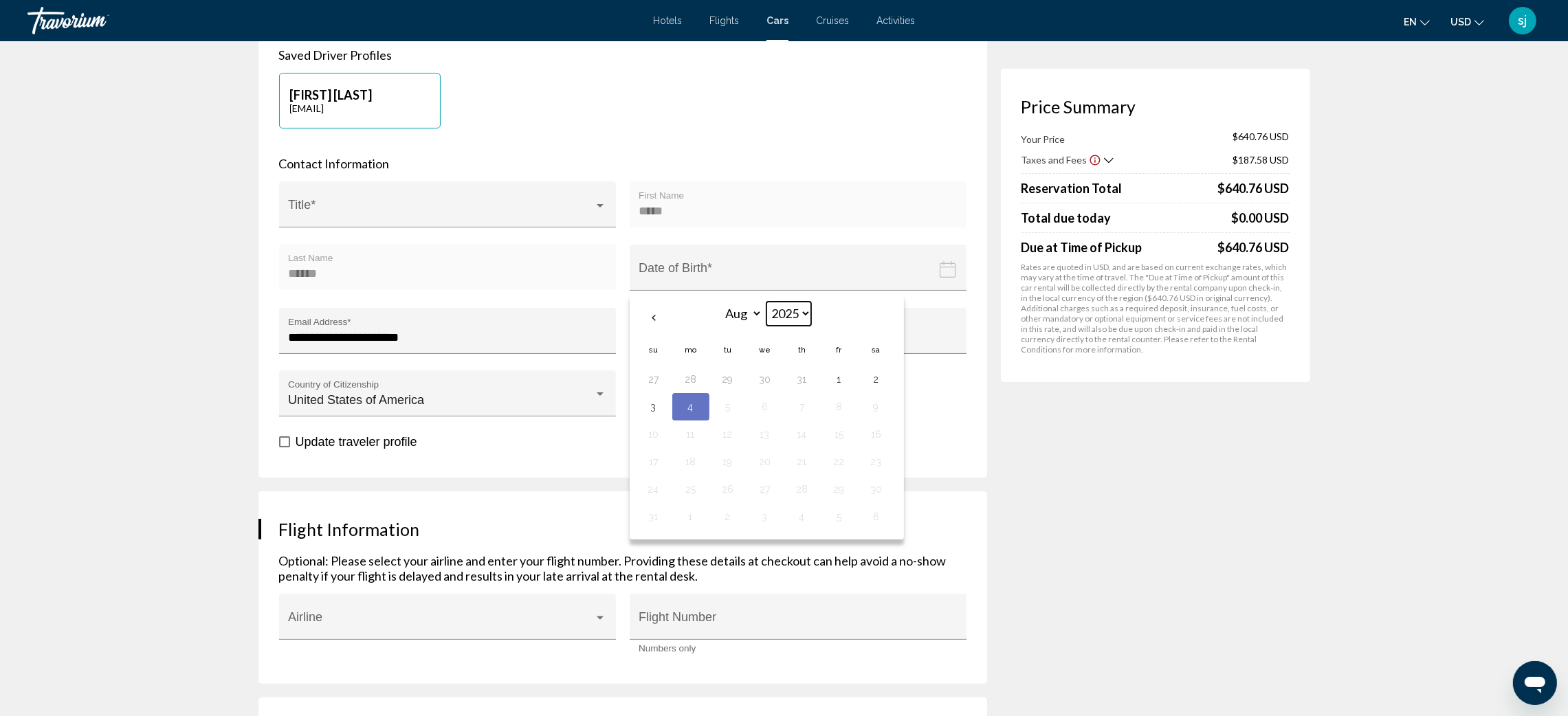 click on "**** **** **** **** **** **** **** **** **** **** **** **** **** **** **** **** **** **** **** **** **** **** **** **** **** **** **** **** **** **** **** **** **** **** **** **** **** **** **** **** **** **** **** **** **** **** **** **** **** **** **** **** **** **** **** **** **** **** **** **** **** **** **** **** **** **** **** **** **** **** **** **** **** **** **** **** **** **** **** **** **** **** **** **** **** **** **** **** **** **** **** **** **** **** **** **** **** **** **** **** **** **** **** **** **** **** **** **** **** **** **** **** **** **** **** **** **** **** **** **** **** **** **** **** **** ****" at bounding box center (788, 313) 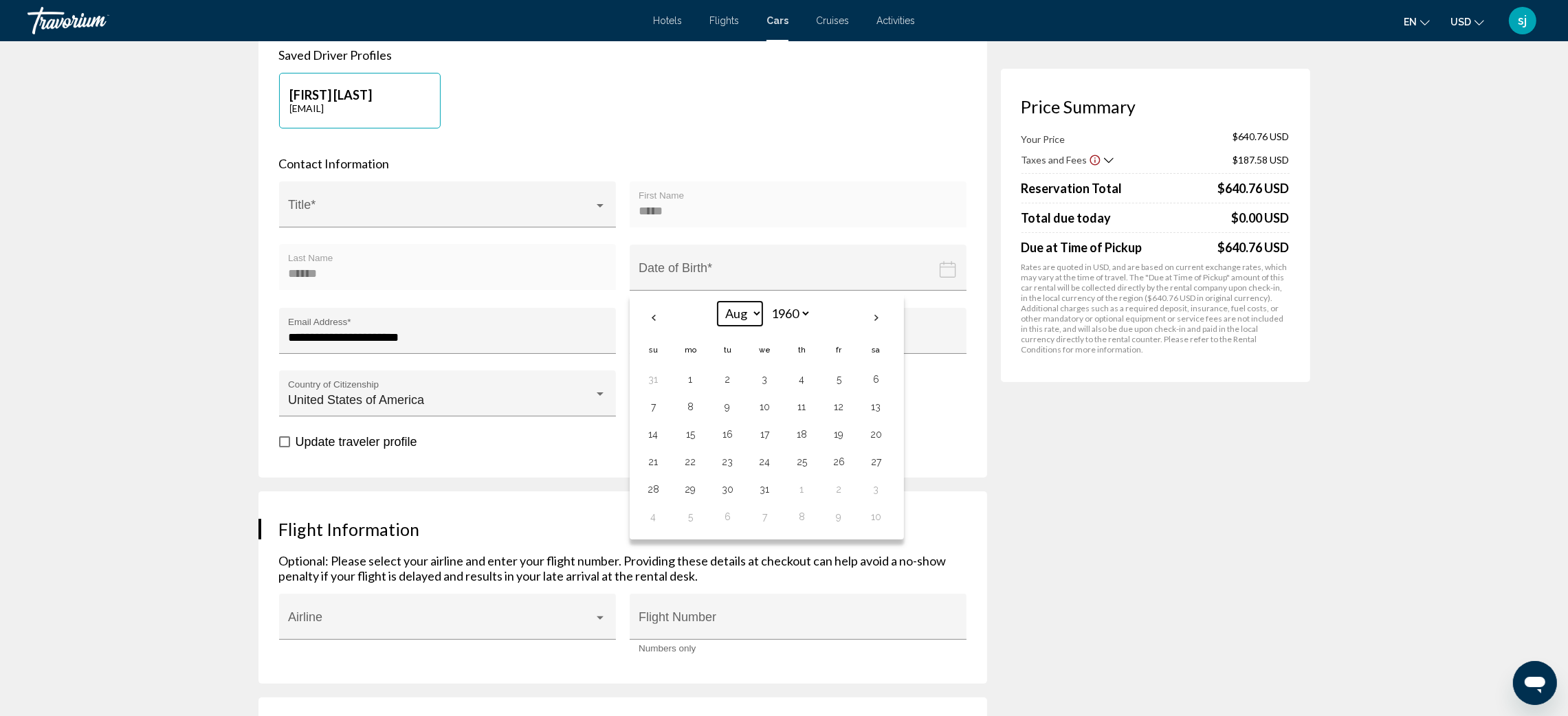 click on "*** *** *** *** *** *** *** *** *** *** *** ***" at bounding box center (740, 313) 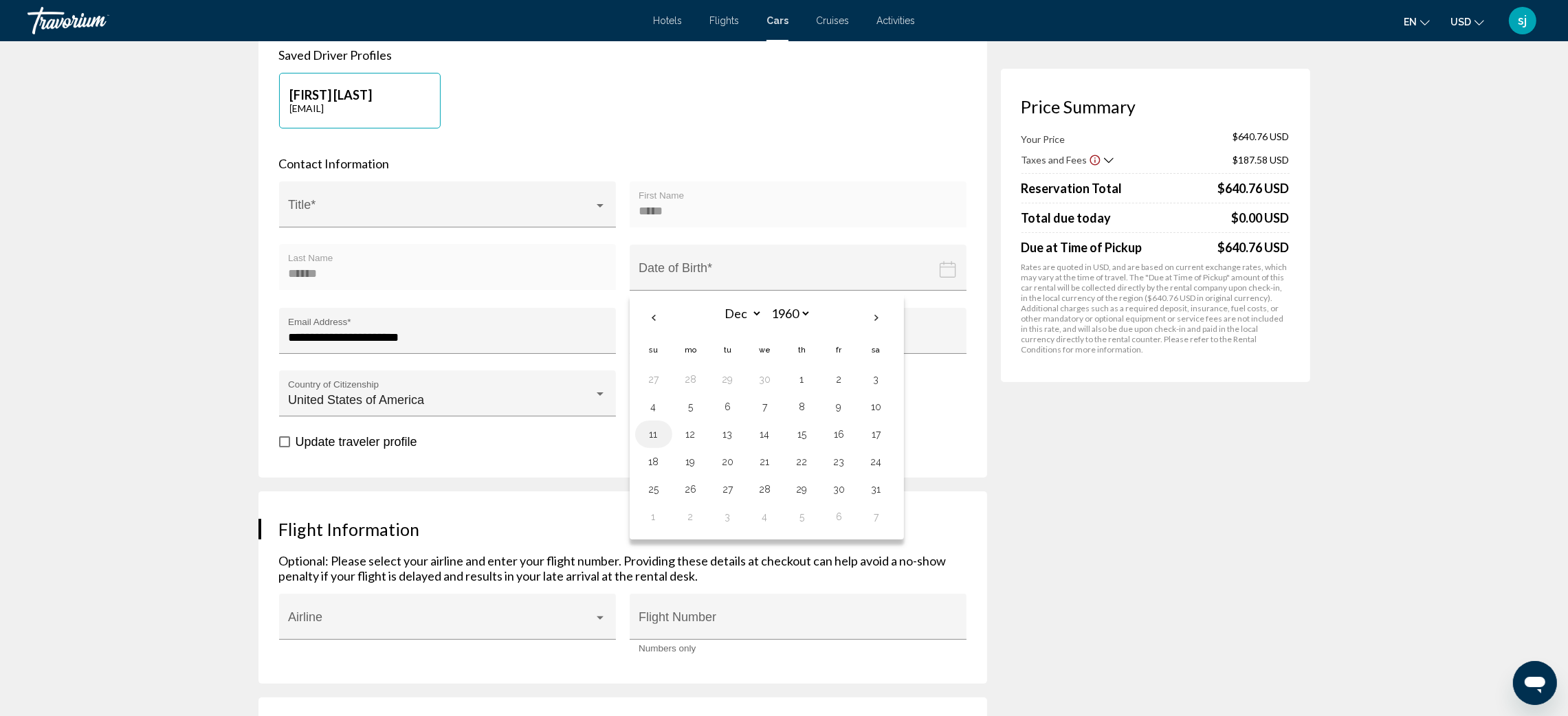 click on "11" at bounding box center (654, 434) 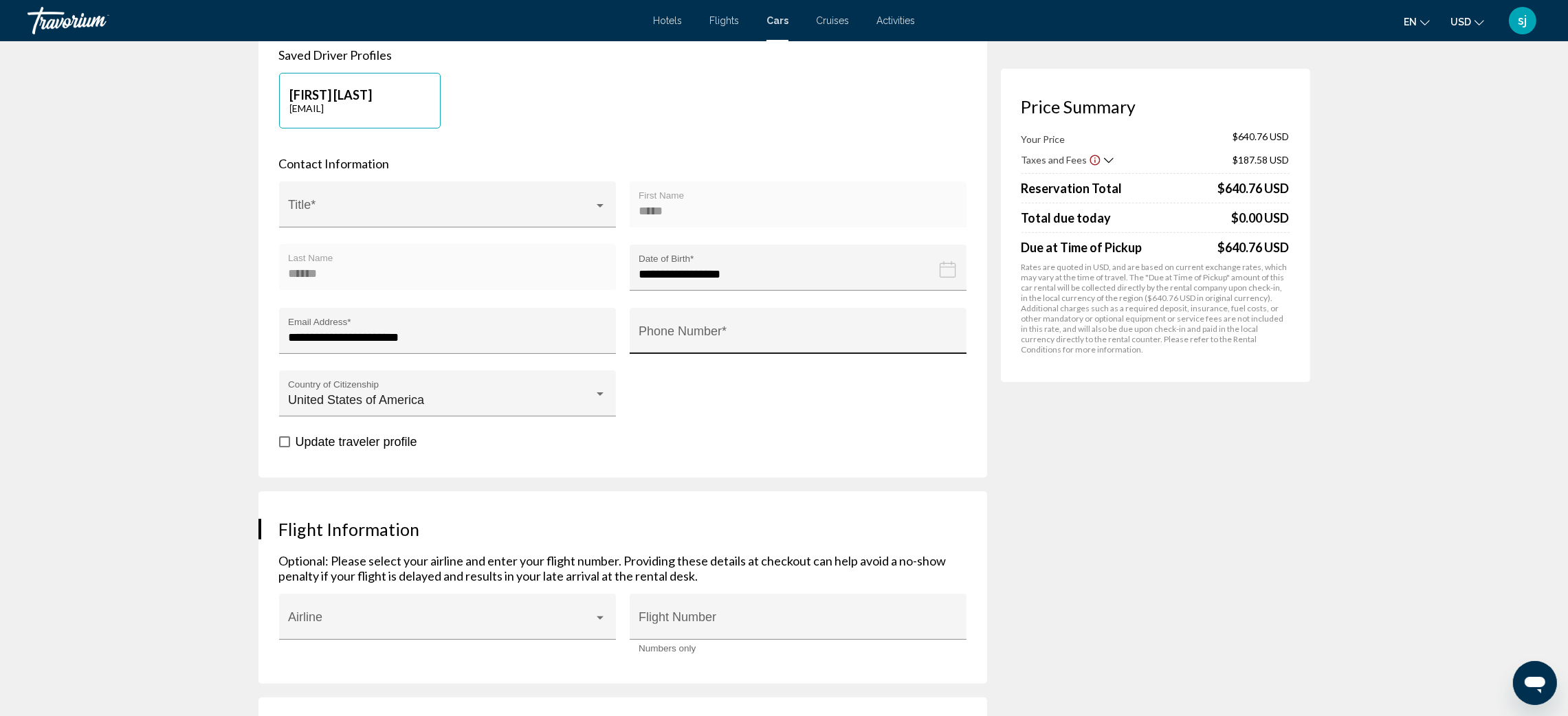 click on "Phone Number  *" at bounding box center [797, 337] 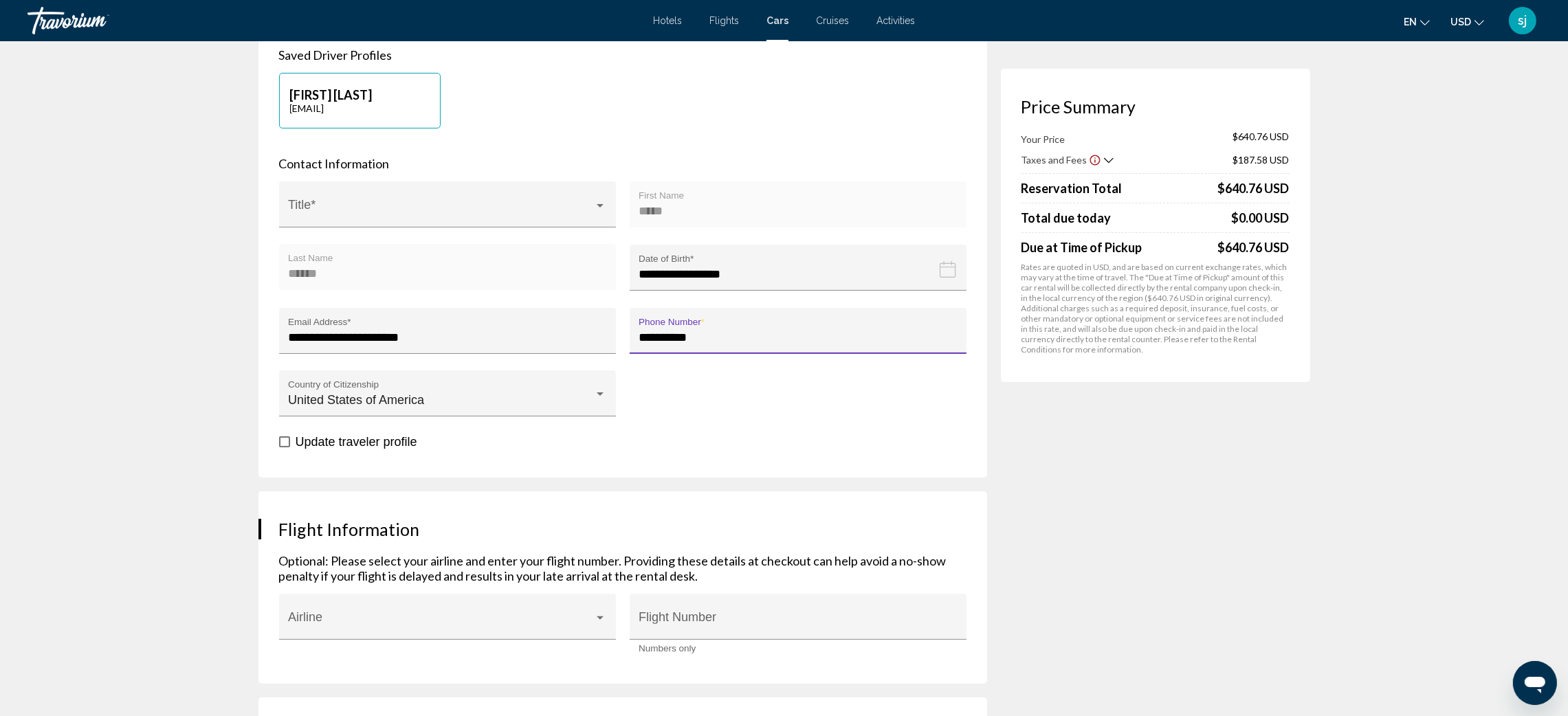 type on "**********" 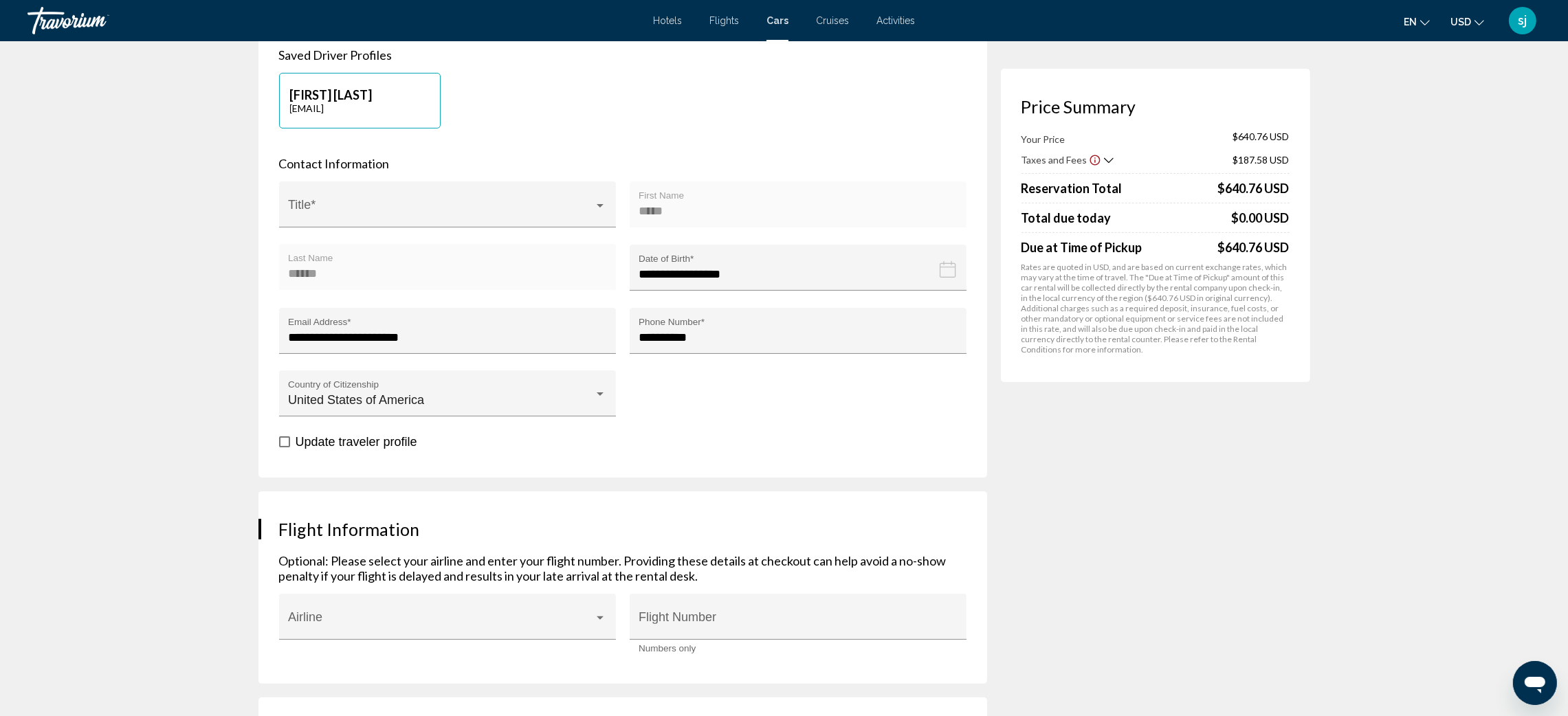 drag, startPoint x: 278, startPoint y: 427, endPoint x: 284, endPoint y: 432, distance: 7.81025 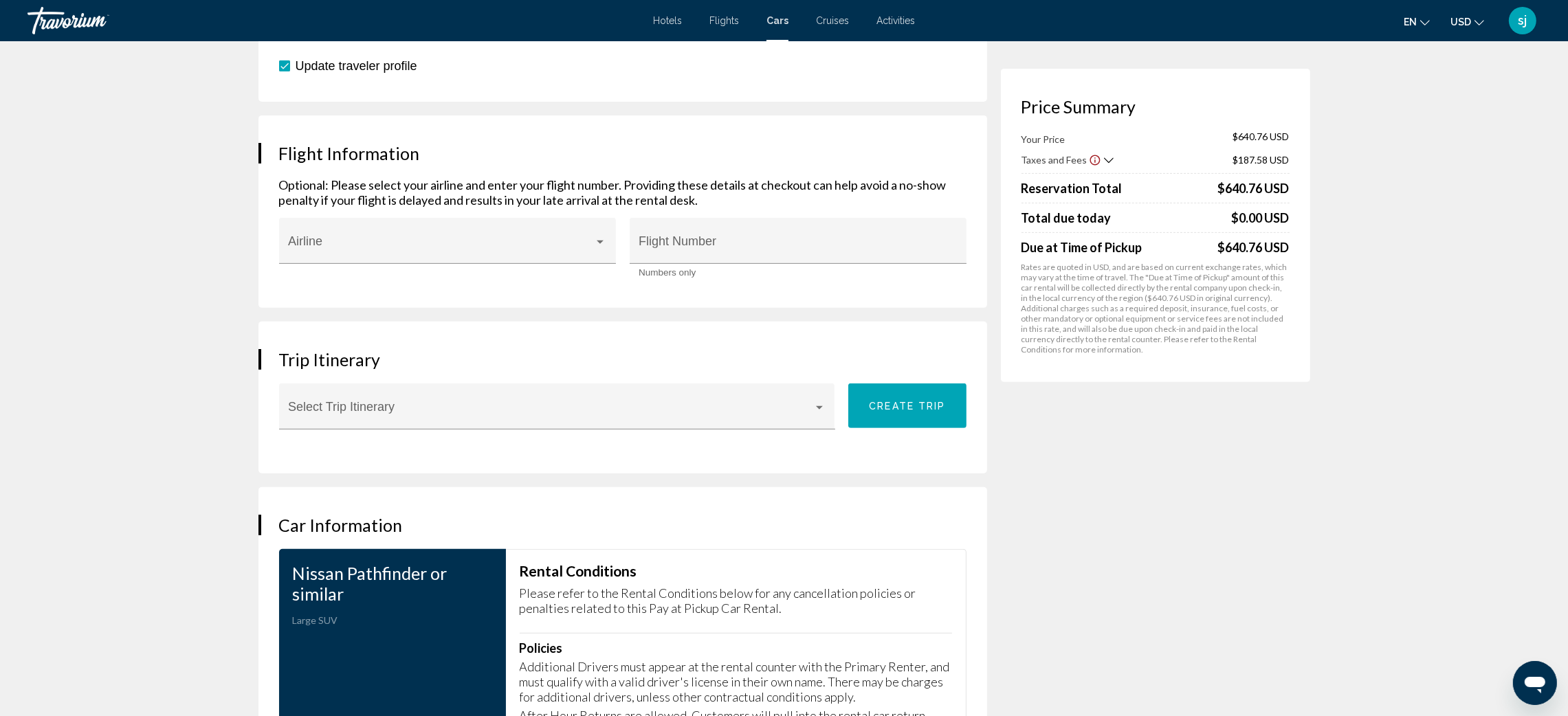 scroll, scrollTop: 825, scrollLeft: 0, axis: vertical 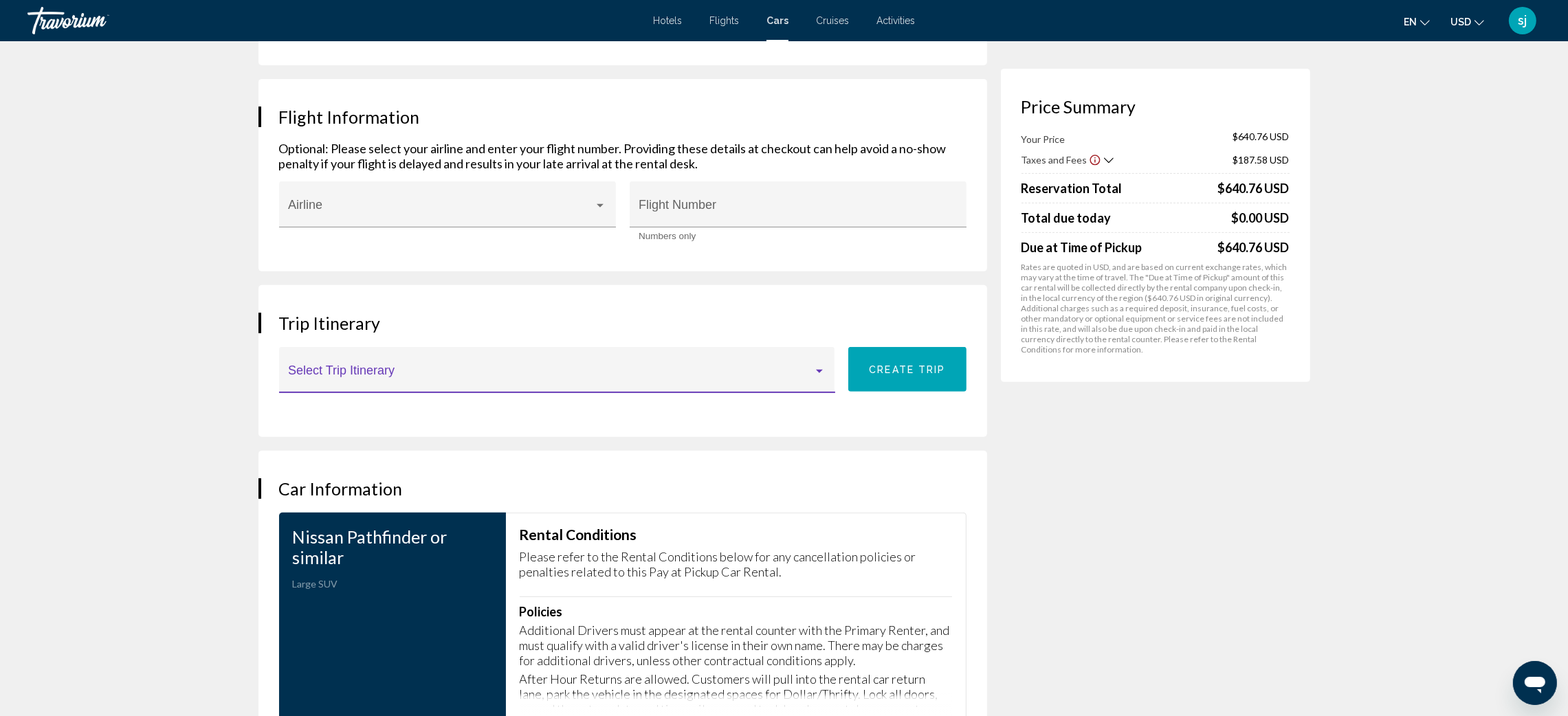 click at bounding box center [819, 371] 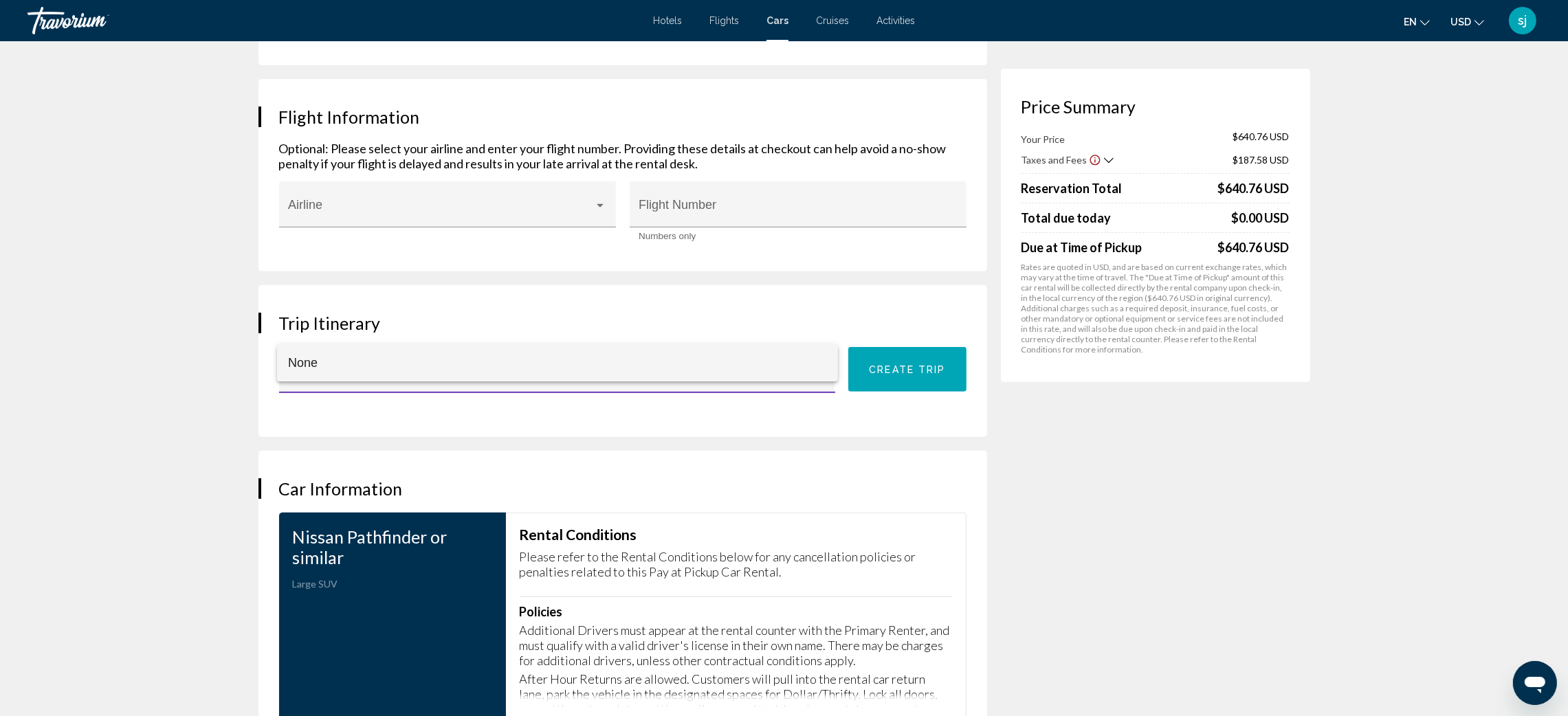 click on "None" at bounding box center (557, 363) 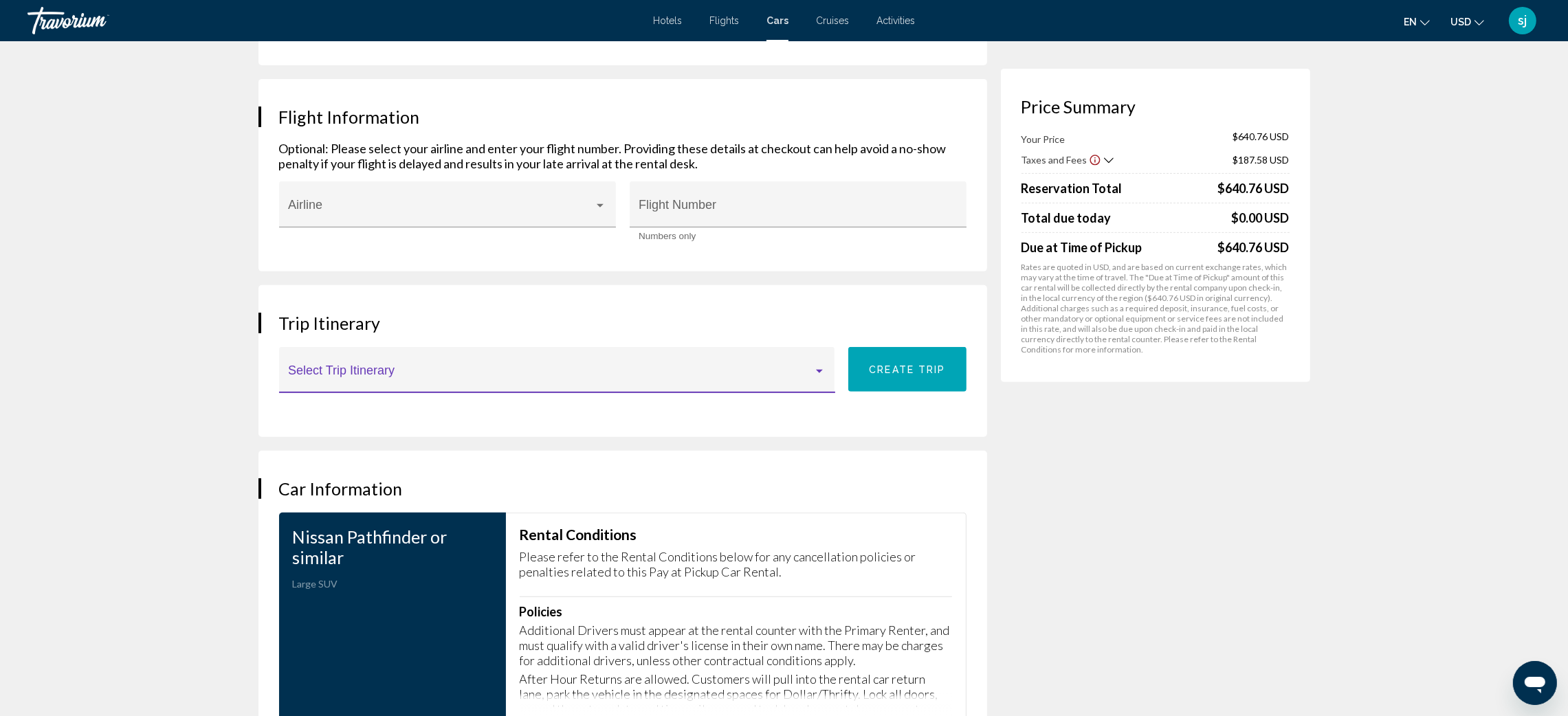click on "Create trip" at bounding box center [907, 370] 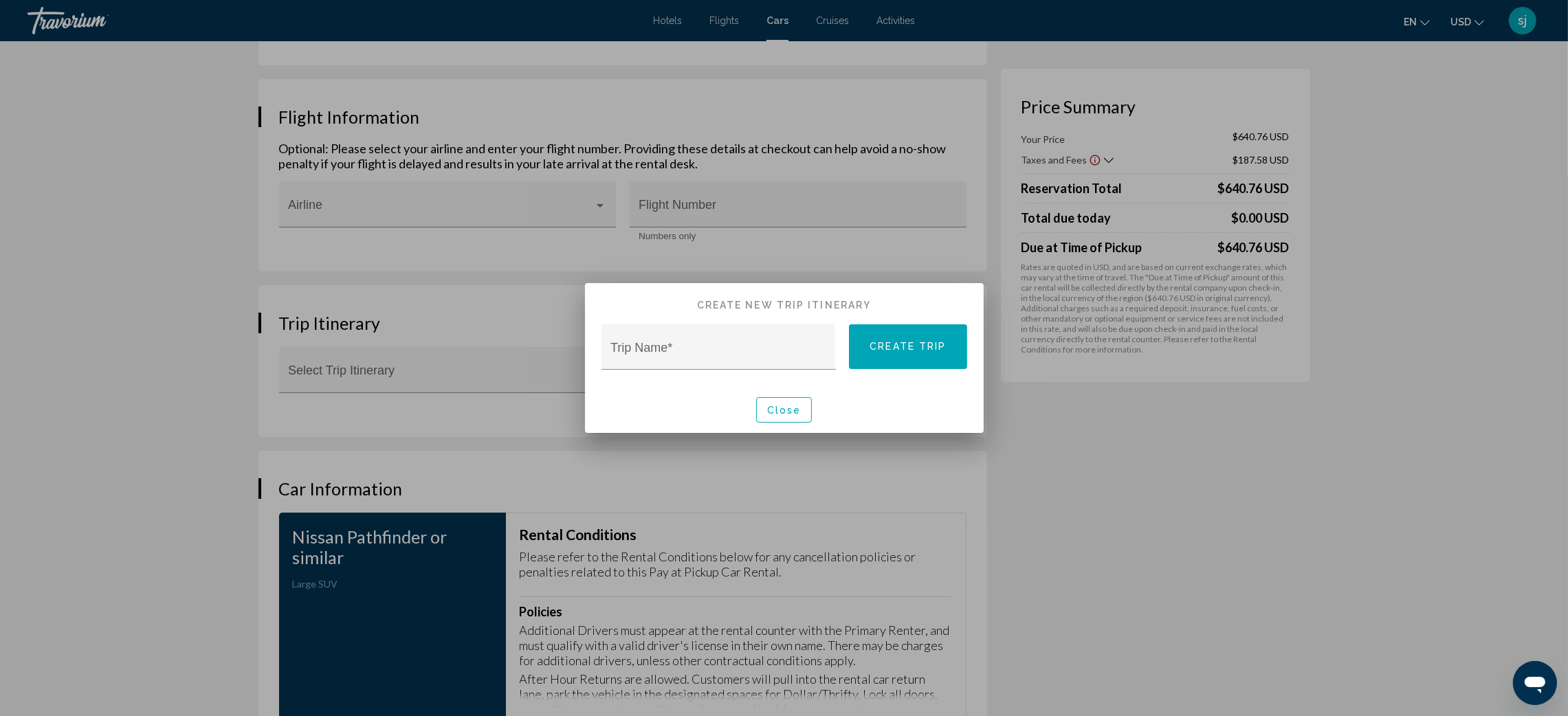 scroll, scrollTop: 0, scrollLeft: 0, axis: both 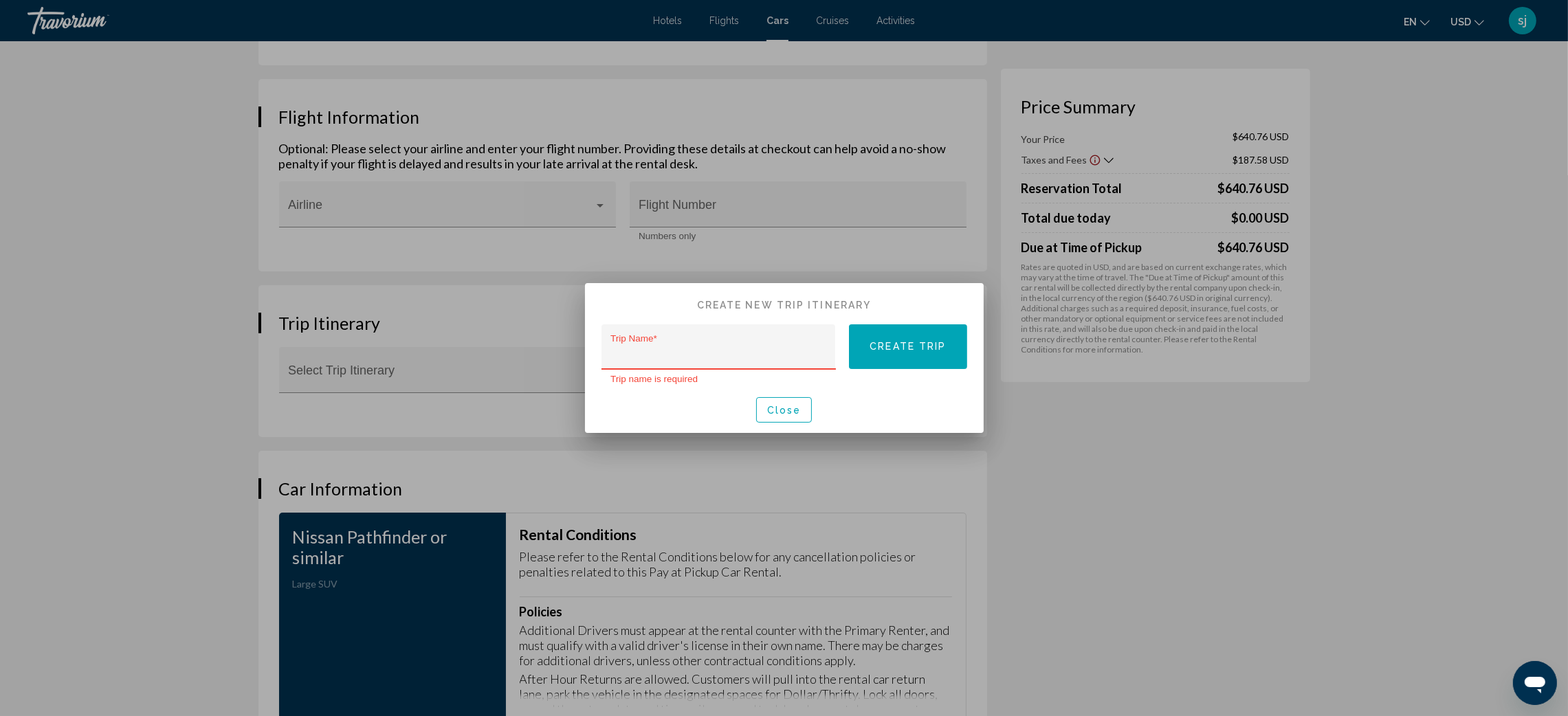 click on "Trip Name  *" at bounding box center (718, 354) 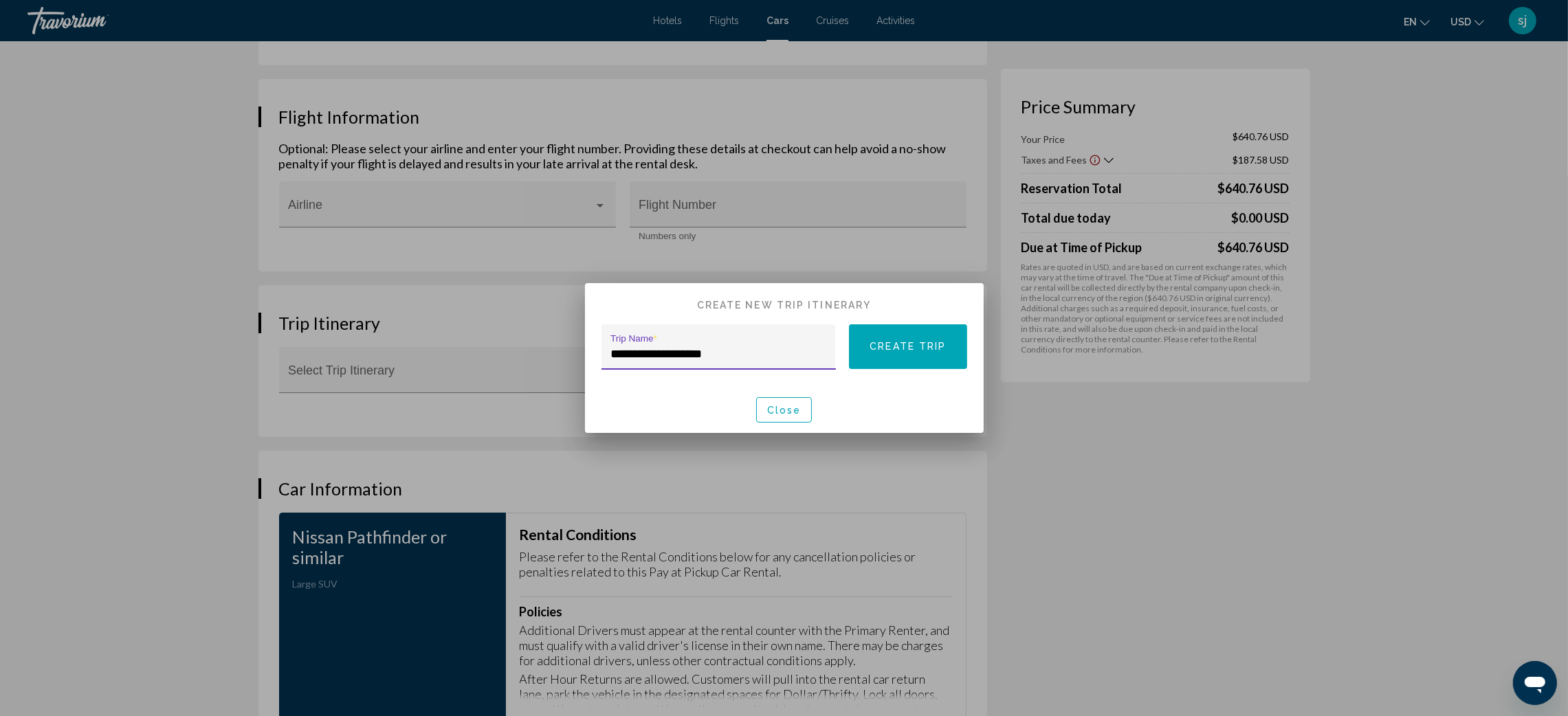 type on "**********" 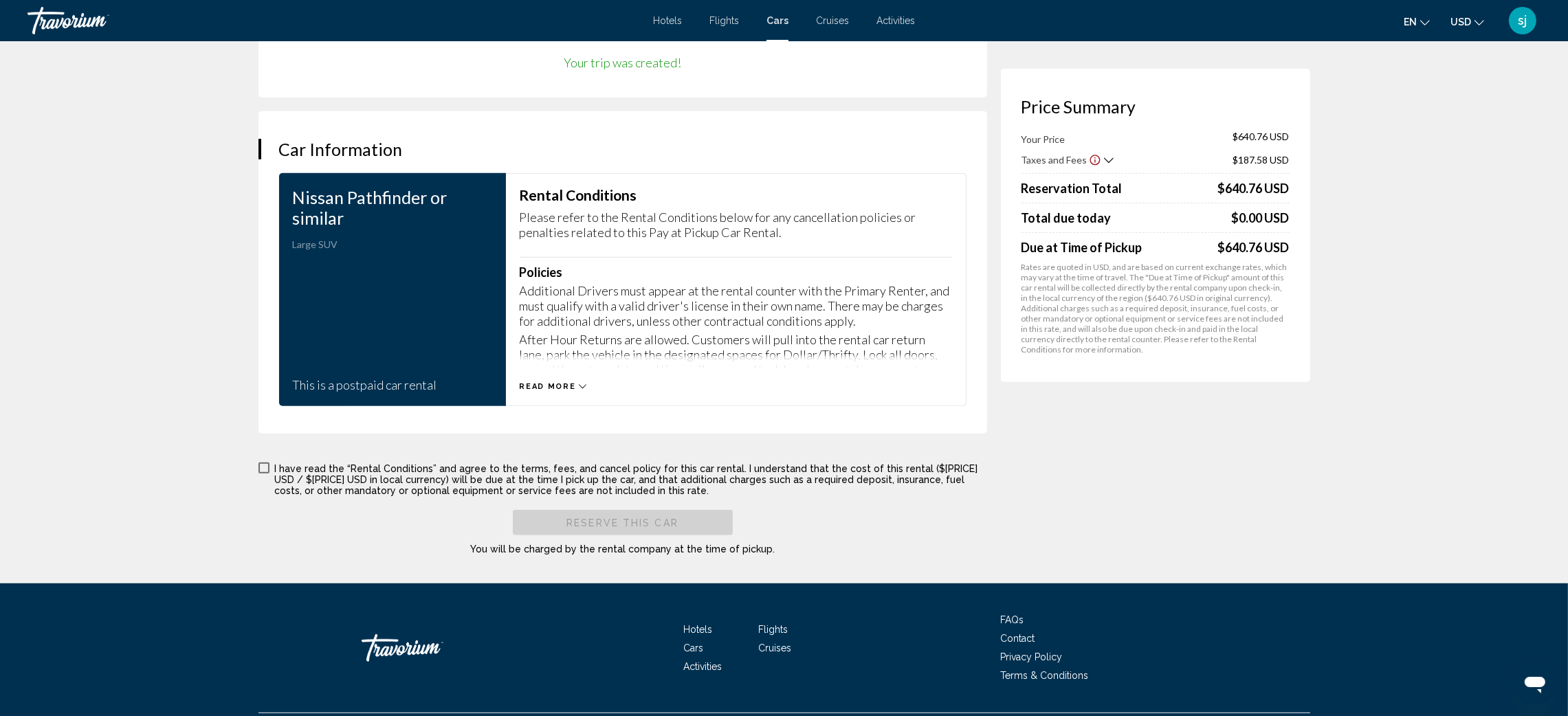 scroll, scrollTop: 1205, scrollLeft: 0, axis: vertical 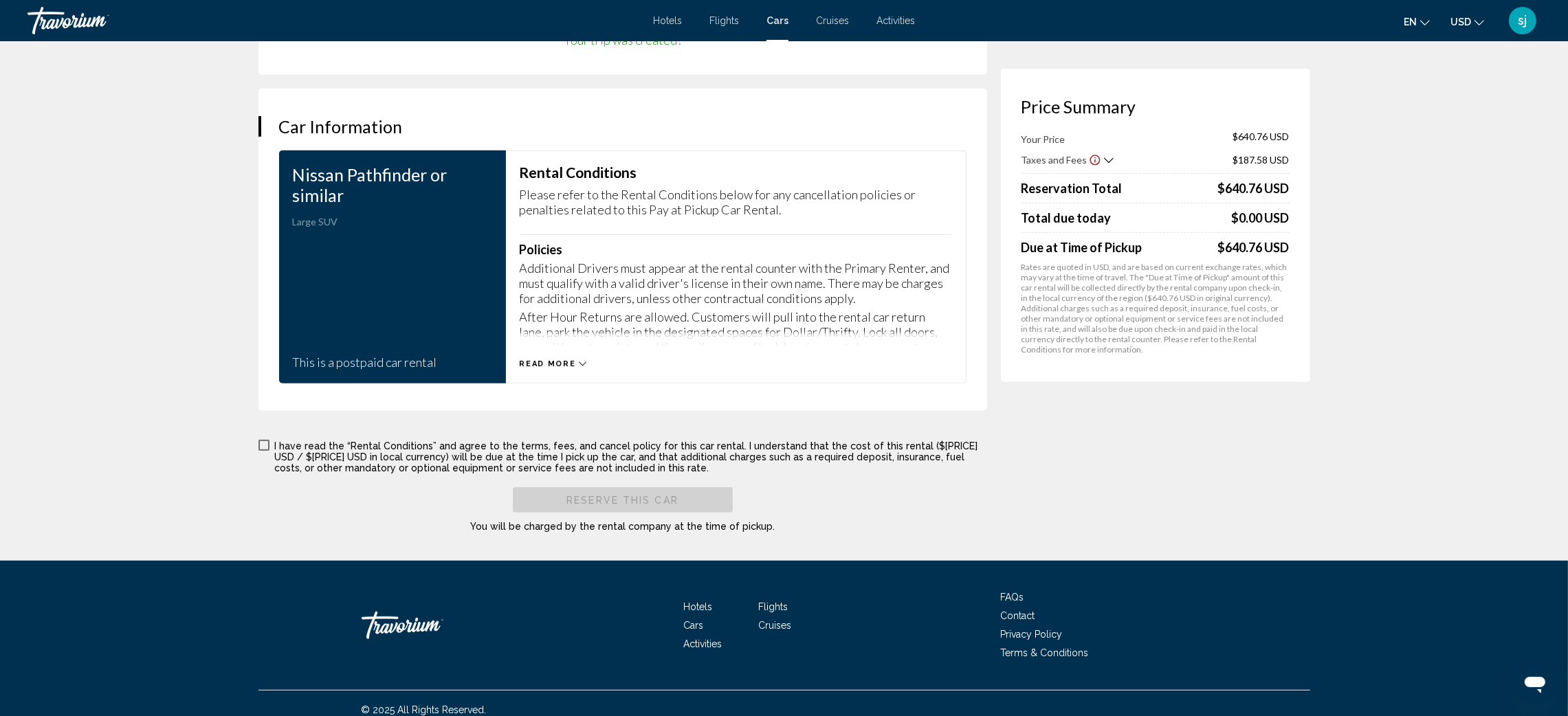 click on "Read more" at bounding box center (548, 363) 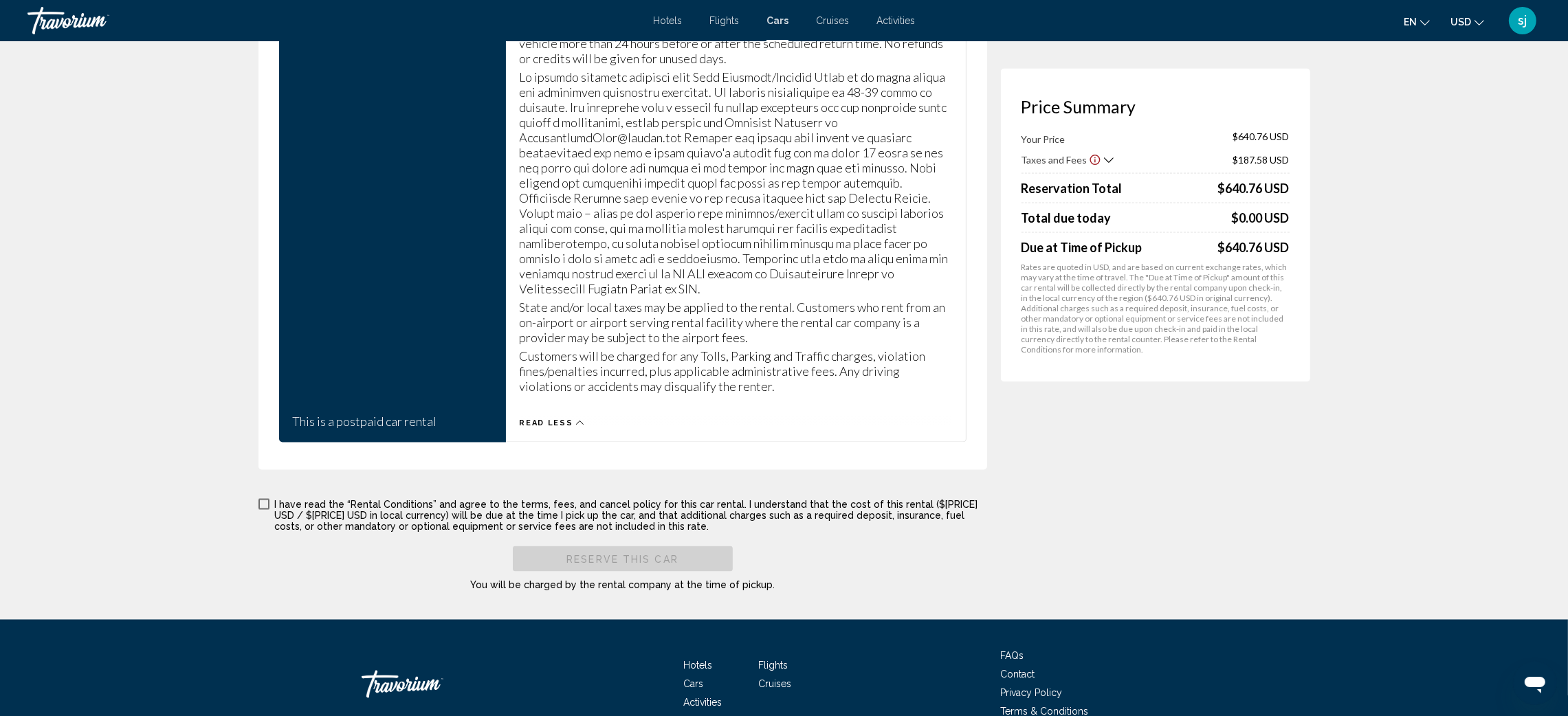 scroll, scrollTop: 3522, scrollLeft: 0, axis: vertical 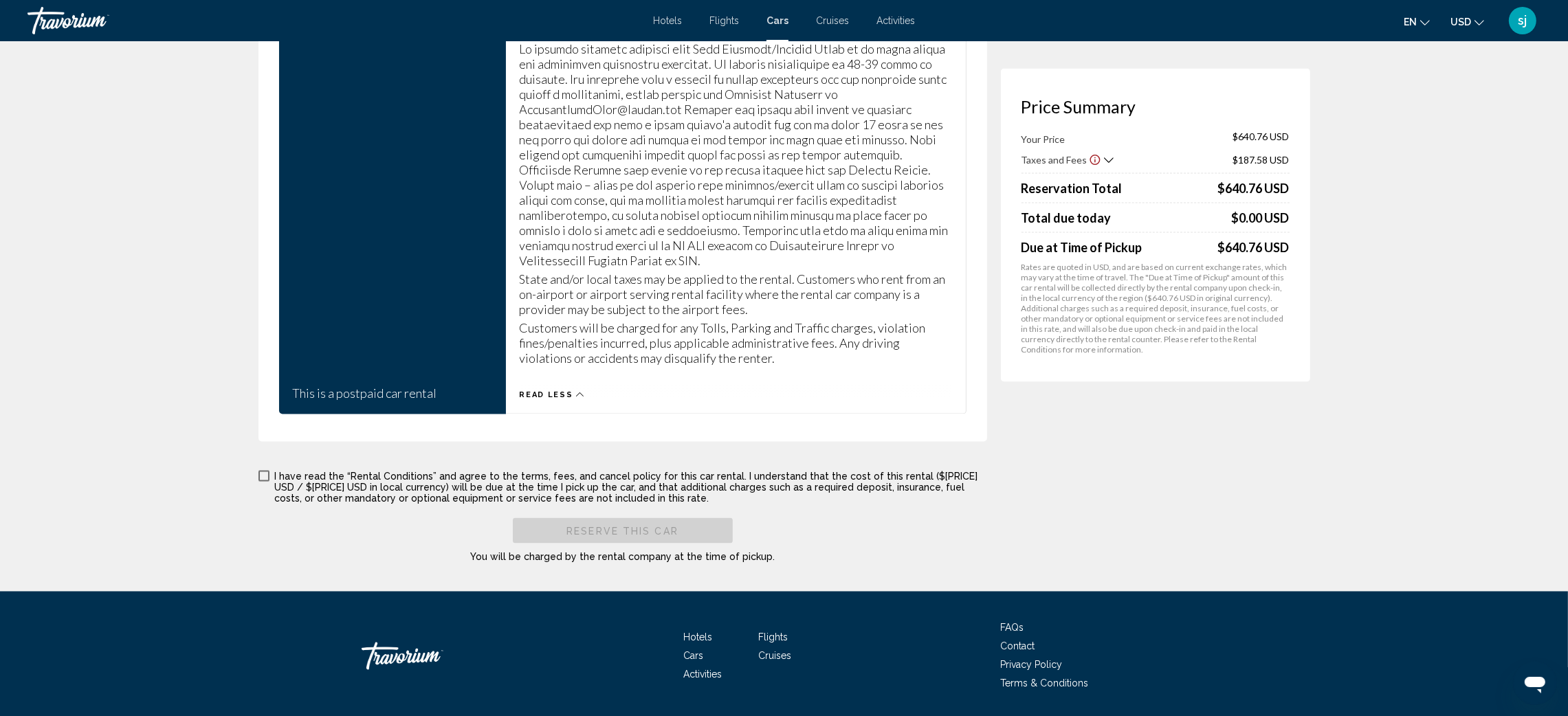 click at bounding box center (264, 476) 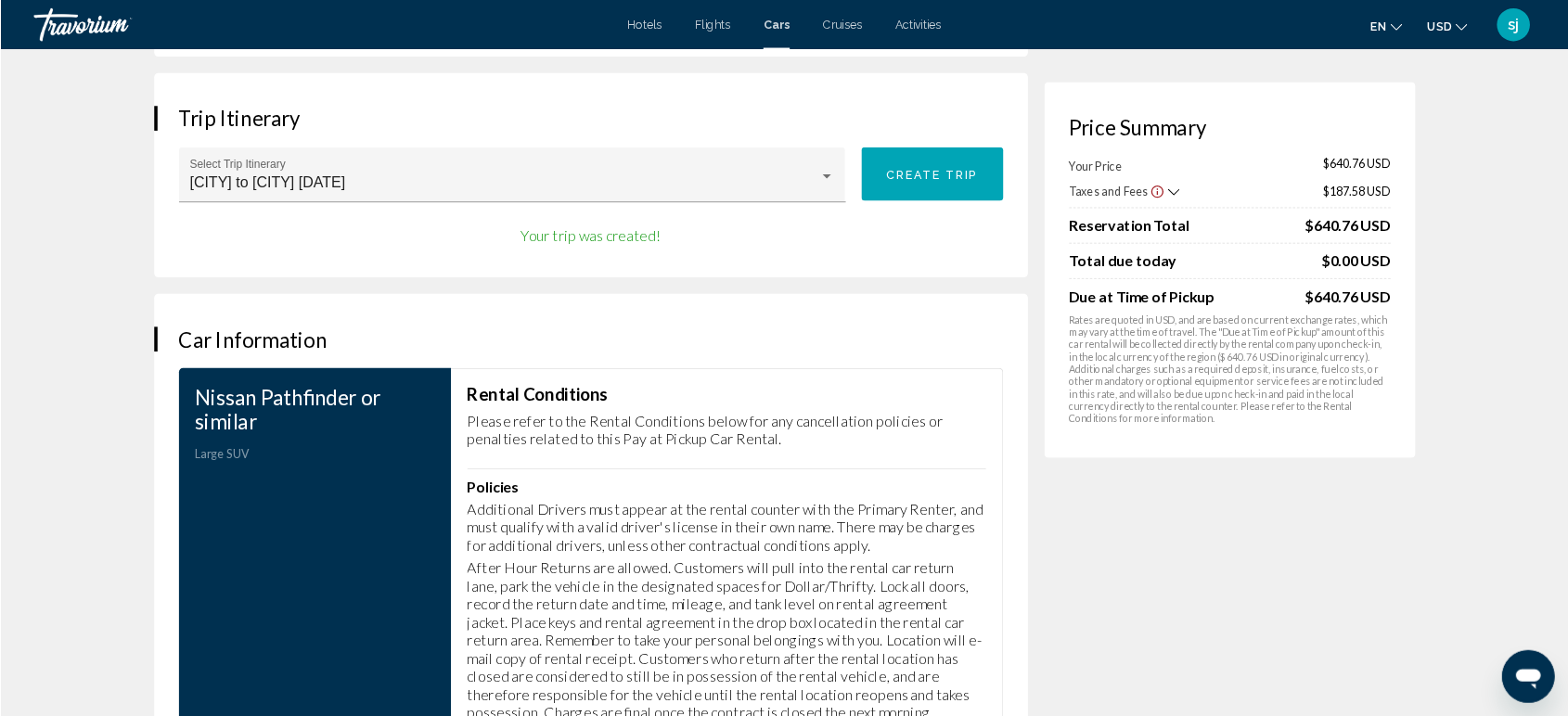 scroll, scrollTop: 1415, scrollLeft: 0, axis: vertical 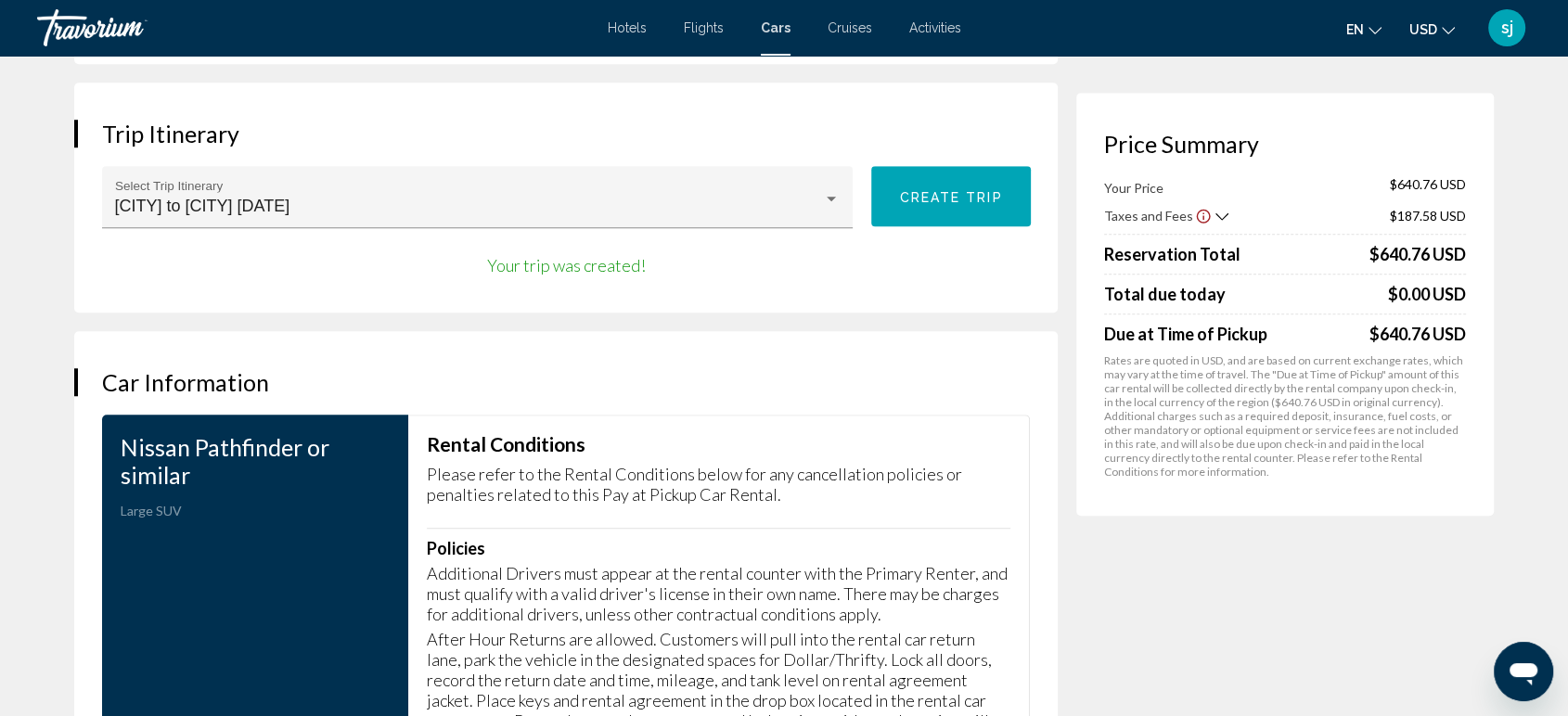 drag, startPoint x: 1664, startPoint y: 5, endPoint x: 1176, endPoint y: 600, distance: 769.52518 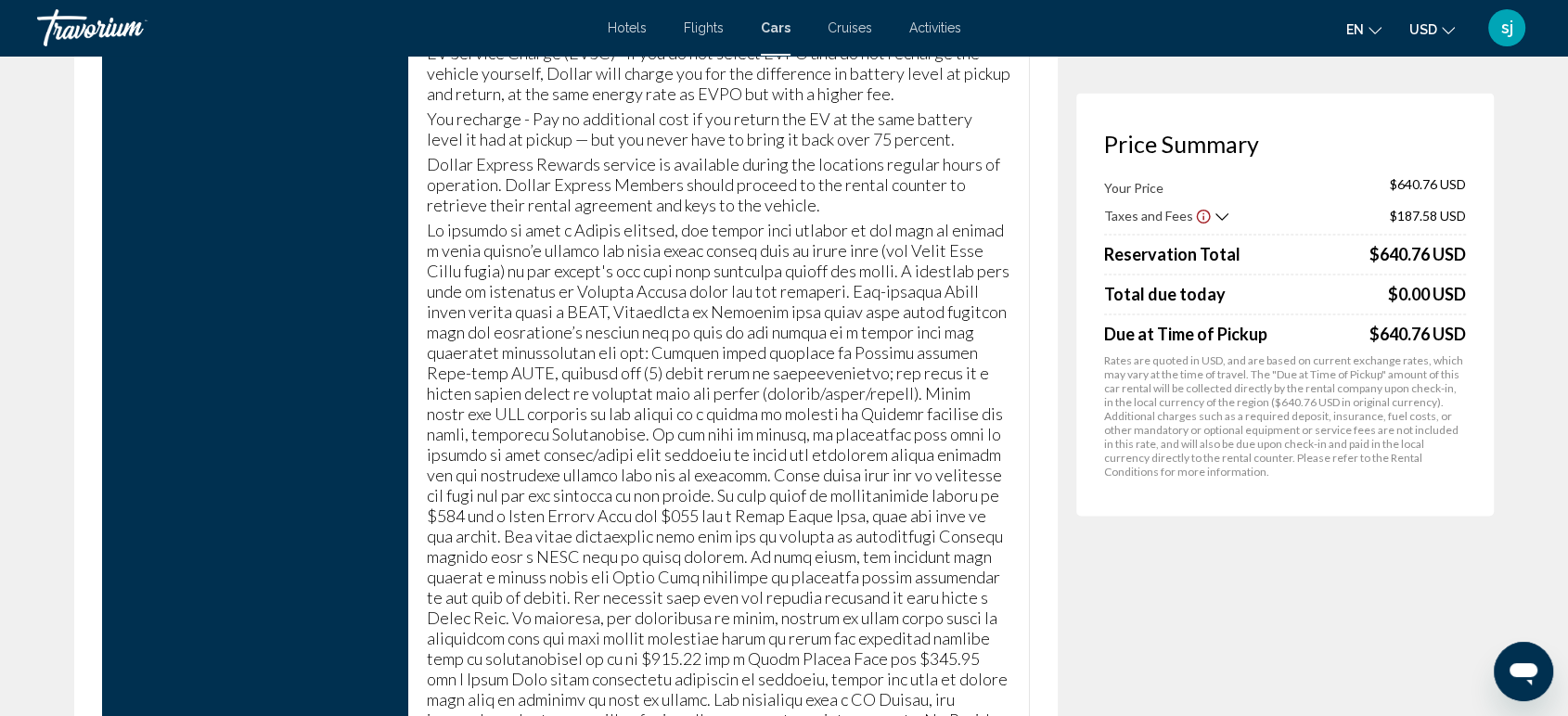 scroll, scrollTop: 2679, scrollLeft: 0, axis: vertical 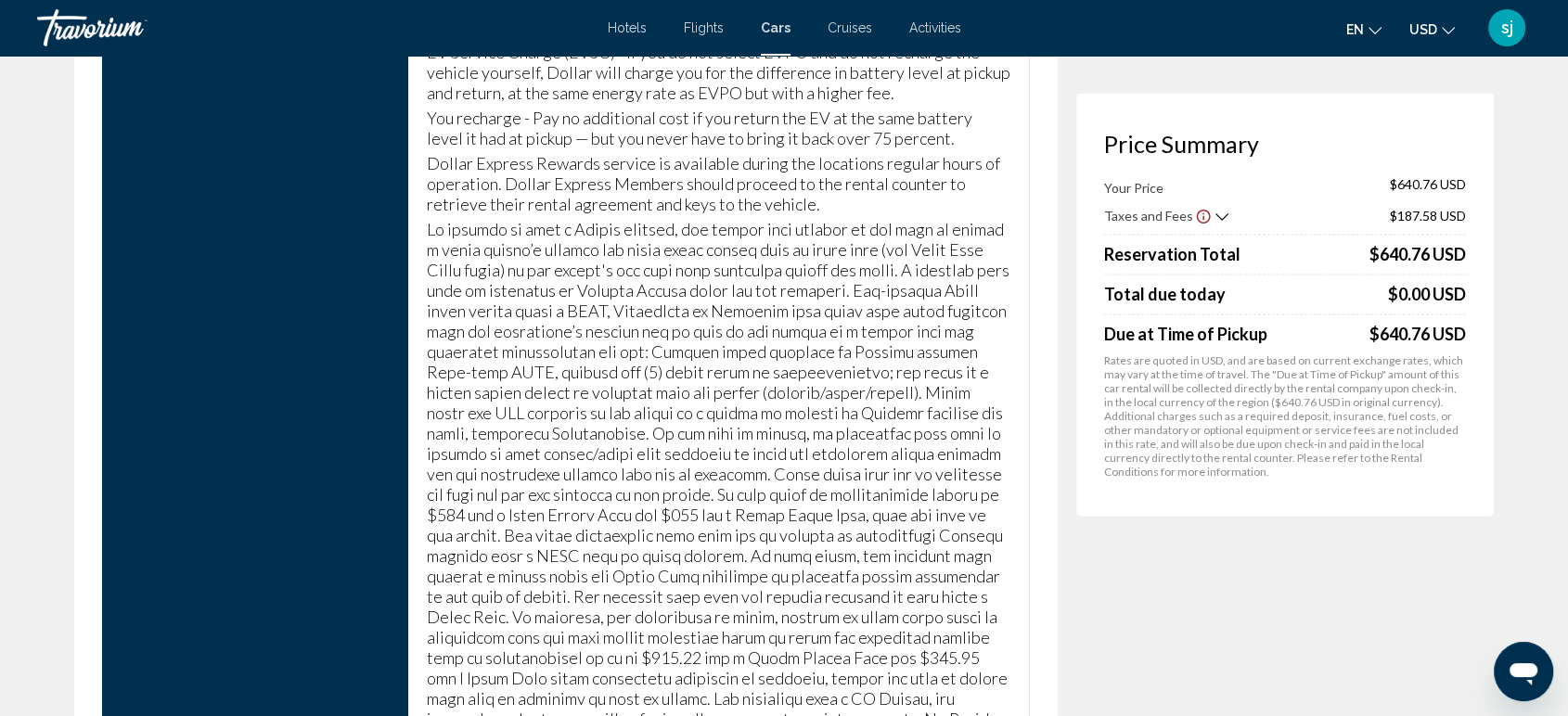 click 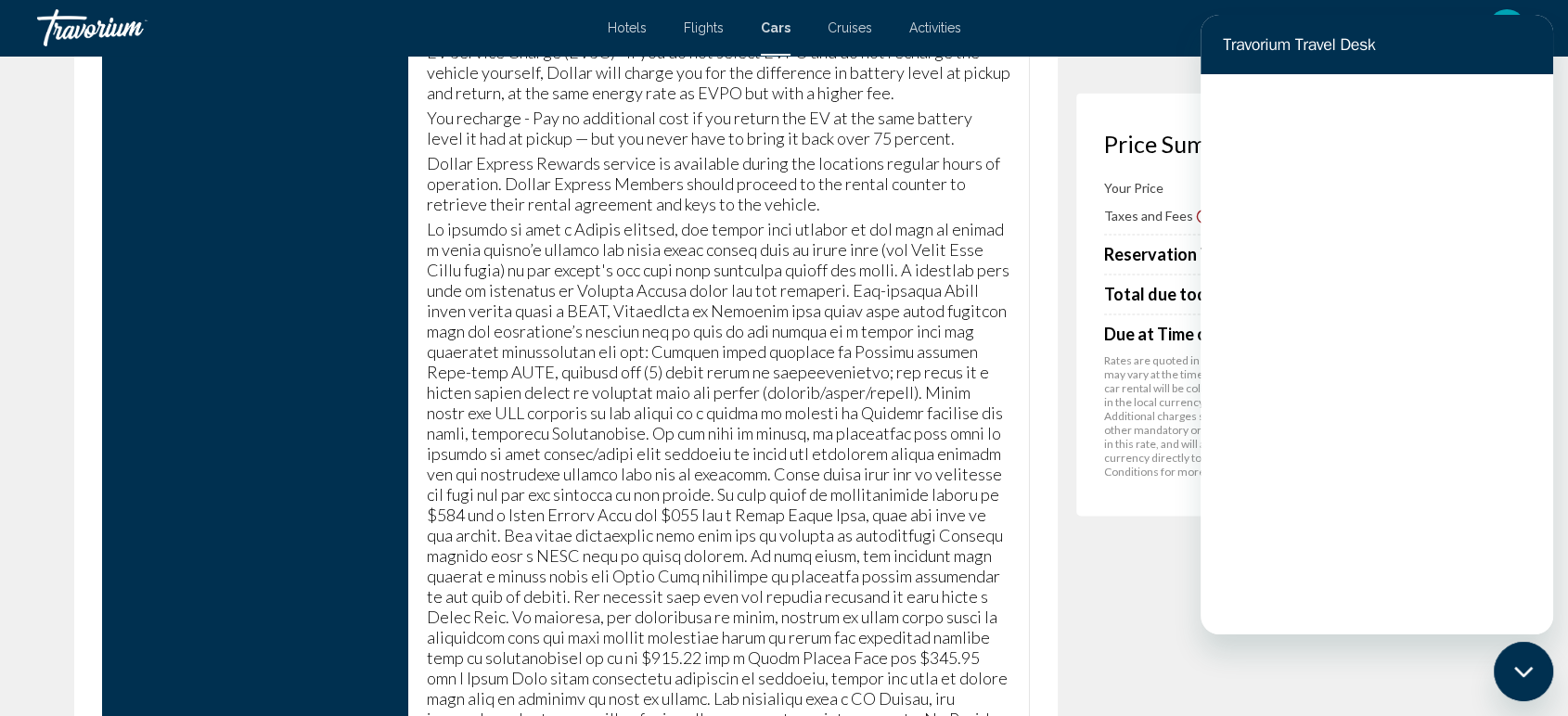 scroll, scrollTop: 0, scrollLeft: 0, axis: both 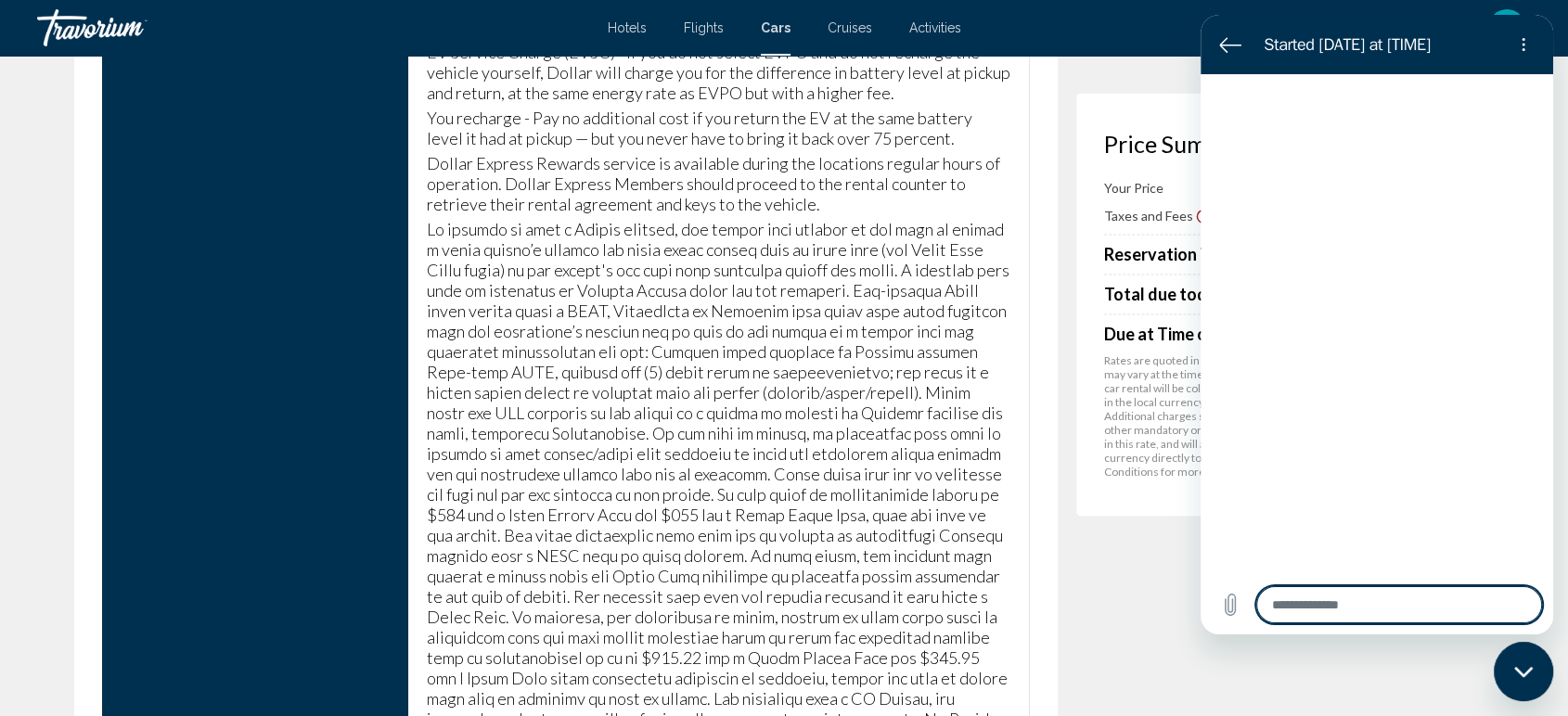 type on "*" 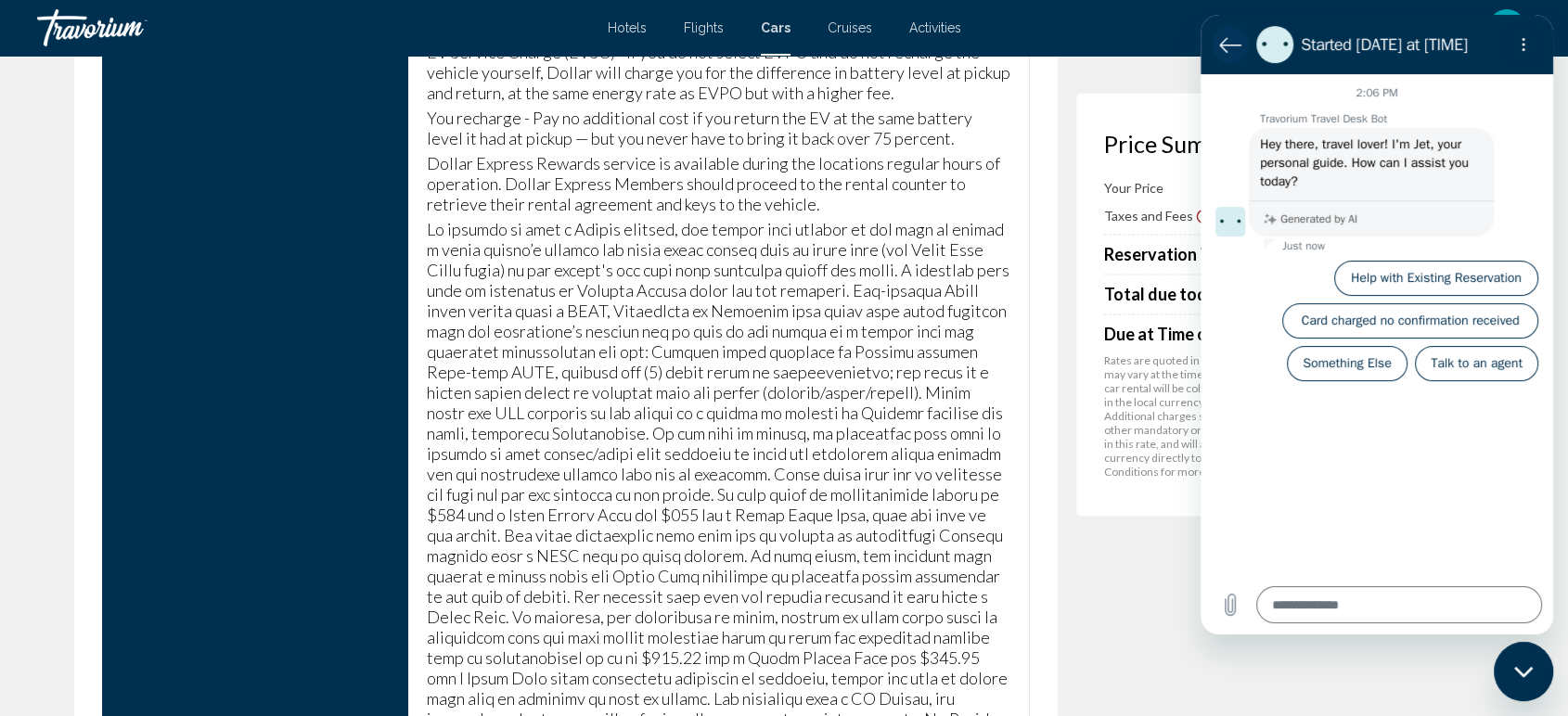click 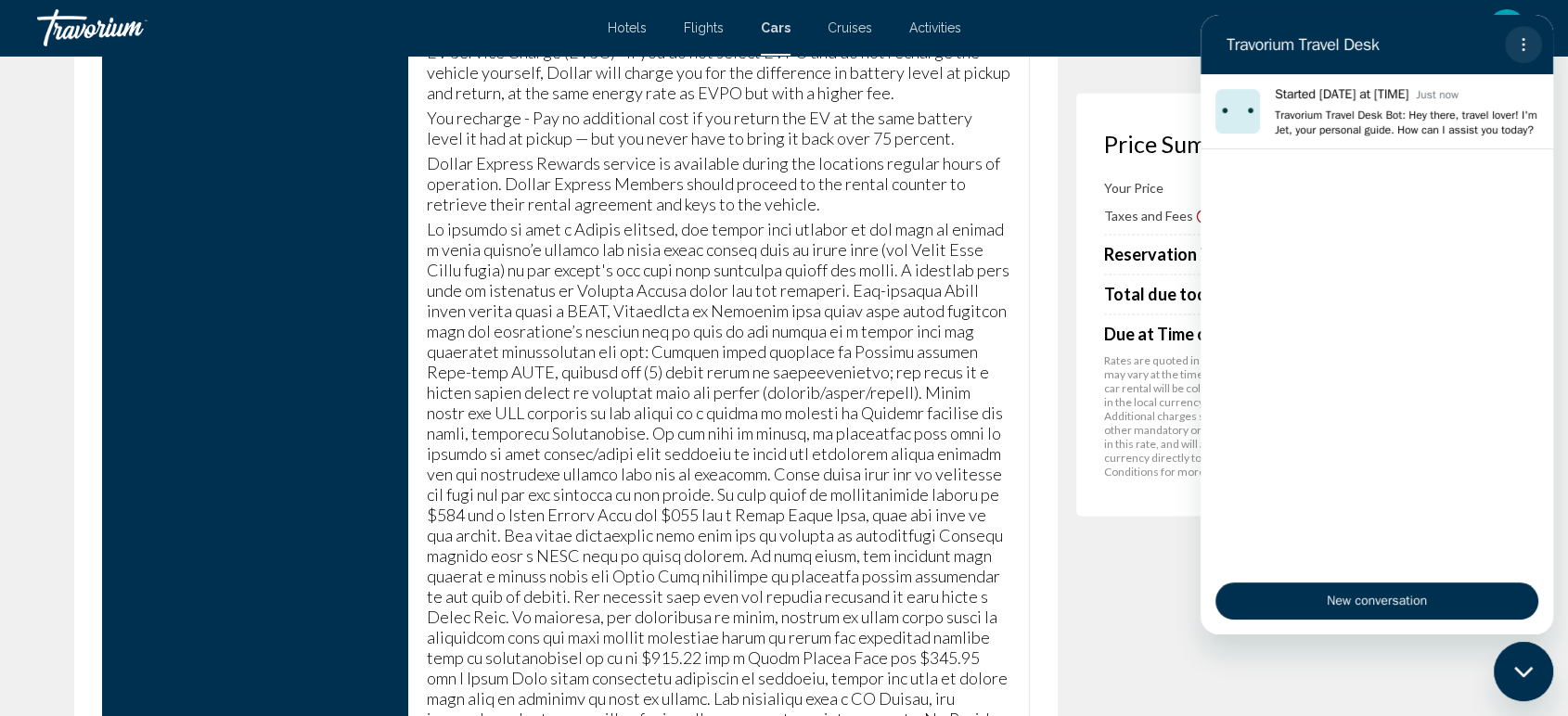 click 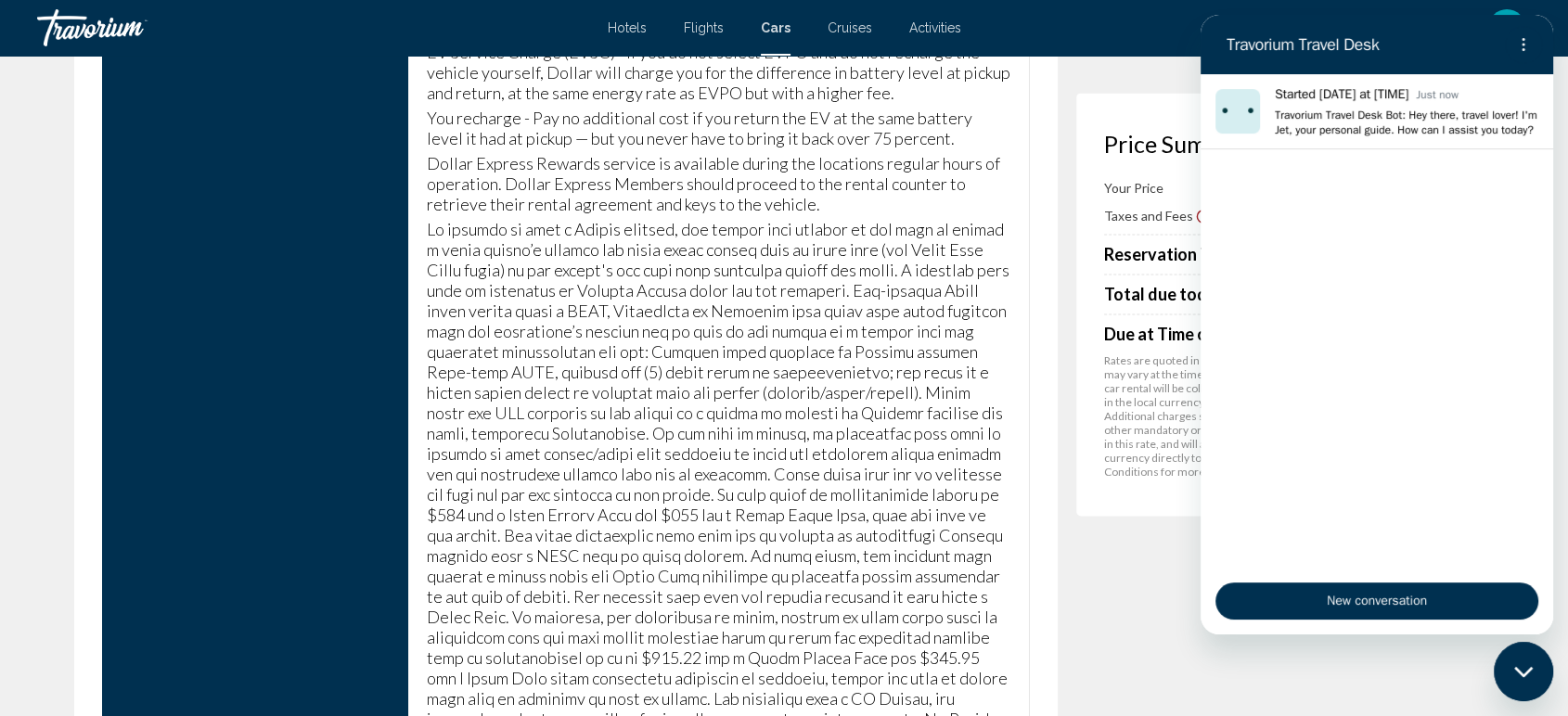 click on "en
English Español Français Italiano Português русский USD
USD ($) MXN (Mex$) CAD (Can$) GBP (£) EUR (€) AUD (A$) NZD (NZ$) CNY (CN¥) sj Login" at bounding box center [1255, 28] 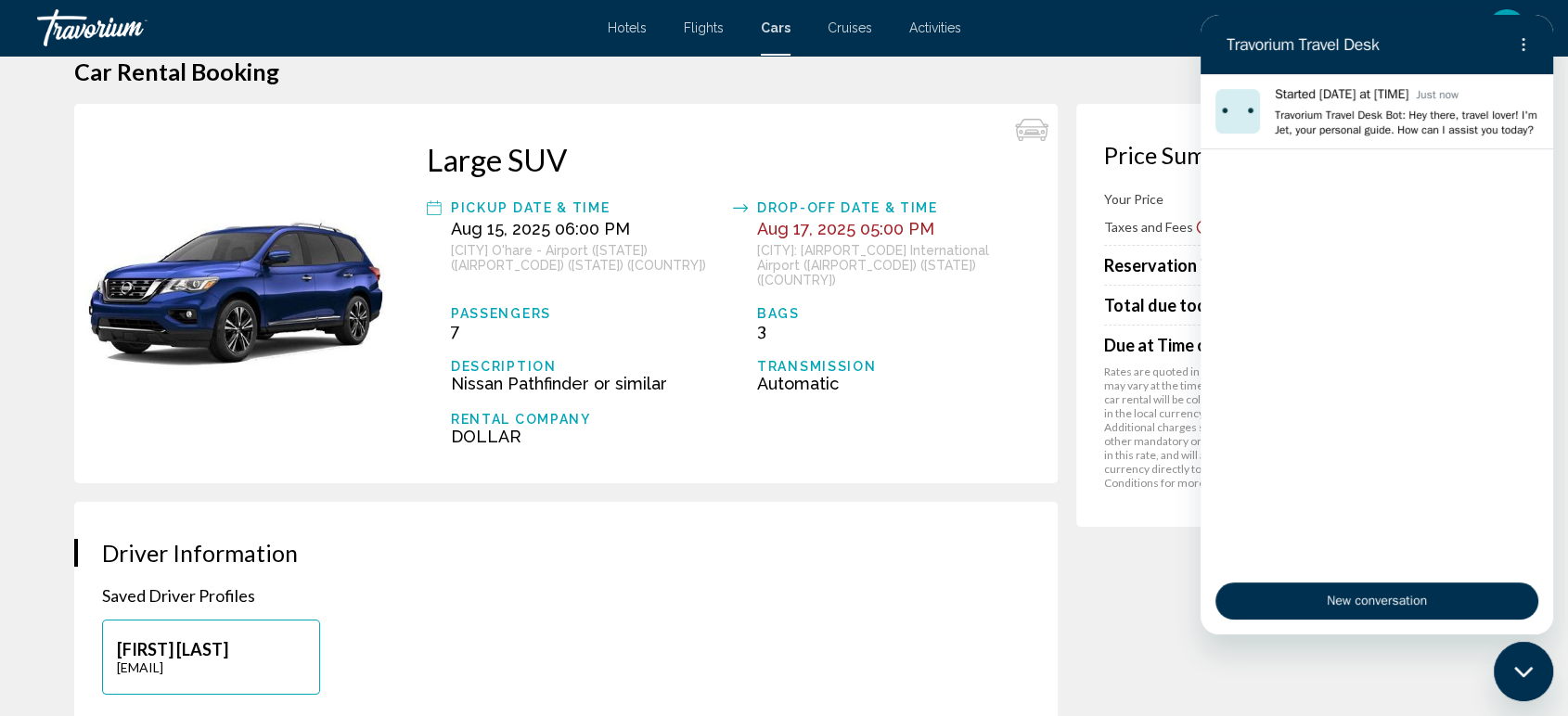 scroll, scrollTop: 0, scrollLeft: 0, axis: both 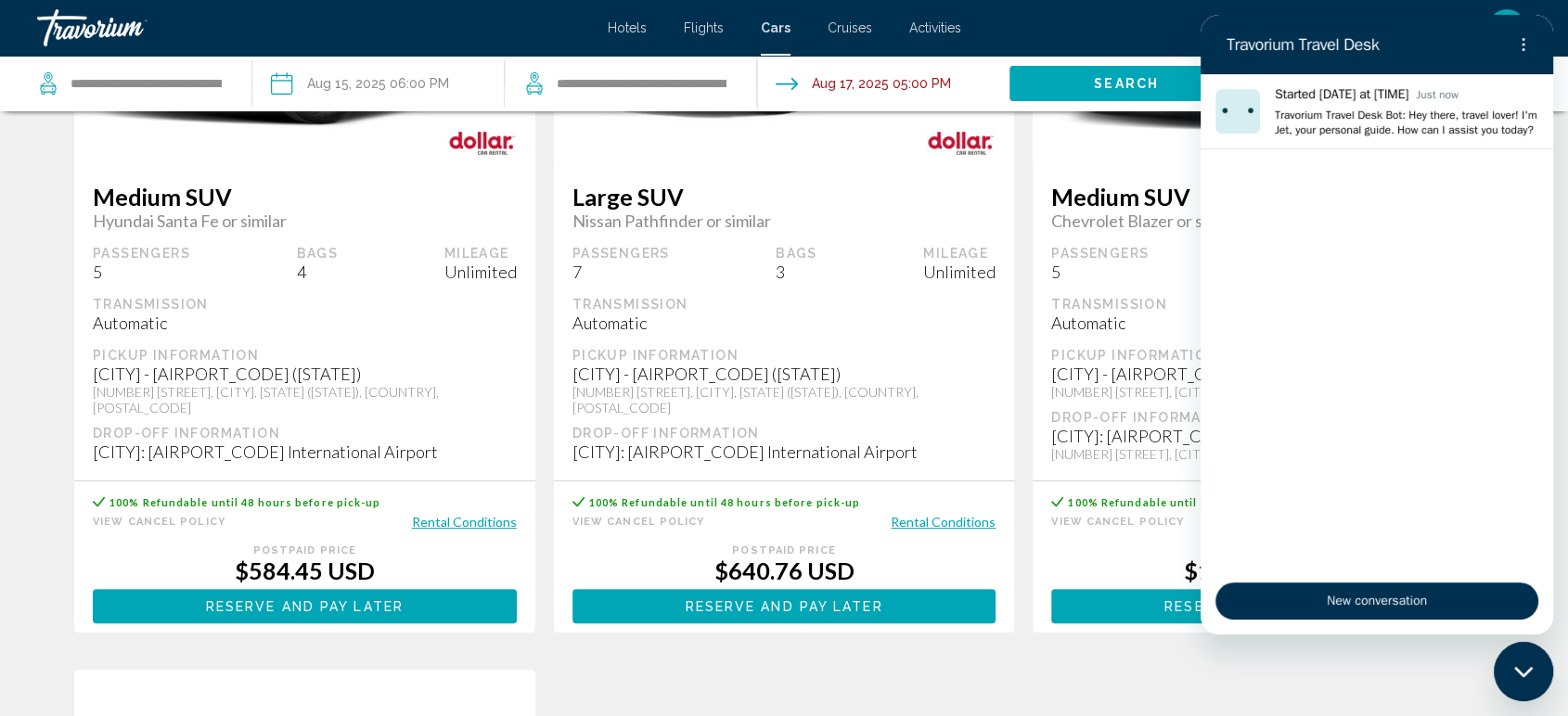 click on "View Cancel Policy" at bounding box center [638, 521] 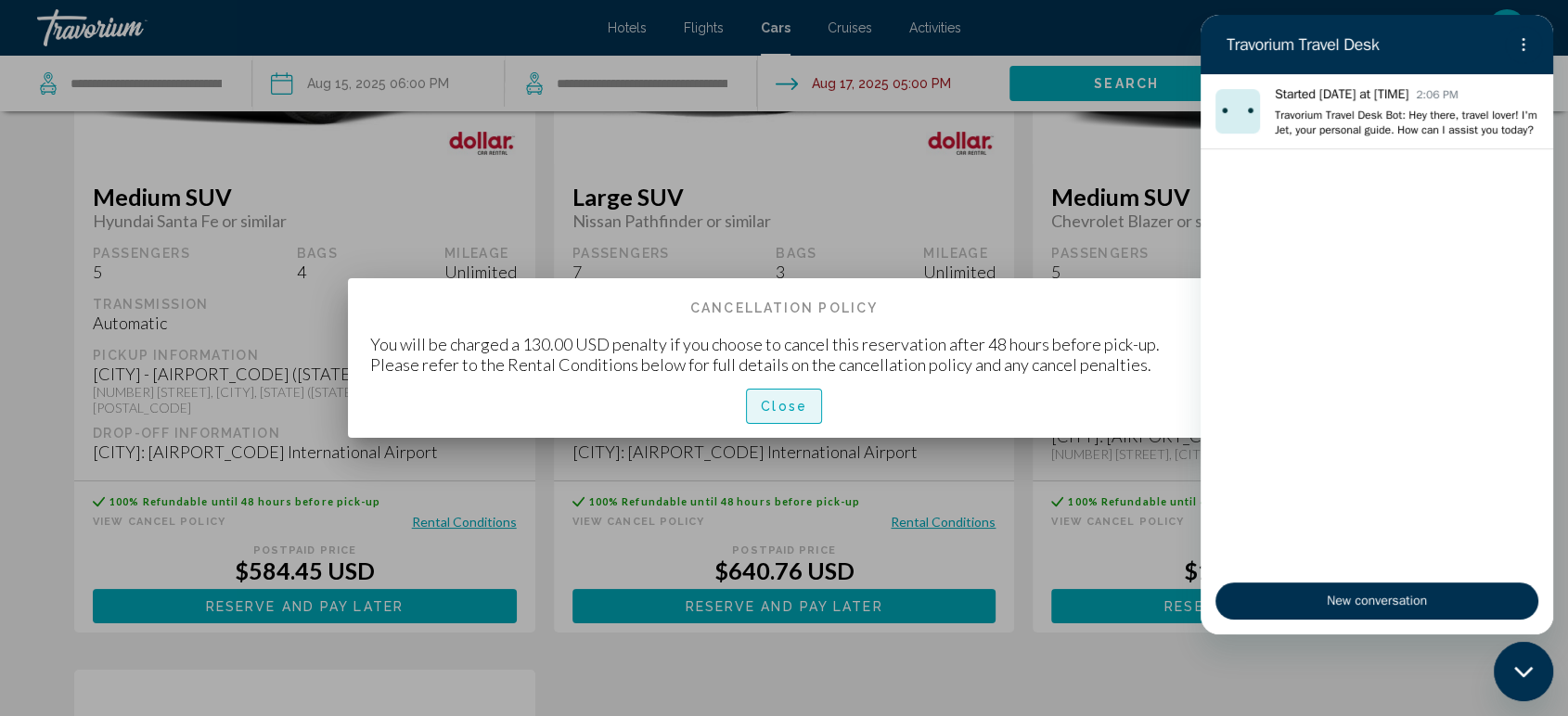 click on "Close" at bounding box center [784, 407] 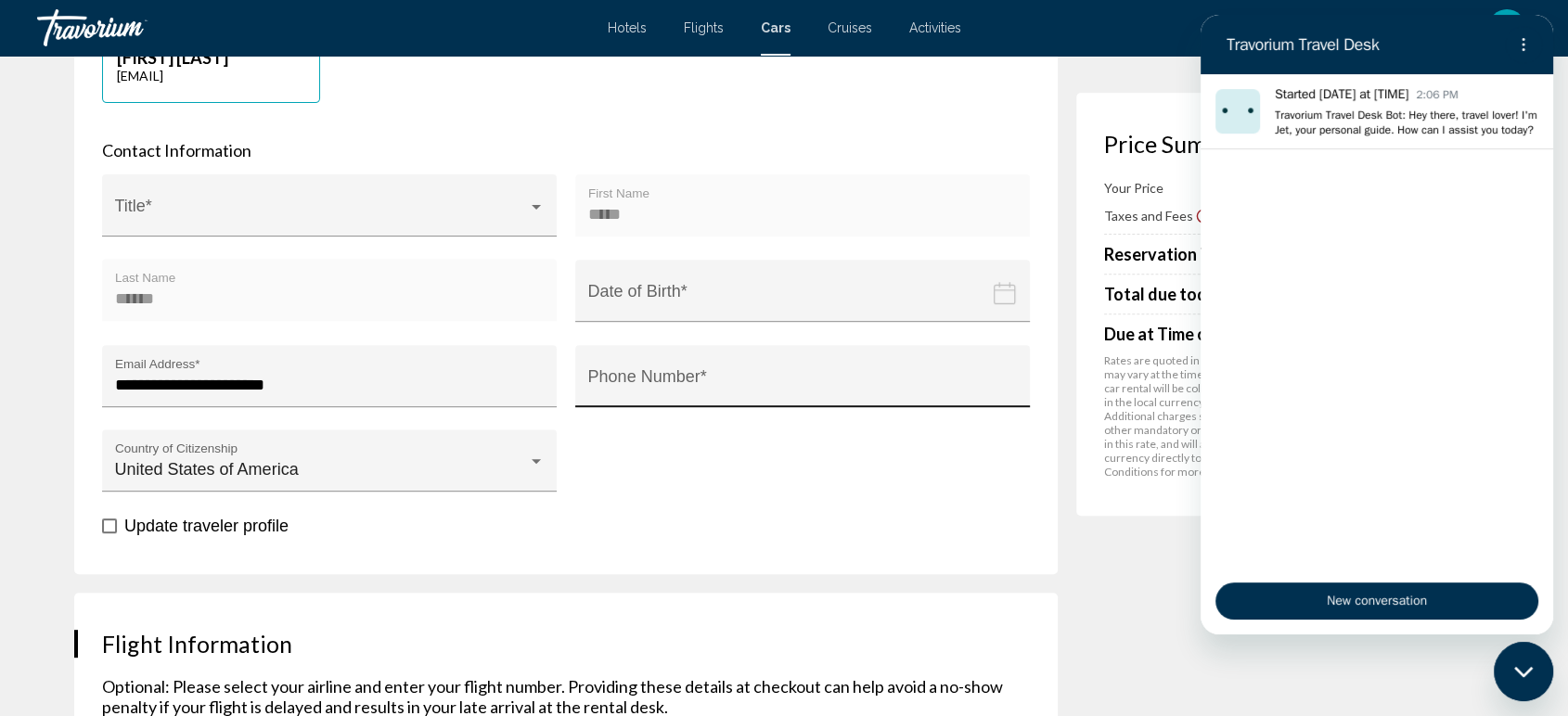 scroll, scrollTop: 515, scrollLeft: 0, axis: vertical 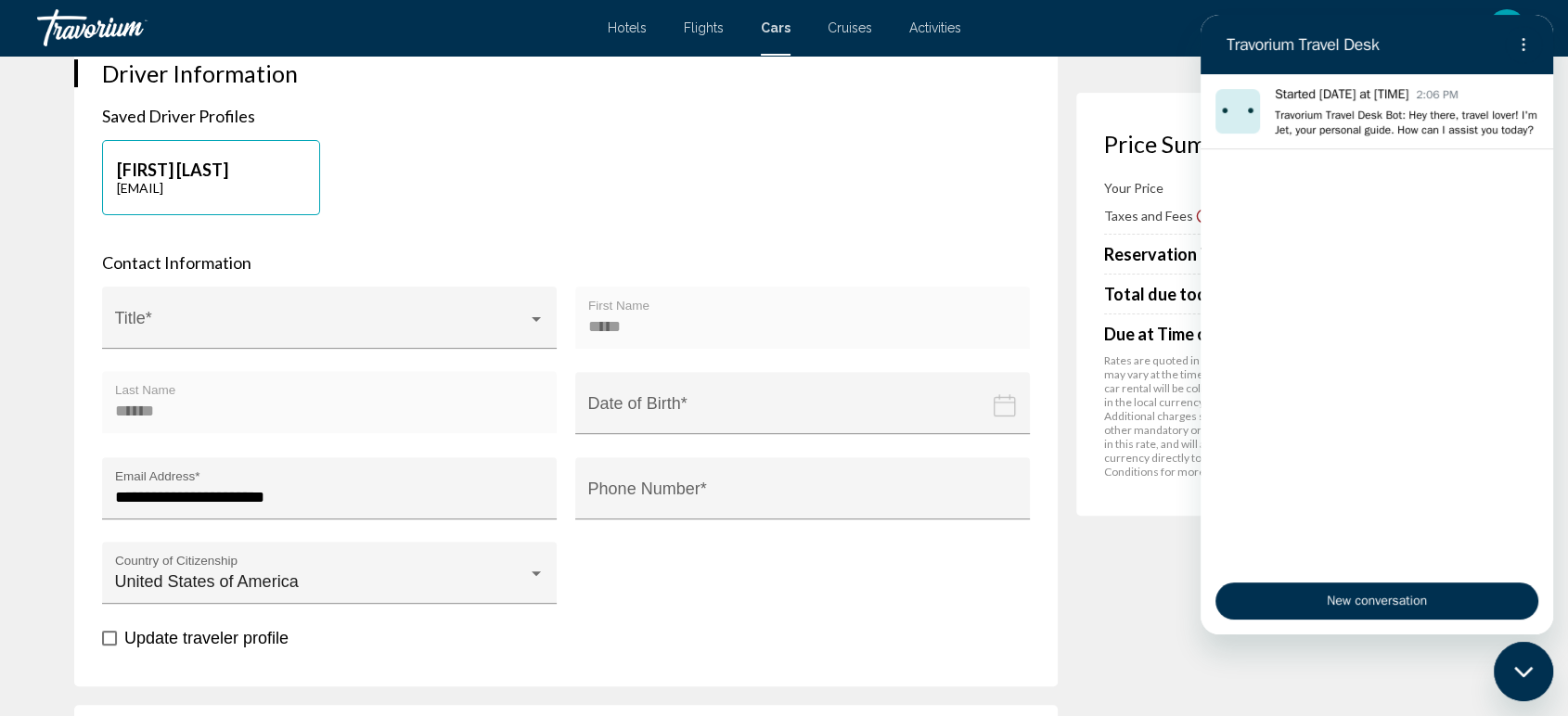 click on "[FIRST] [LAST]" at bounding box center [211, 170] 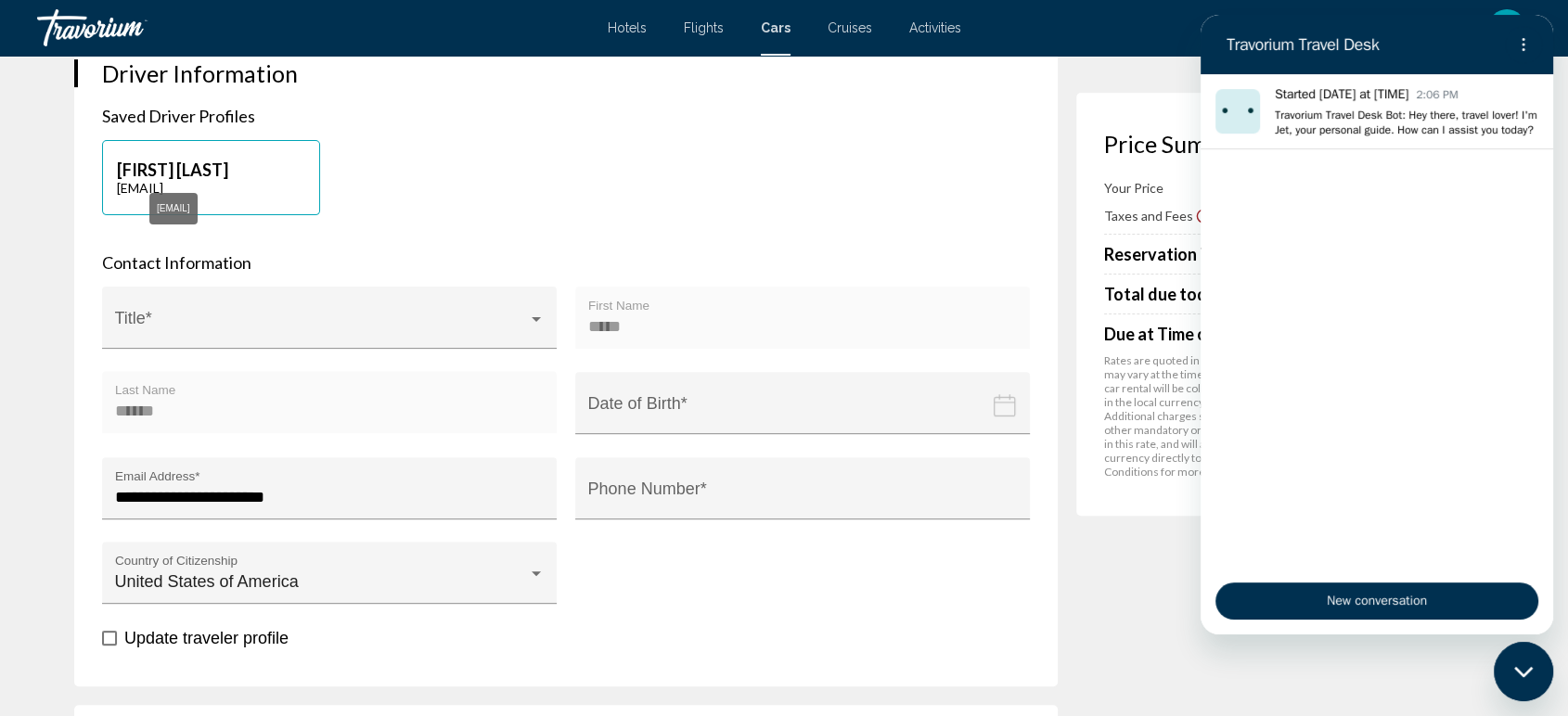 click on "[EMAIL]" at bounding box center (174, 209) 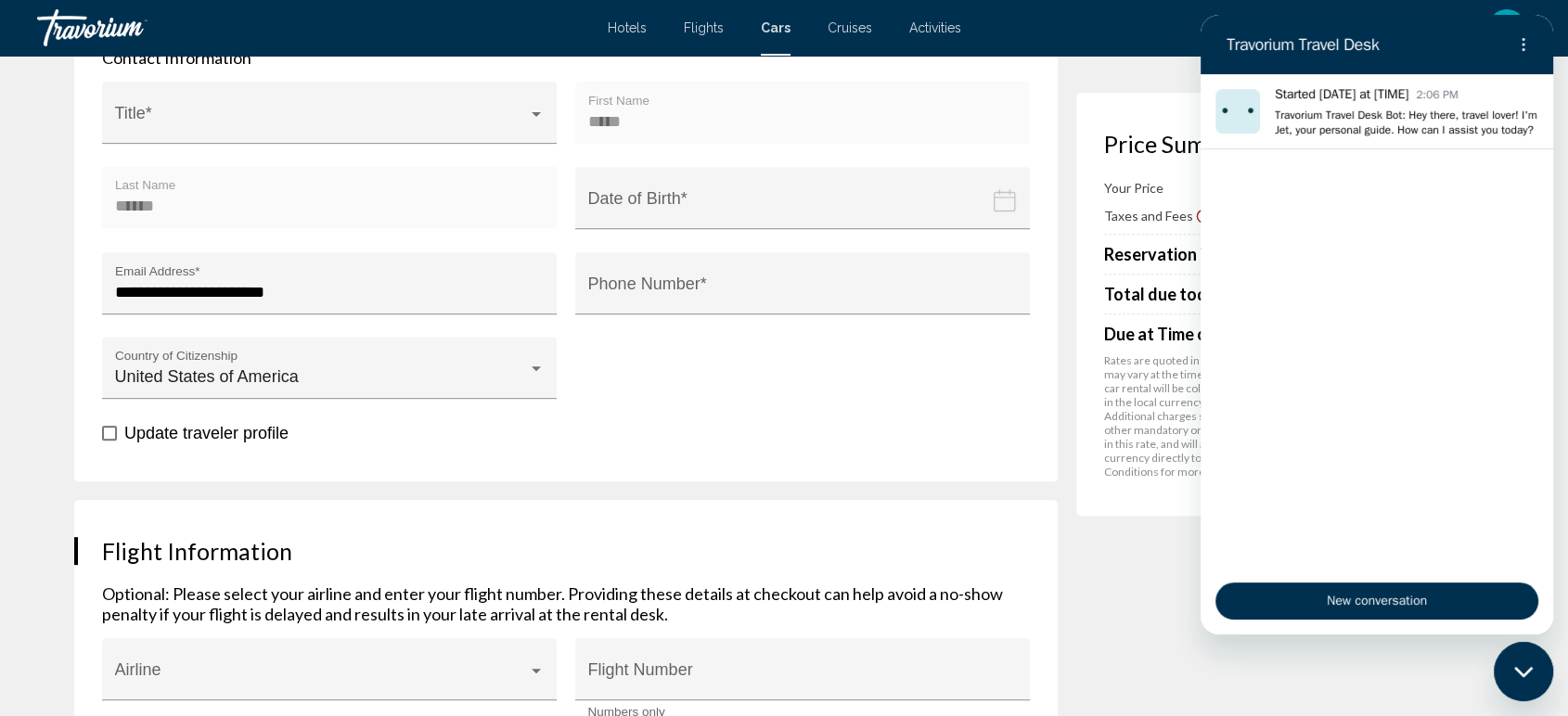 scroll, scrollTop: 721, scrollLeft: 0, axis: vertical 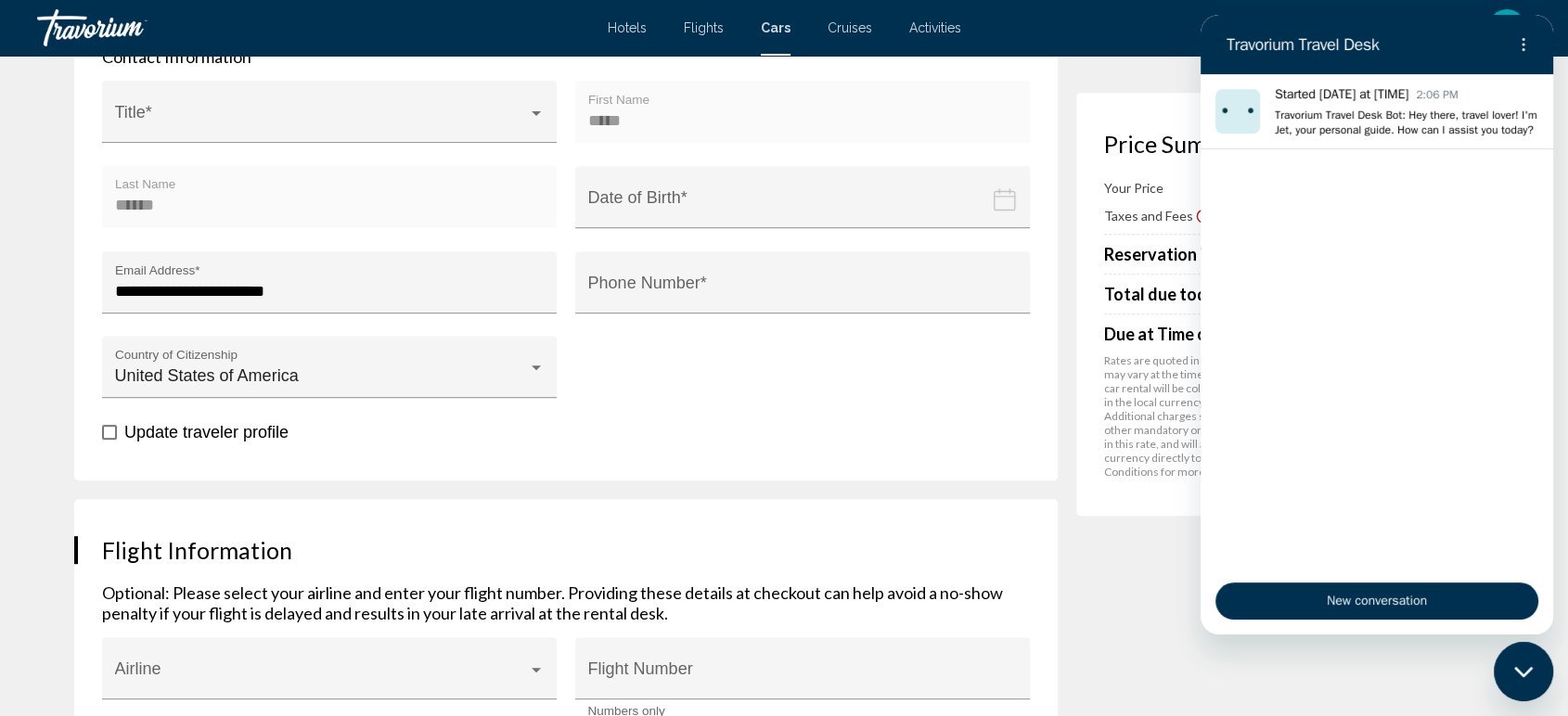 click at bounding box center (806, 211) 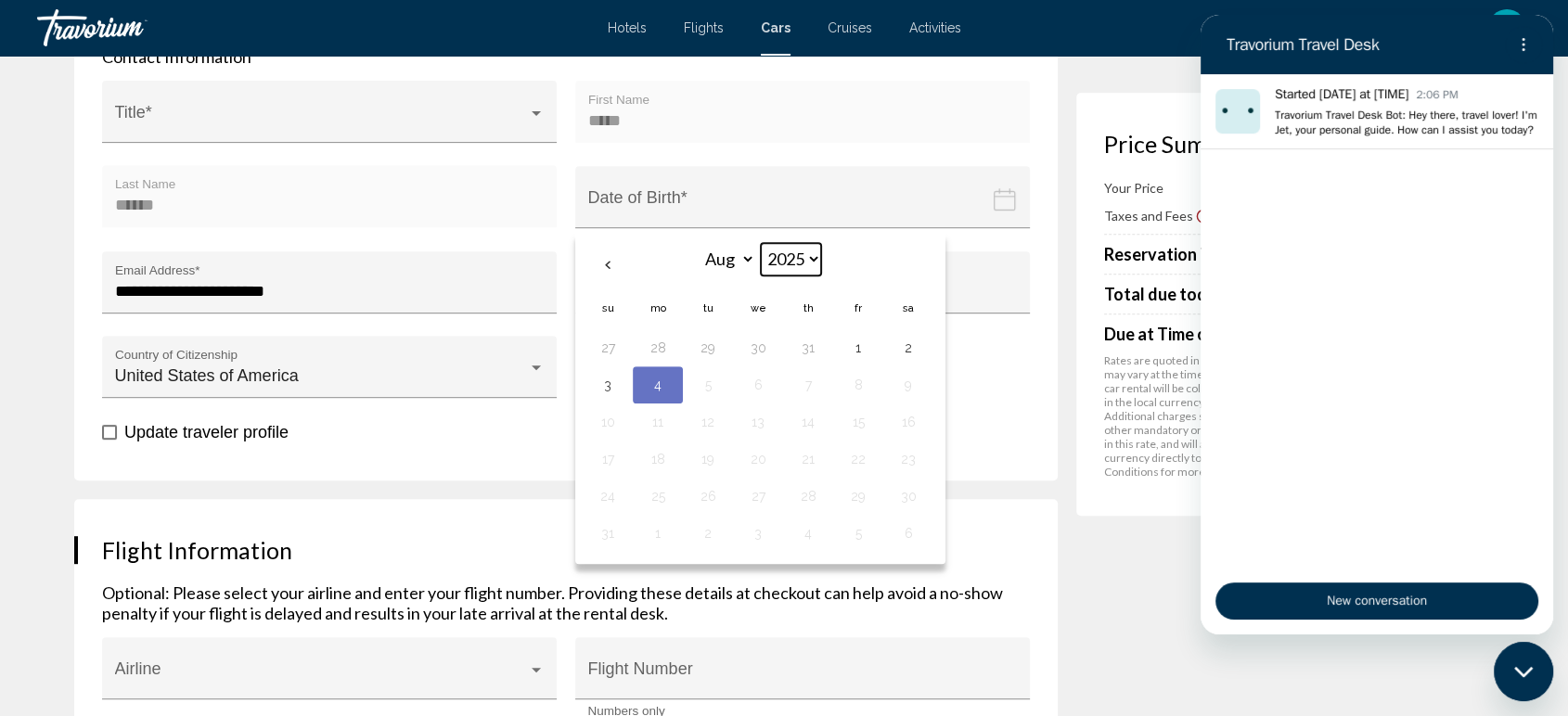 click on "**** **** **** **** **** **** **** **** **** **** **** **** **** **** **** **** **** **** **** **** **** **** **** **** **** **** **** **** **** **** **** **** **** **** **** **** **** **** **** **** **** **** **** **** **** **** **** **** **** **** **** **** **** **** **** **** **** **** **** **** **** **** **** **** **** **** **** **** **** **** **** **** **** **** **** **** **** **** **** **** **** **** **** **** **** **** **** **** **** **** **** **** **** **** **** **** **** **** **** **** **** **** **** **** **** **** **** **** **** **** **** **** **** **** **** **** **** **** **** **** **** **** **** **** **** ****" at bounding box center (790, 259) 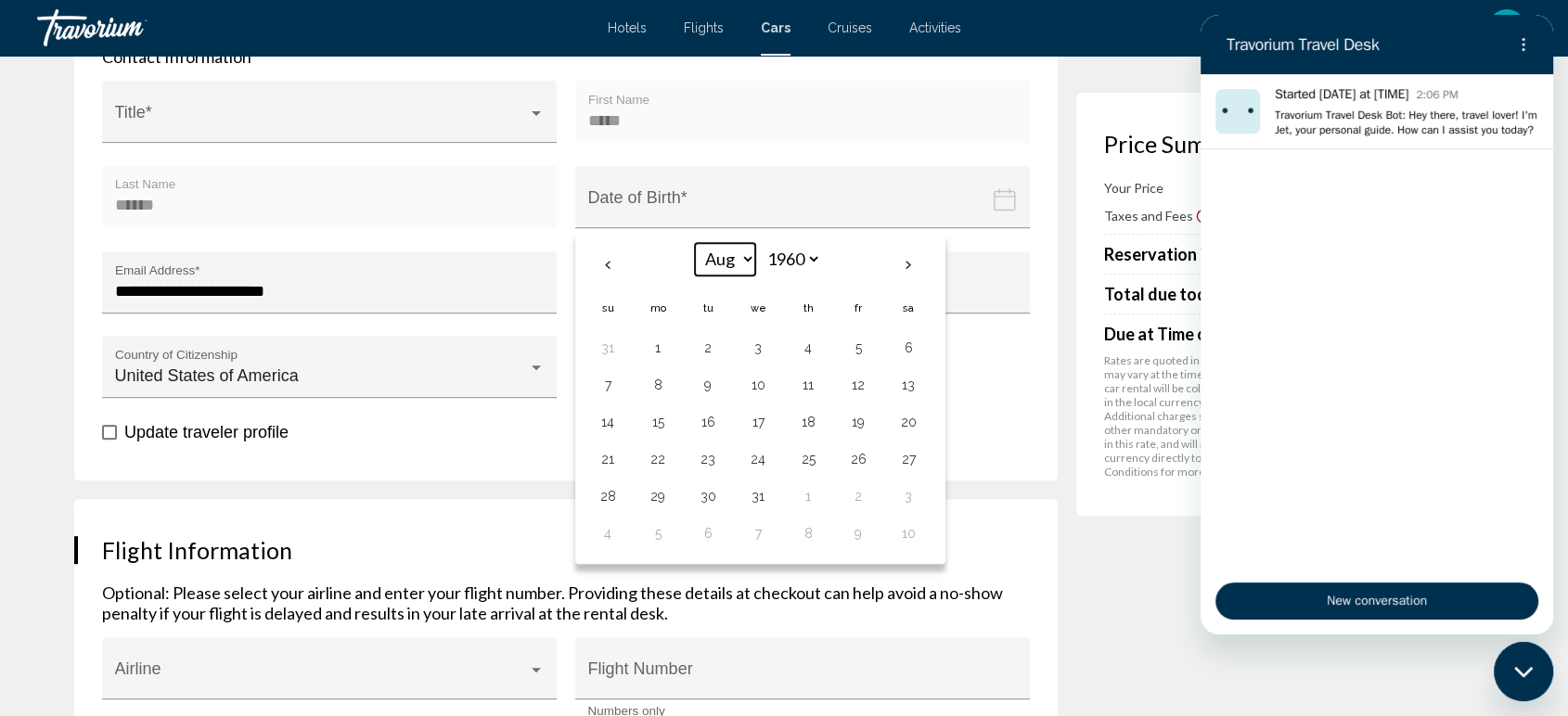 click on "*** *** *** *** *** *** *** *** *** *** *** ***" at bounding box center [725, 259] 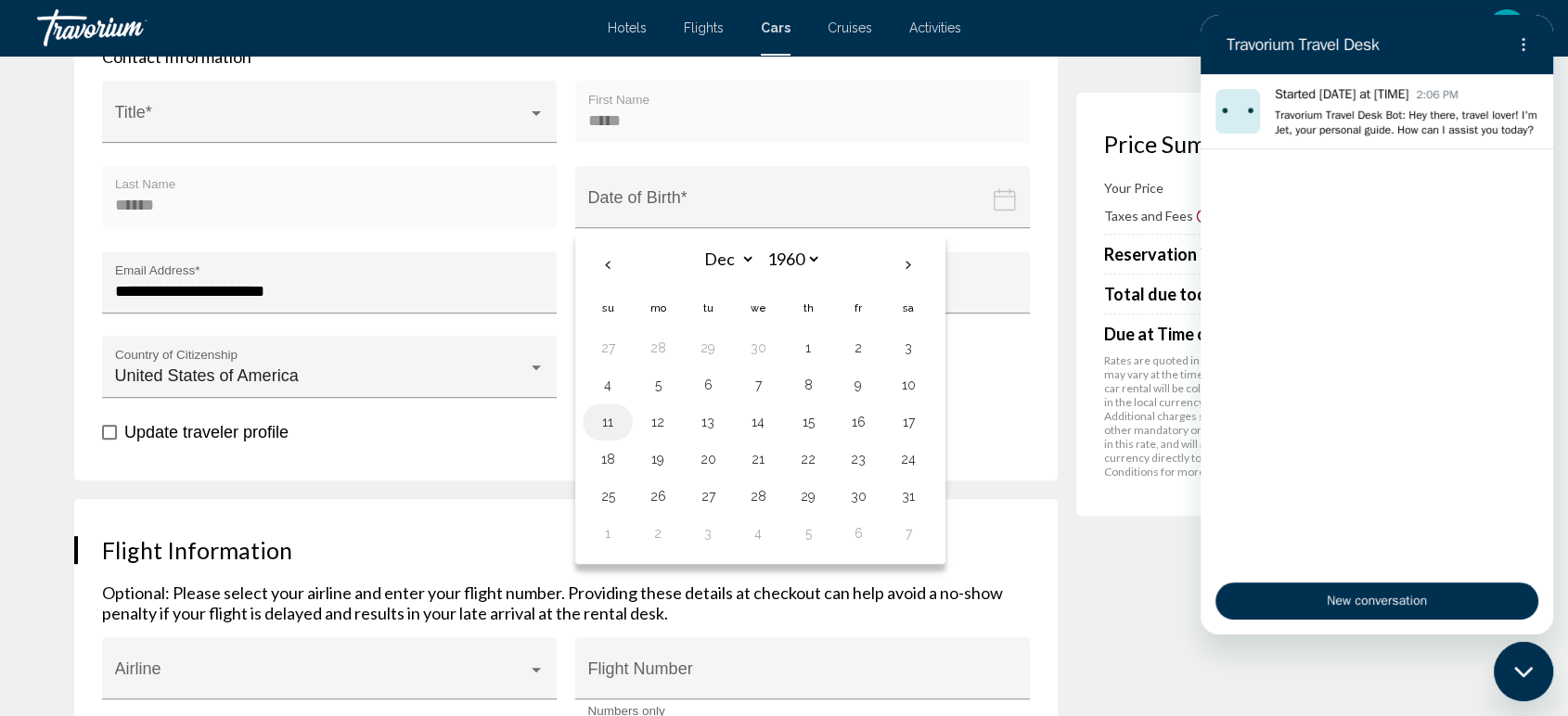 click on "11" at bounding box center [608, 422] 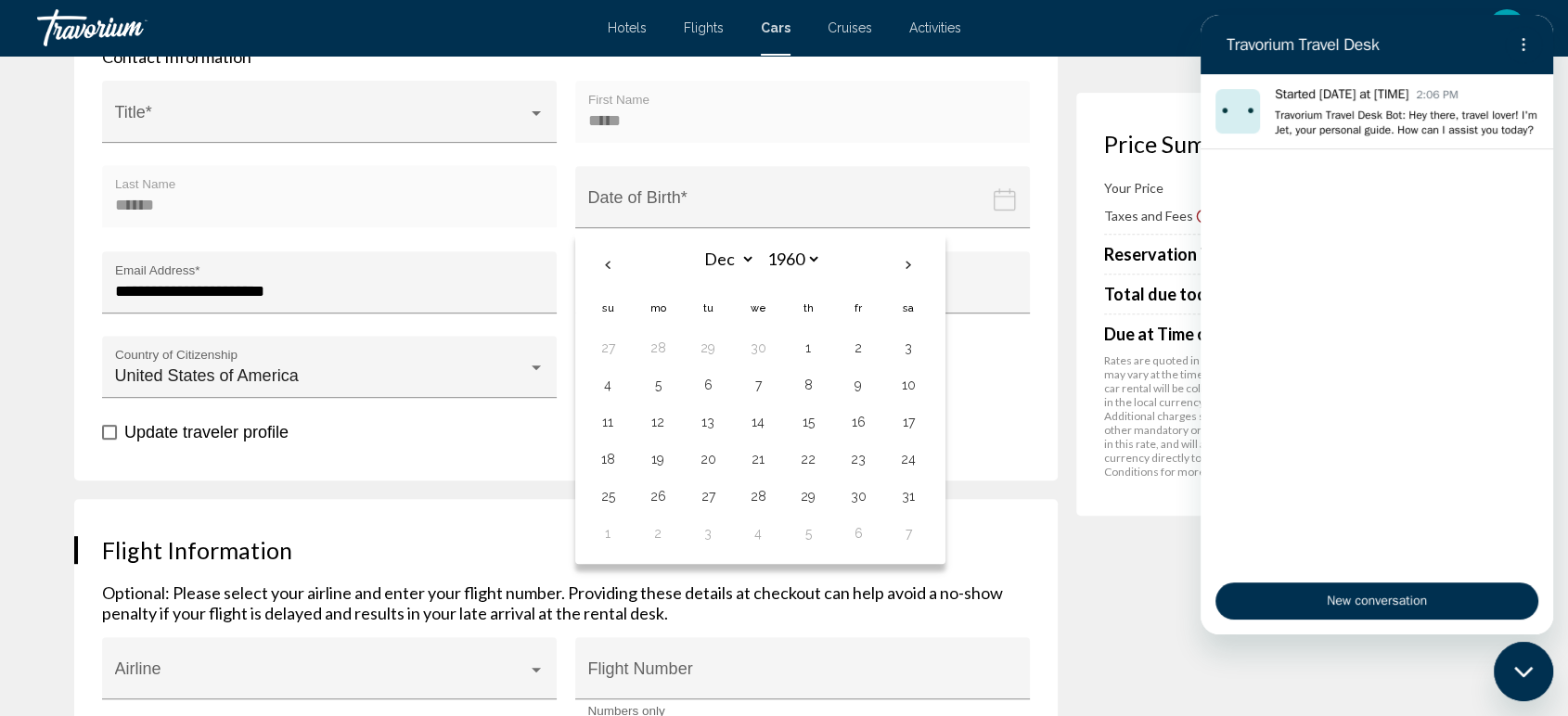 type on "**********" 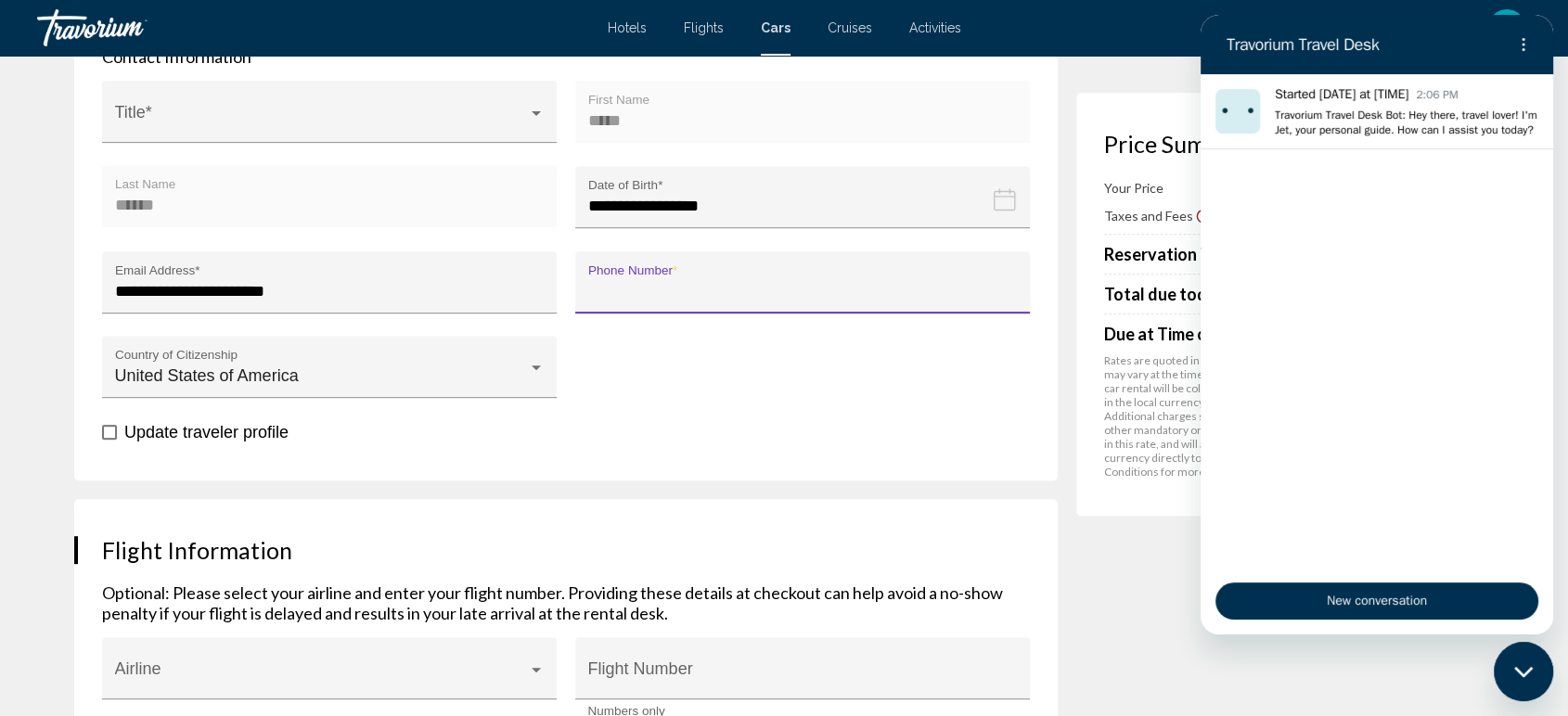 click on "Phone Number  *" at bounding box center (803, 291) 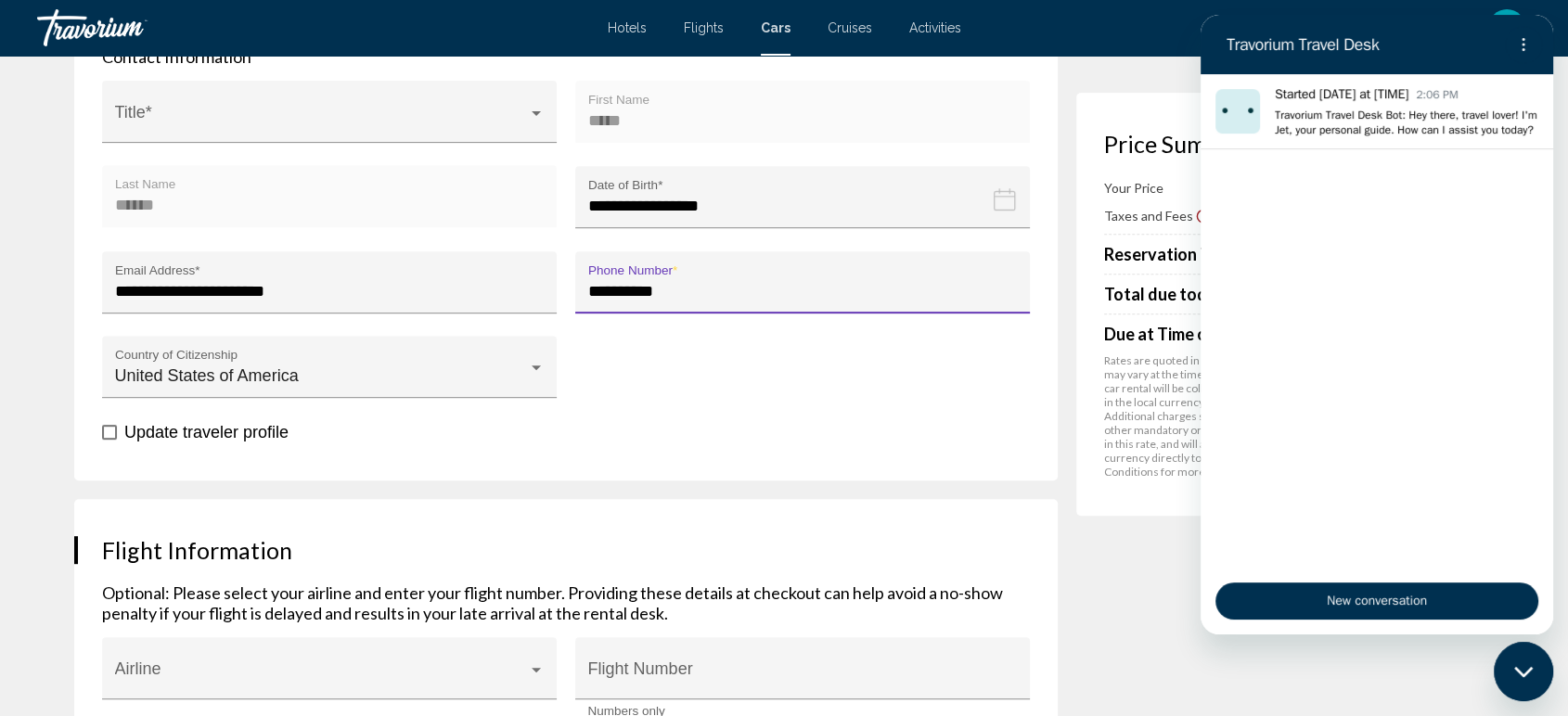 type on "**********" 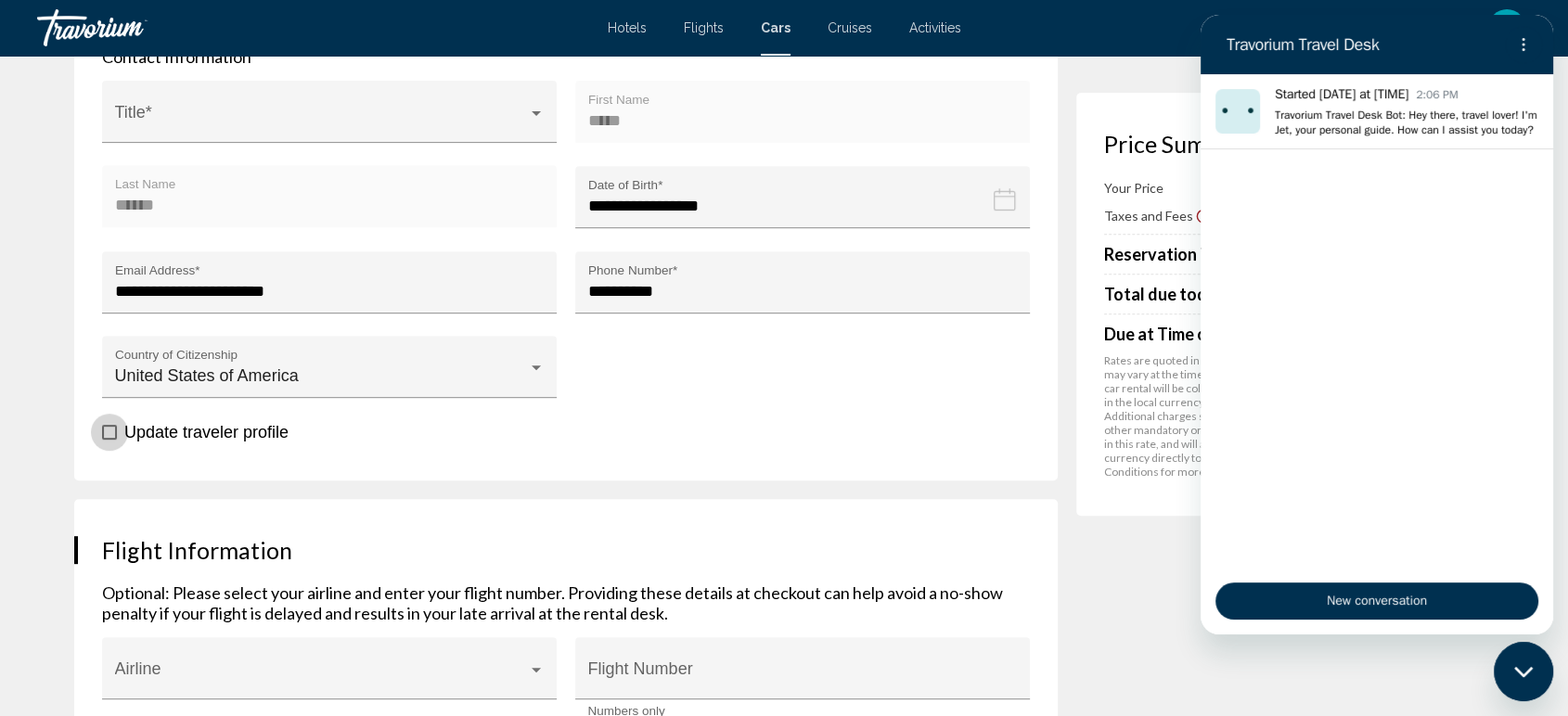 click at bounding box center (109, 432) 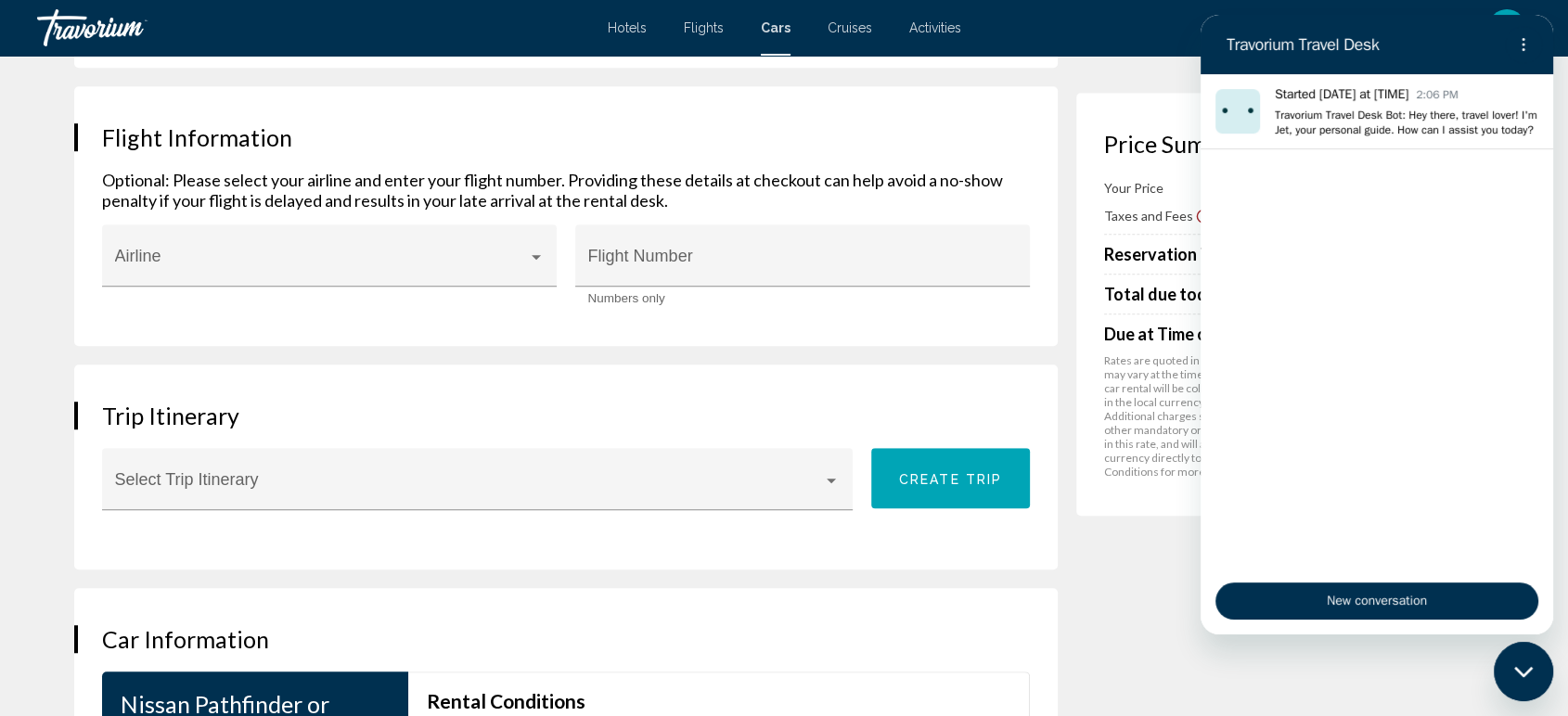scroll, scrollTop: 1339, scrollLeft: 0, axis: vertical 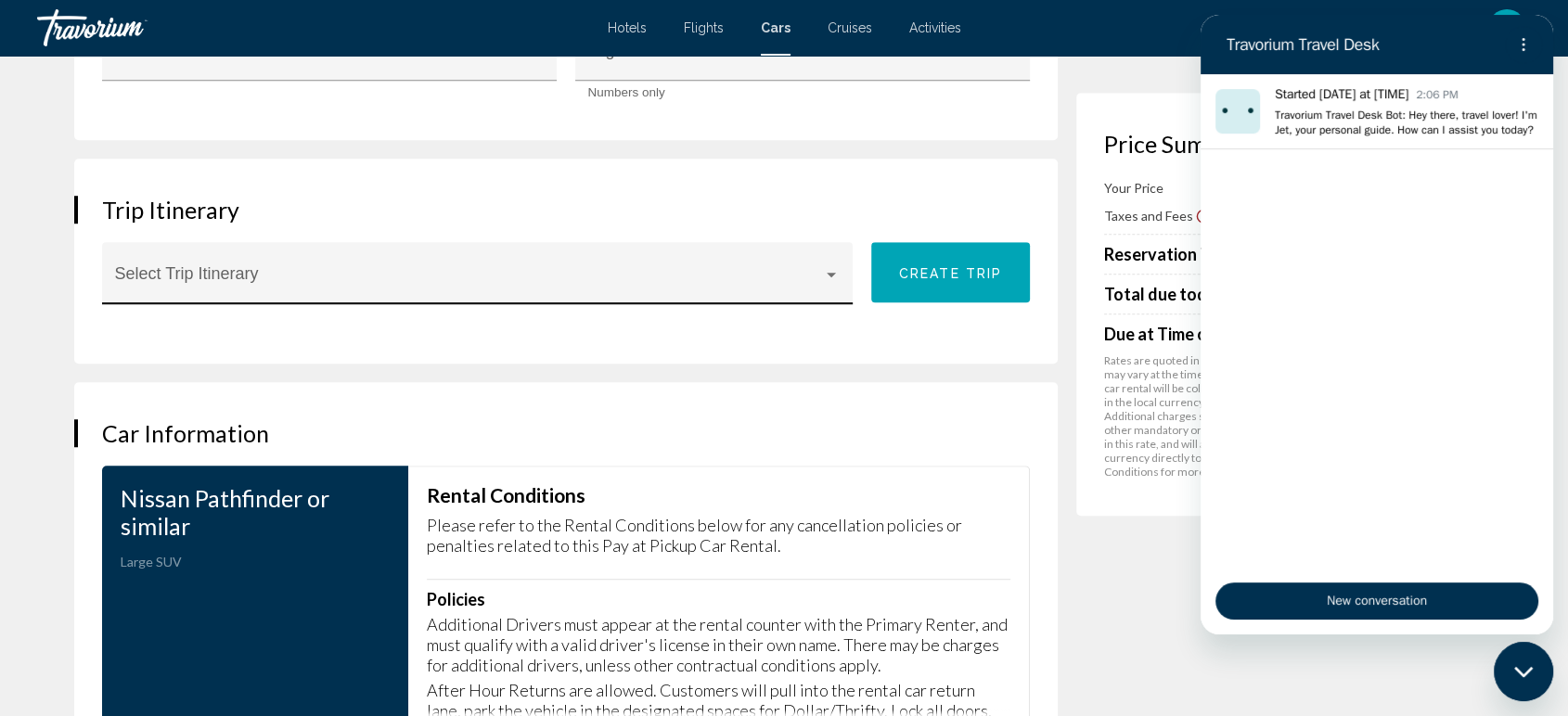 click at bounding box center [831, 275] 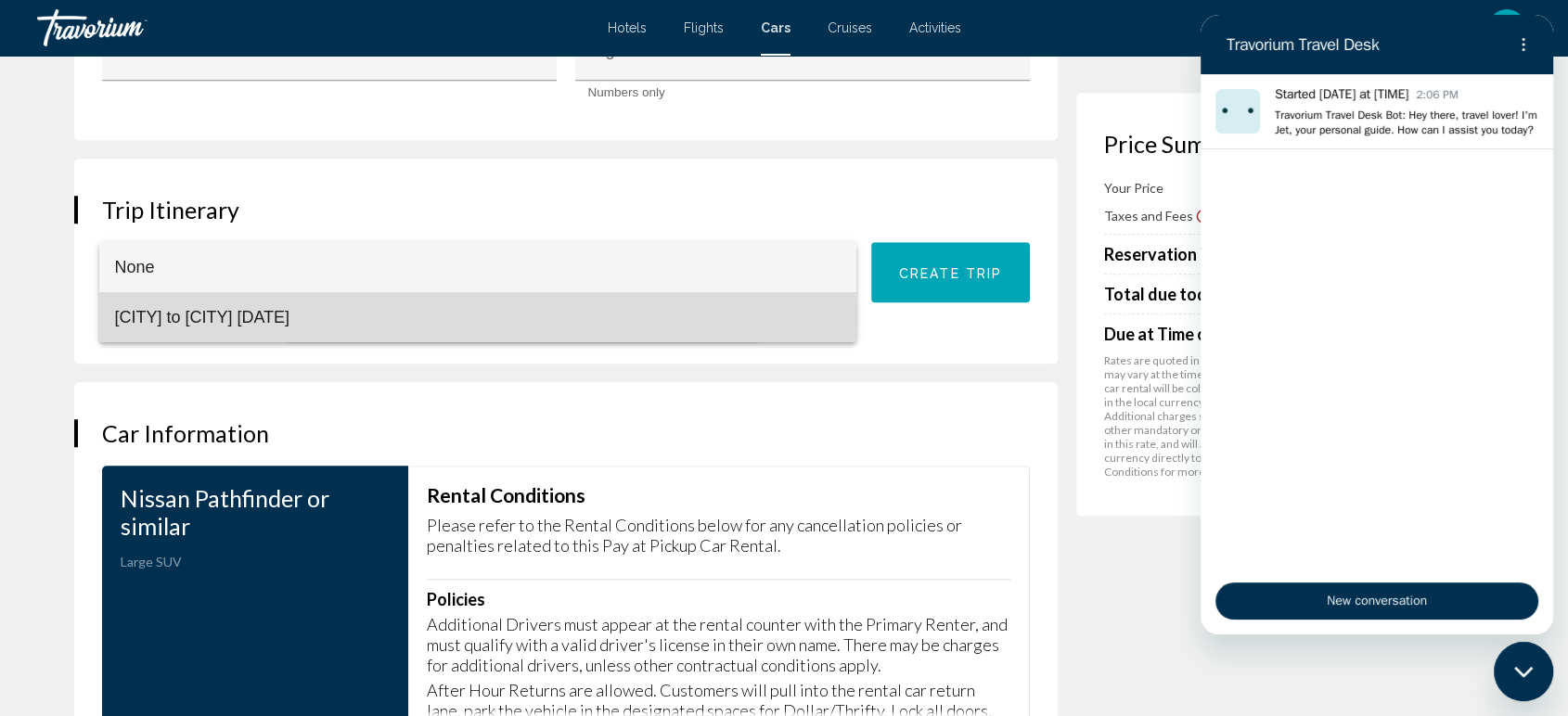 click on "[CITY] to [CITY] [DATE]" at bounding box center [478, 317] 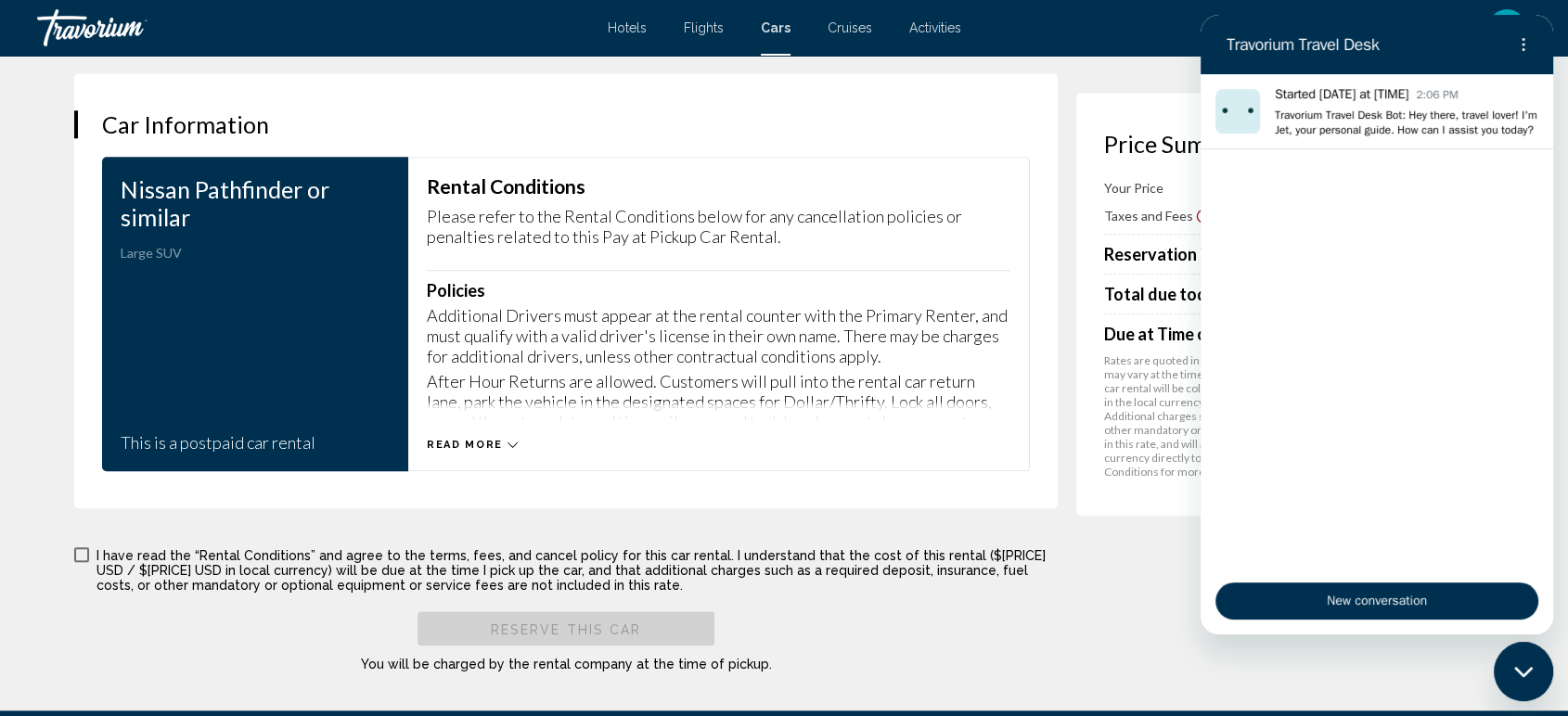 scroll, scrollTop: 1751, scrollLeft: 0, axis: vertical 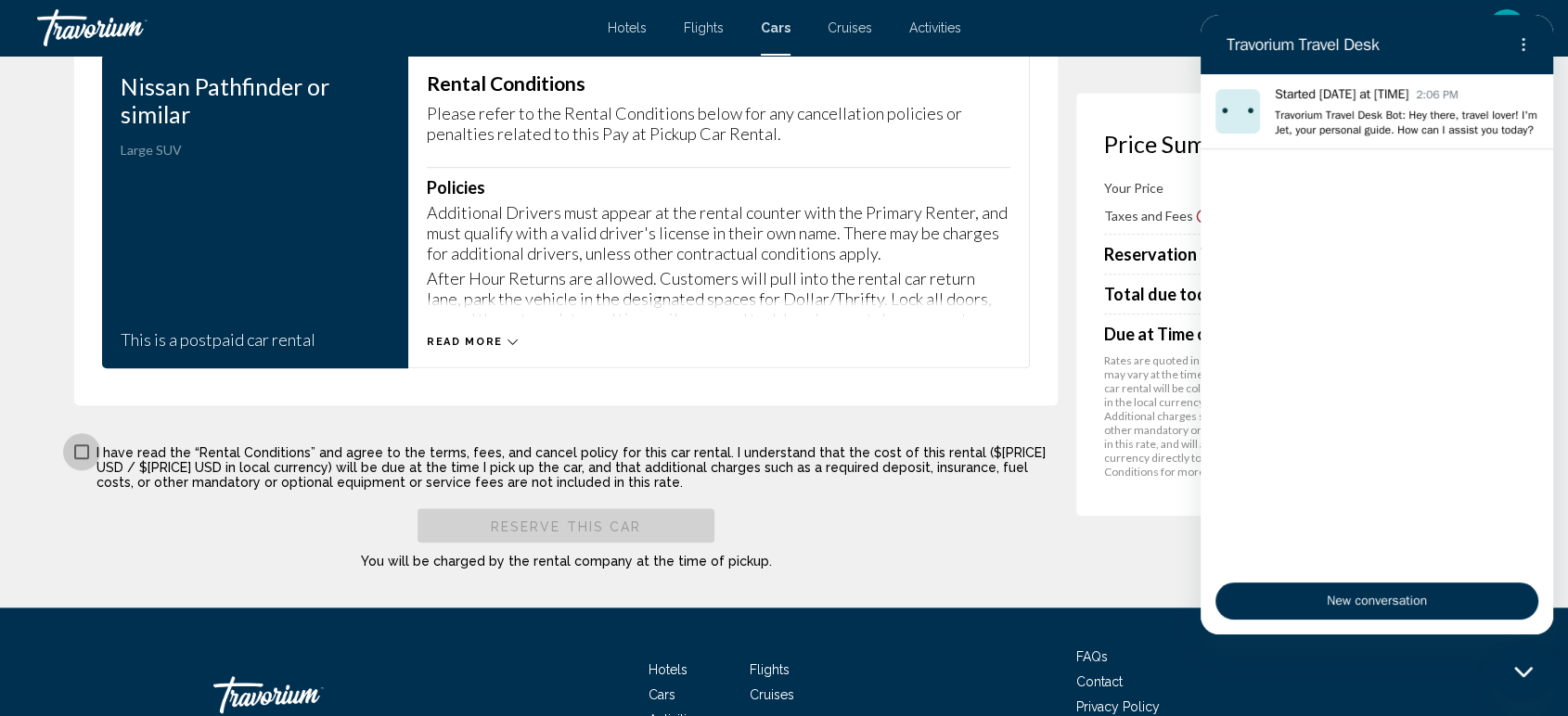 click at bounding box center [82, 452] 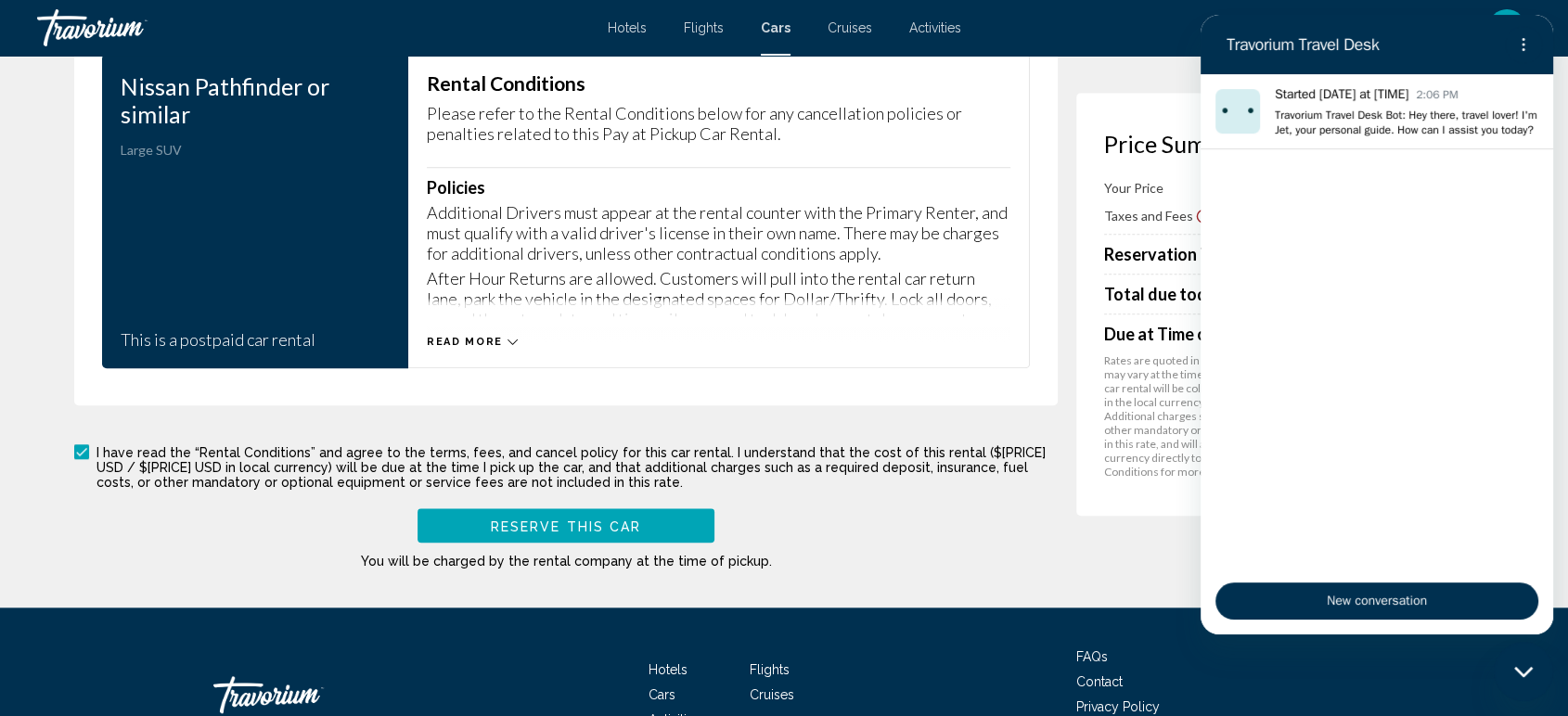 click on "Reserve this car" at bounding box center (566, 526) 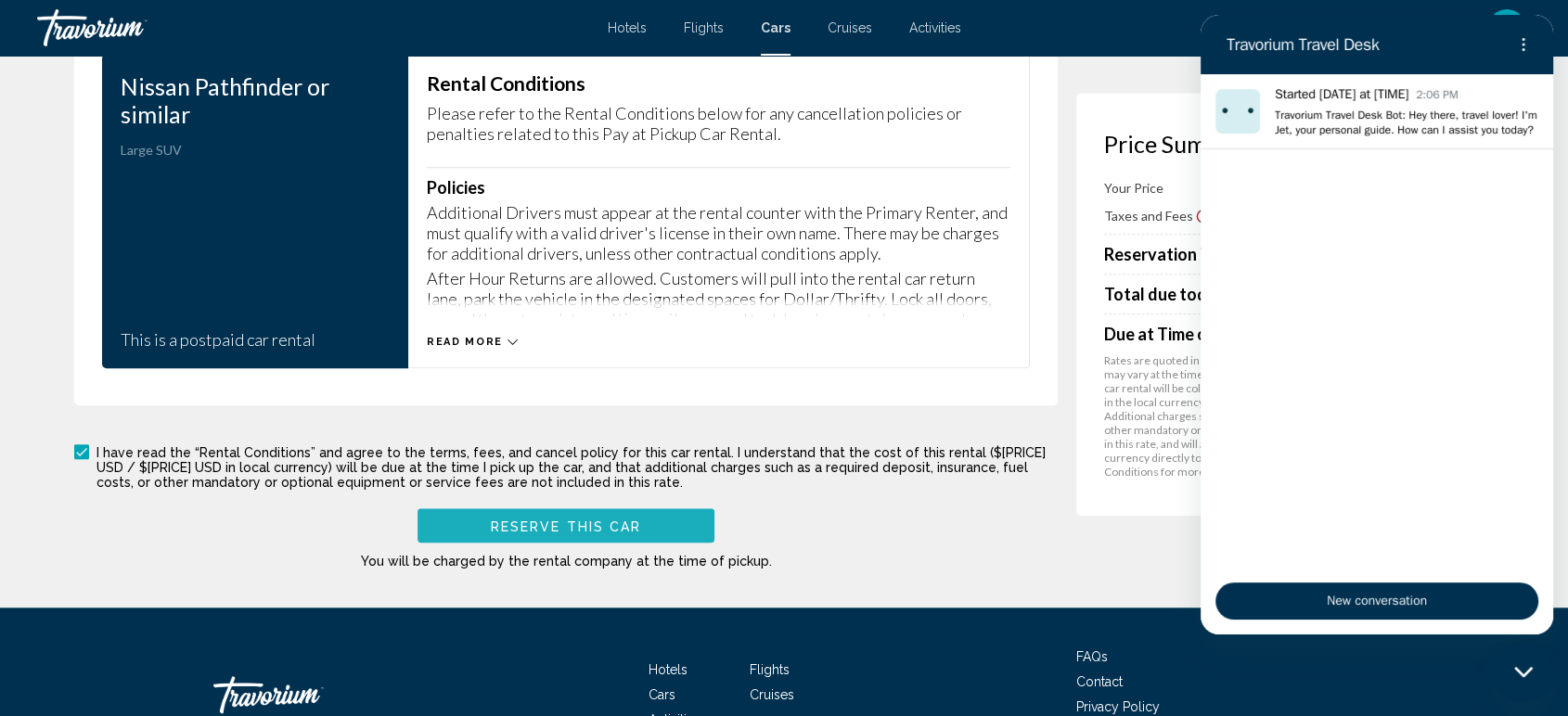 scroll, scrollTop: 467, scrollLeft: 0, axis: vertical 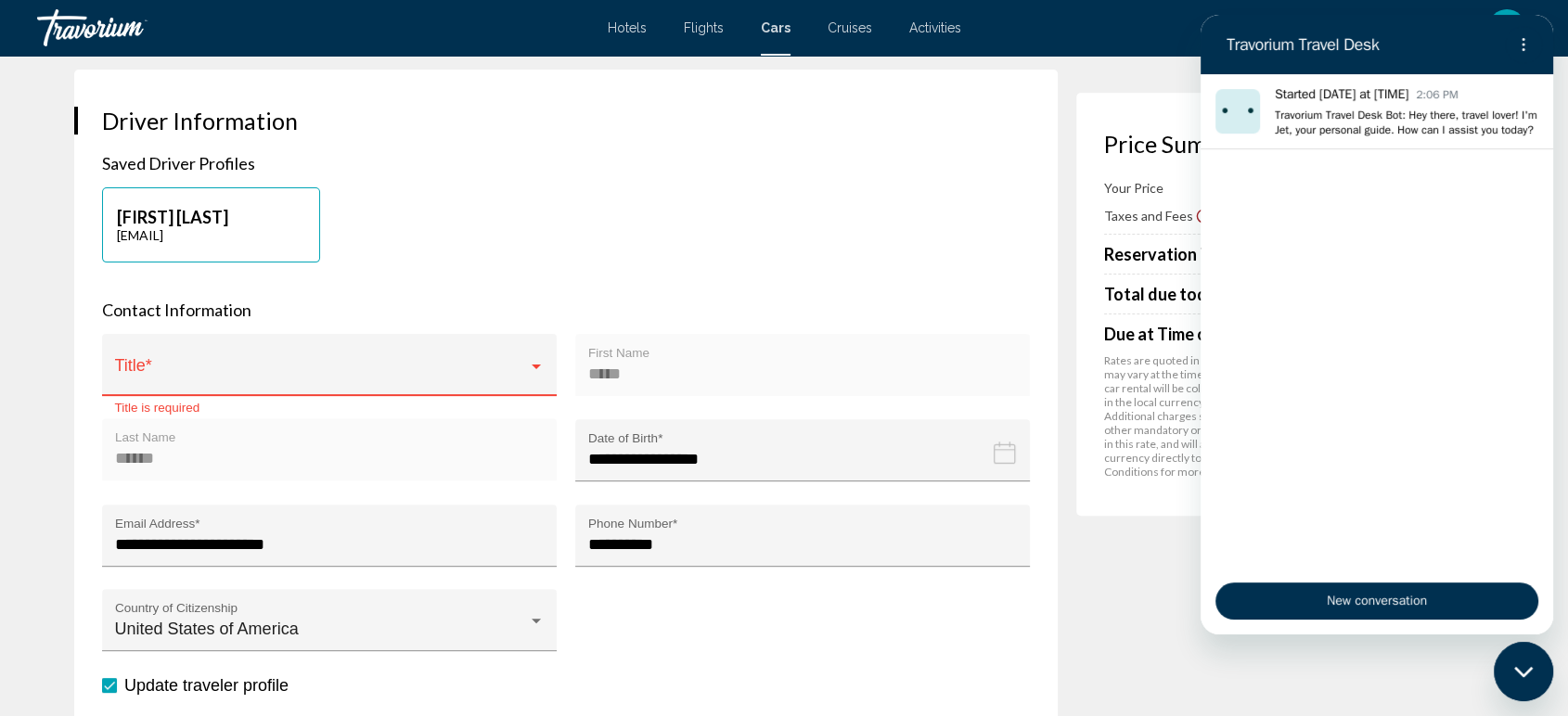 click at bounding box center [321, 374] 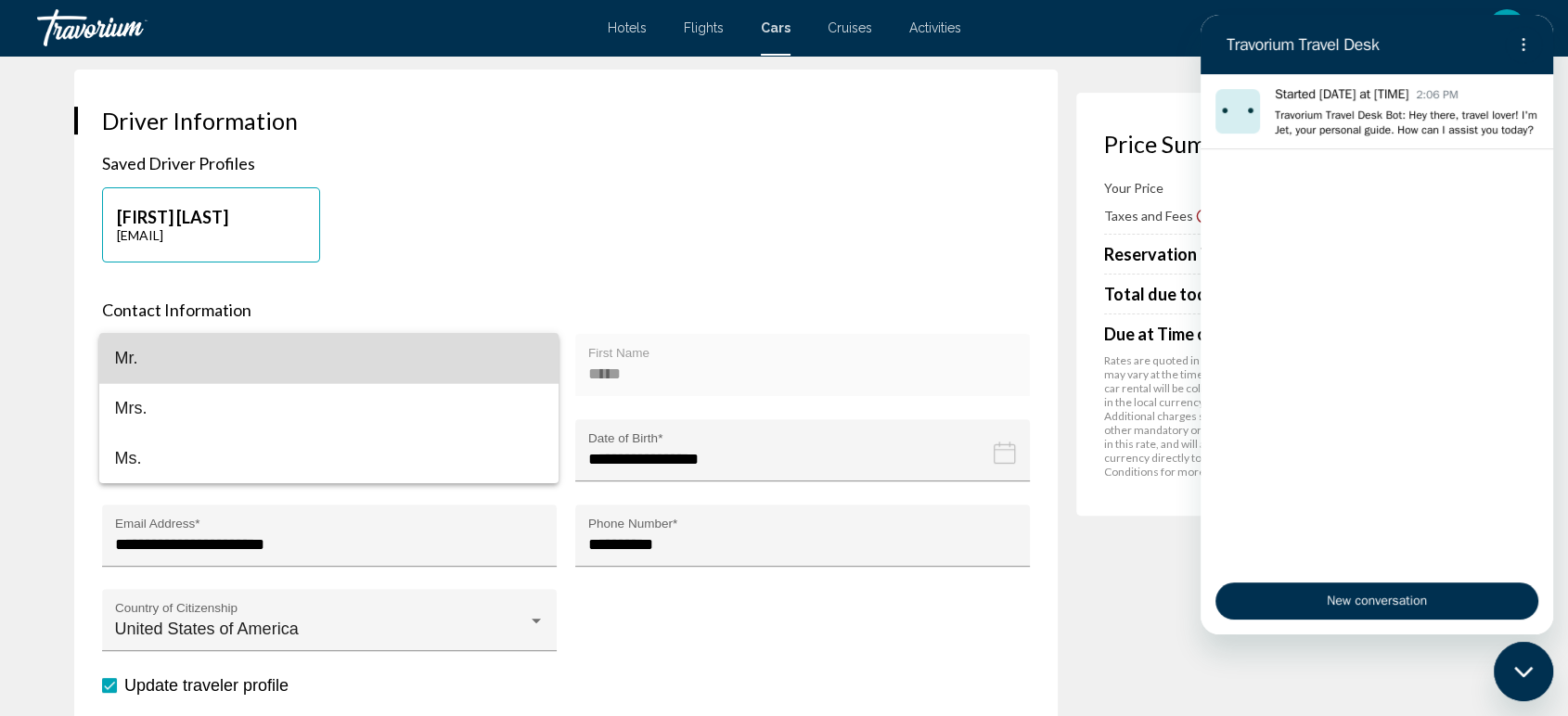 click on "Mr." at bounding box center (328, 358) 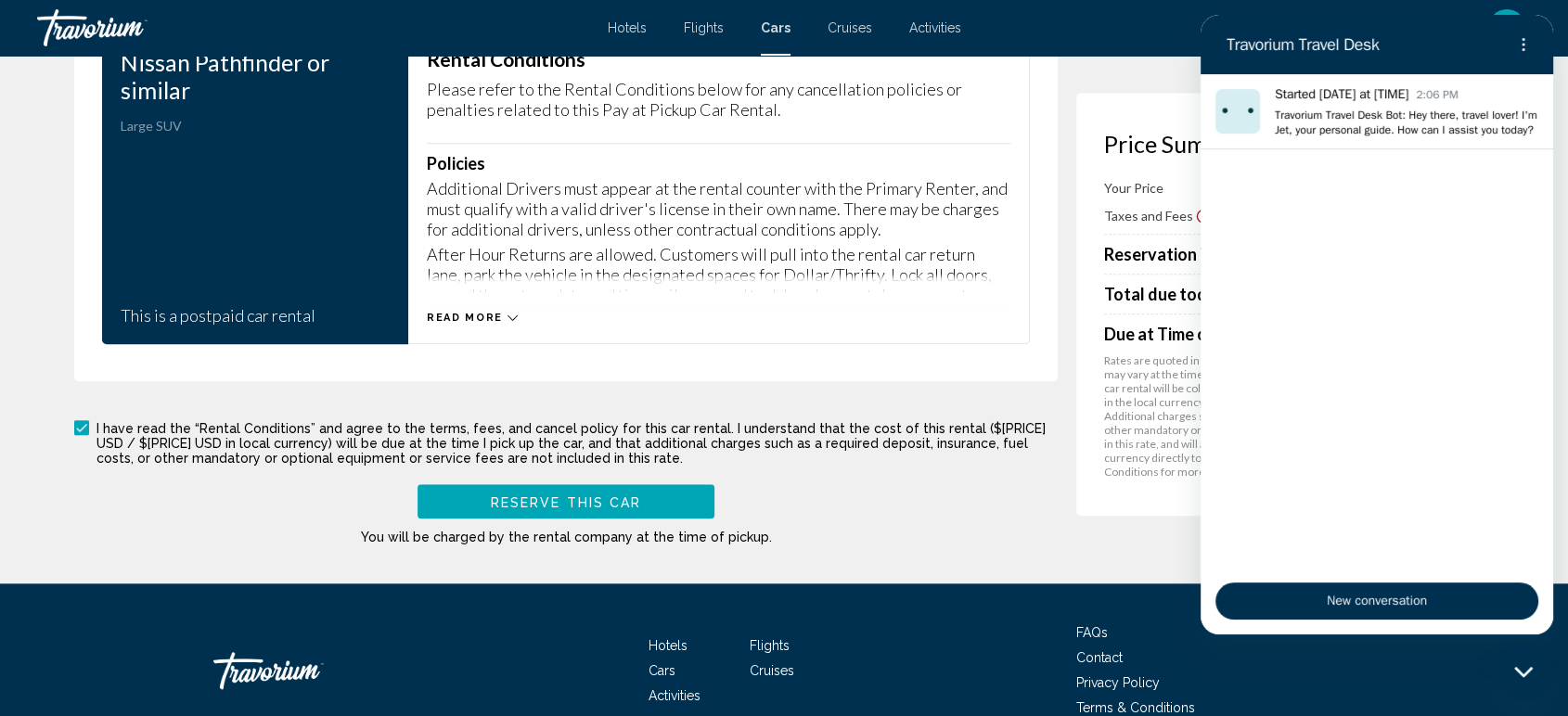 scroll, scrollTop: 1854, scrollLeft: 0, axis: vertical 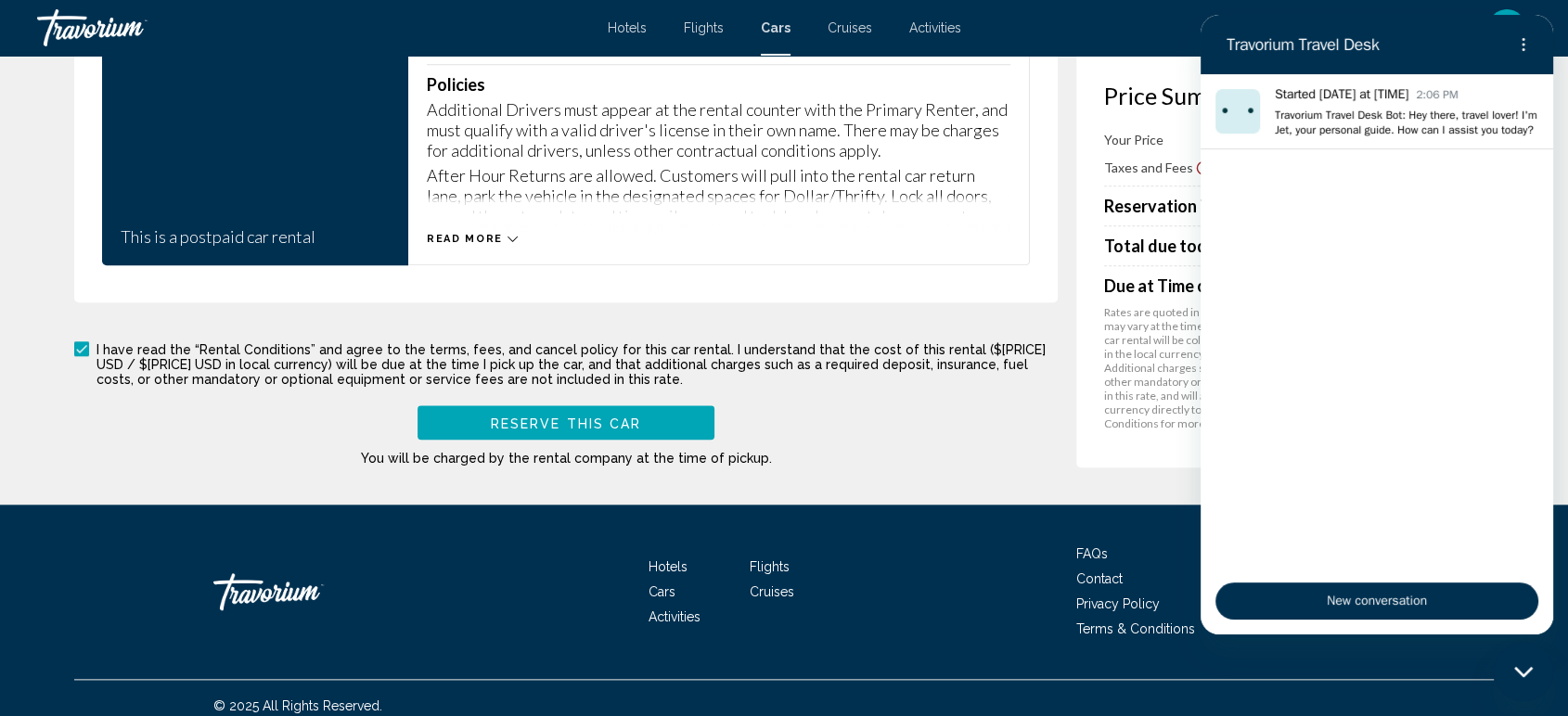 click on "Reserve this car" at bounding box center [566, 423] 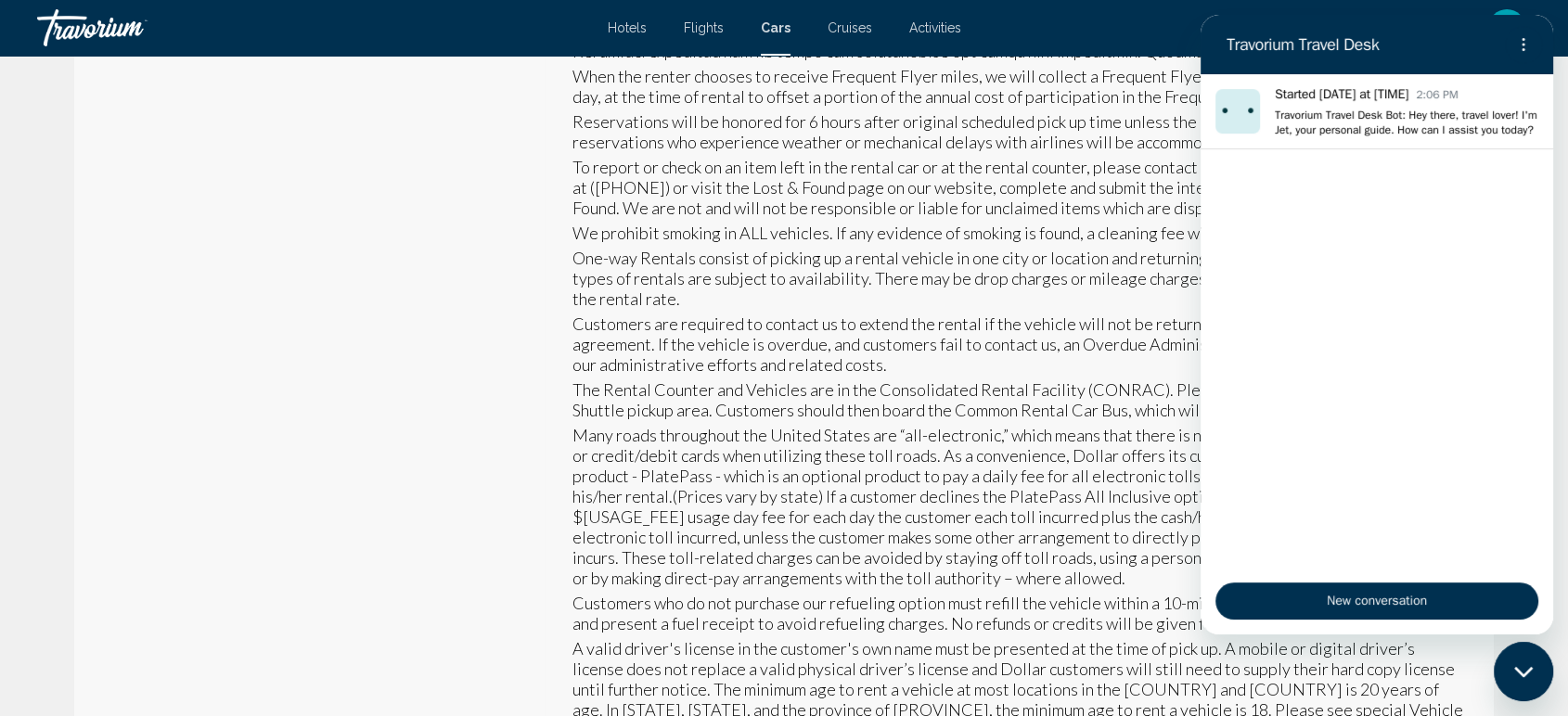 scroll, scrollTop: 0, scrollLeft: 0, axis: both 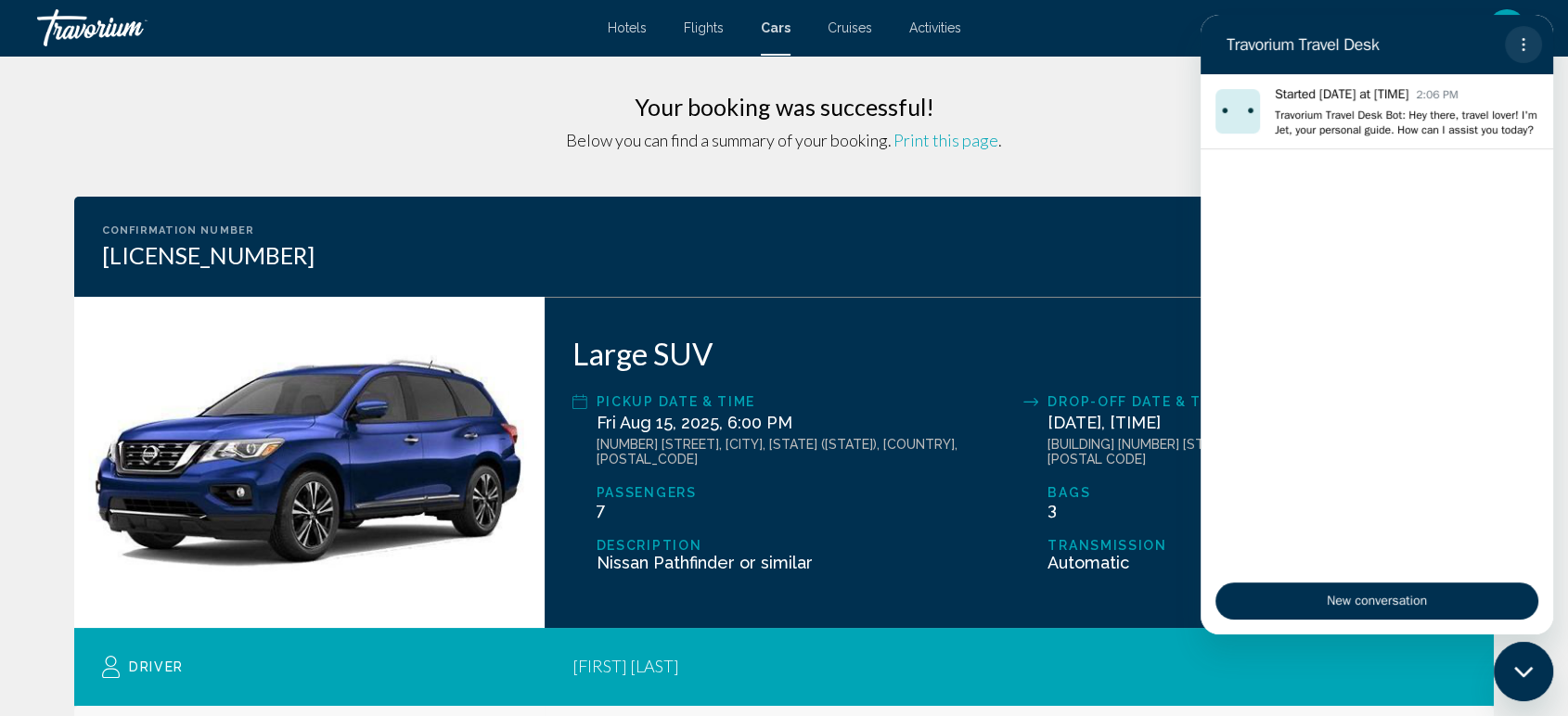 click 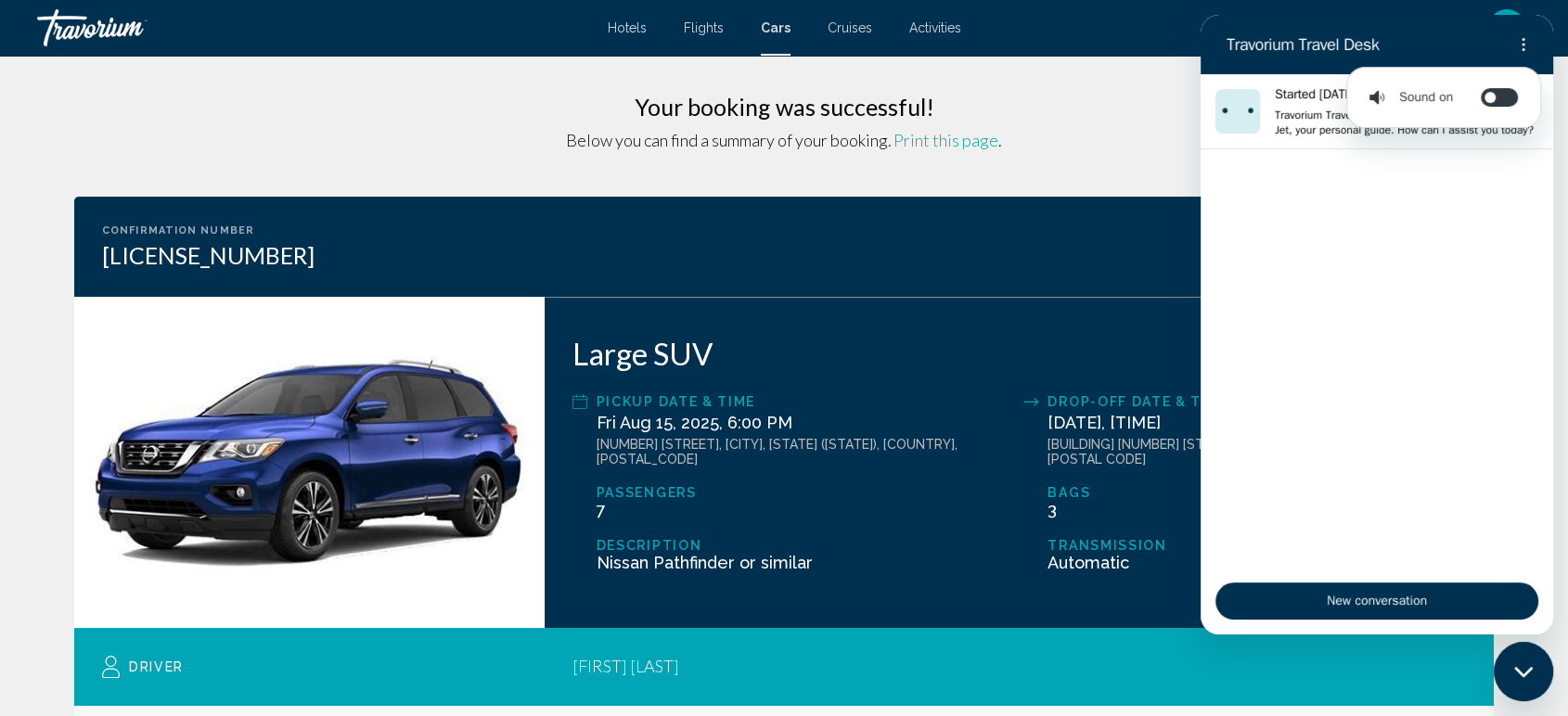 click on "Travorium Travel Desk" at bounding box center [1362, 45] 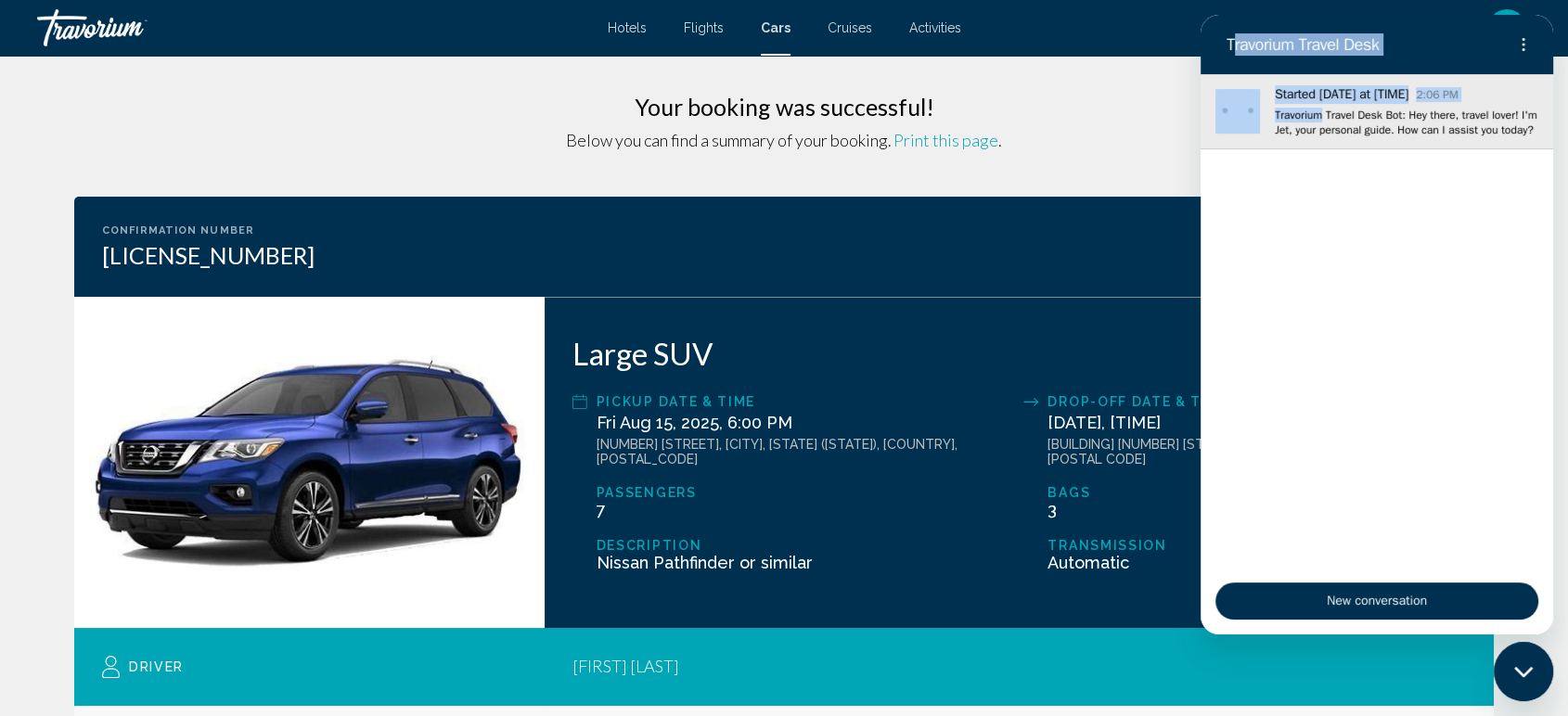 drag, startPoint x: 1232, startPoint y: 43, endPoint x: 1334, endPoint y: 129, distance: 133.41664 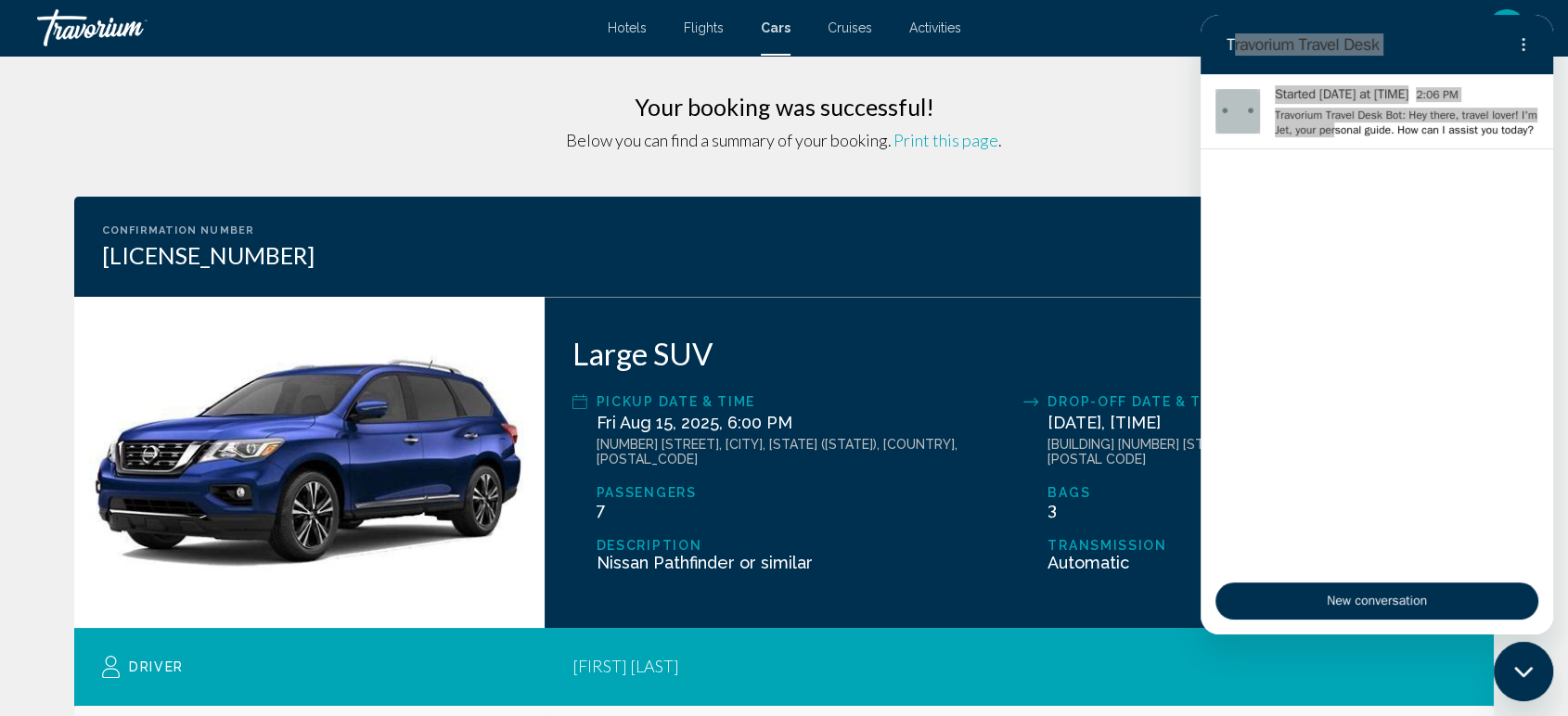click at bounding box center (1523, 671) 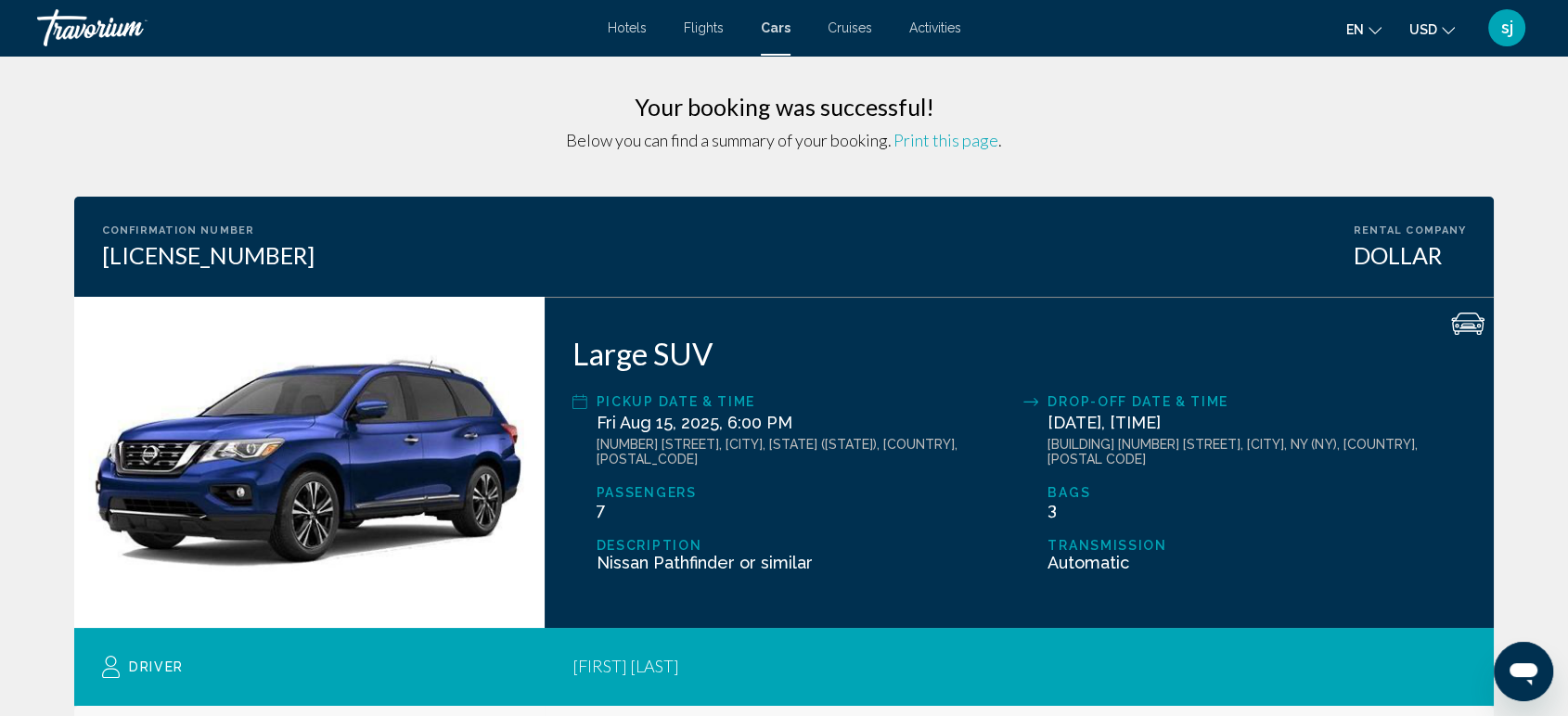 type 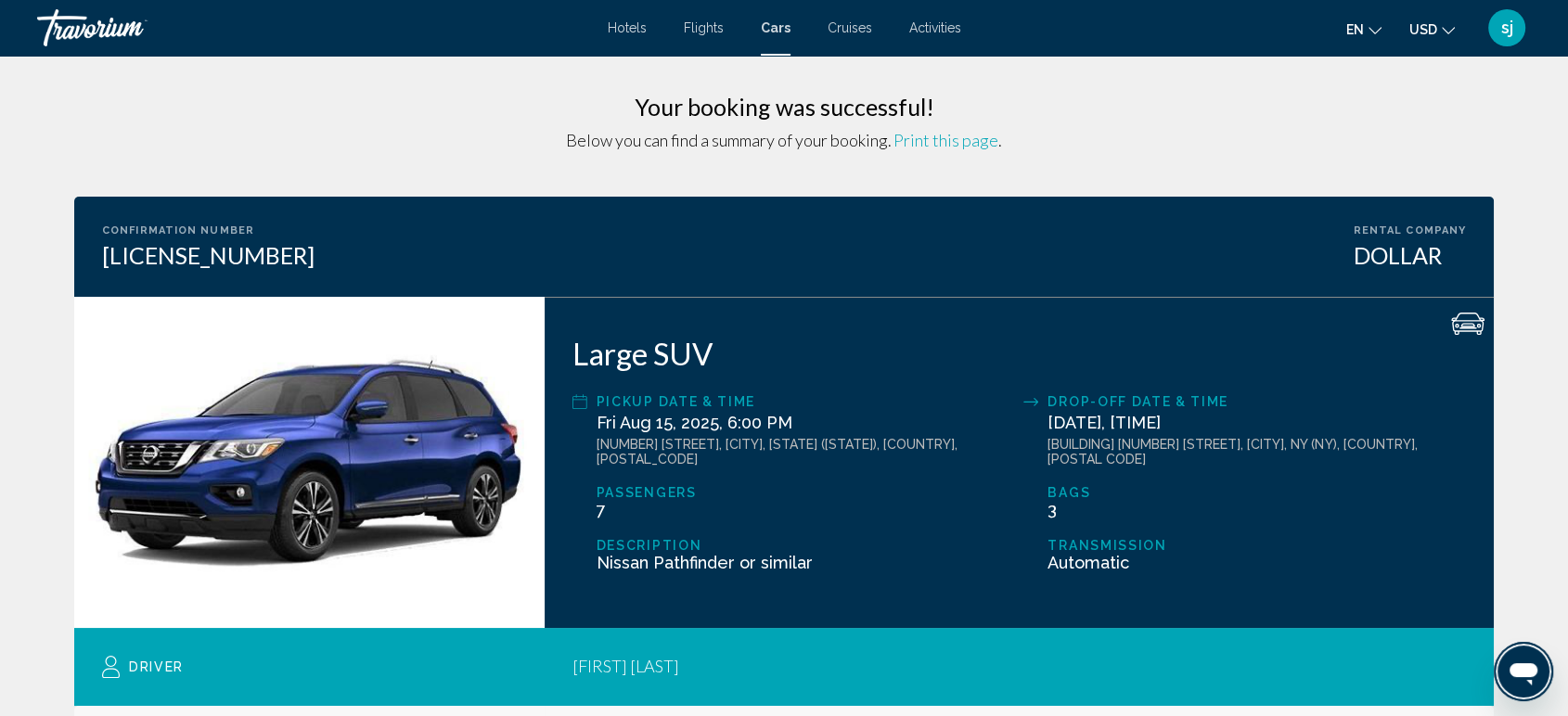 click on "Print this page" at bounding box center [945, 140] 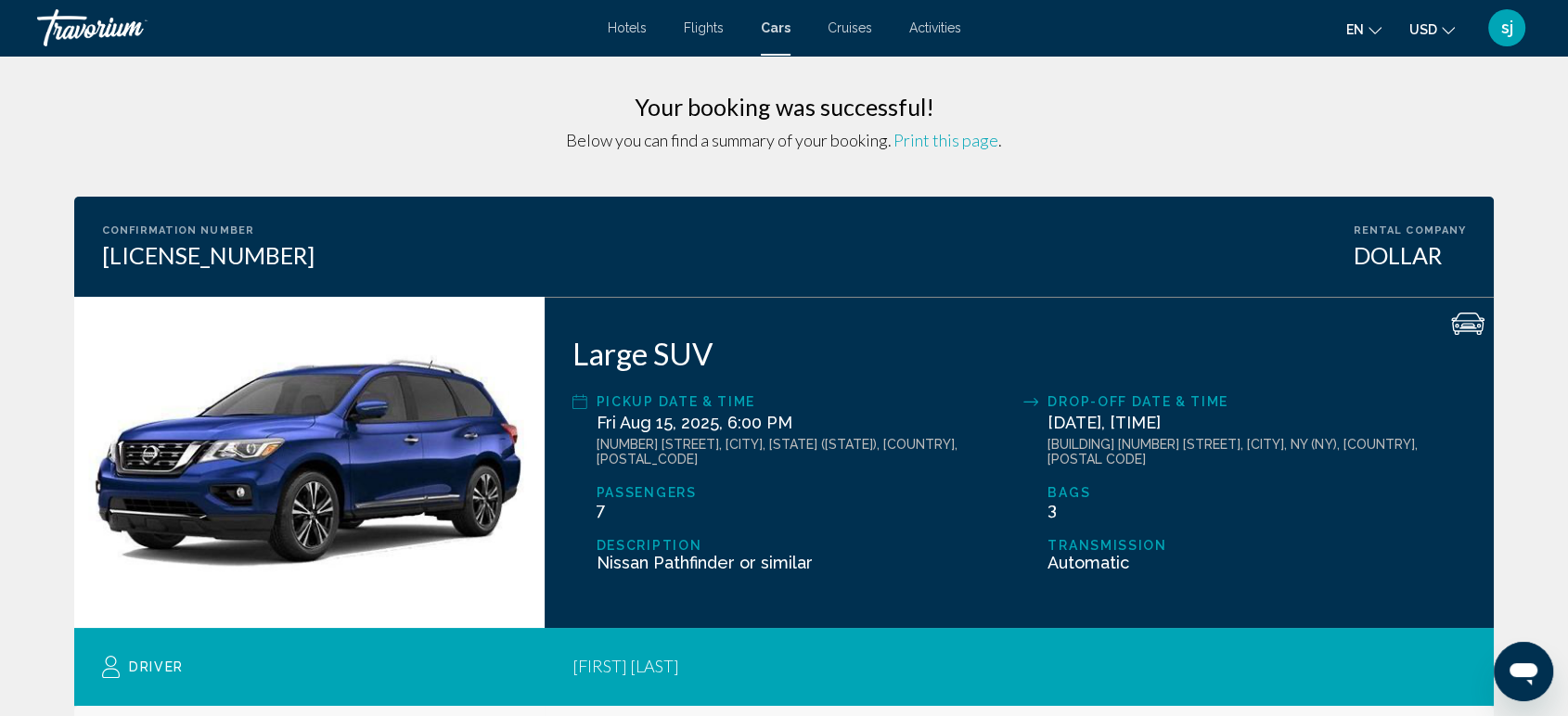 click on "sj" at bounding box center [1507, 28] 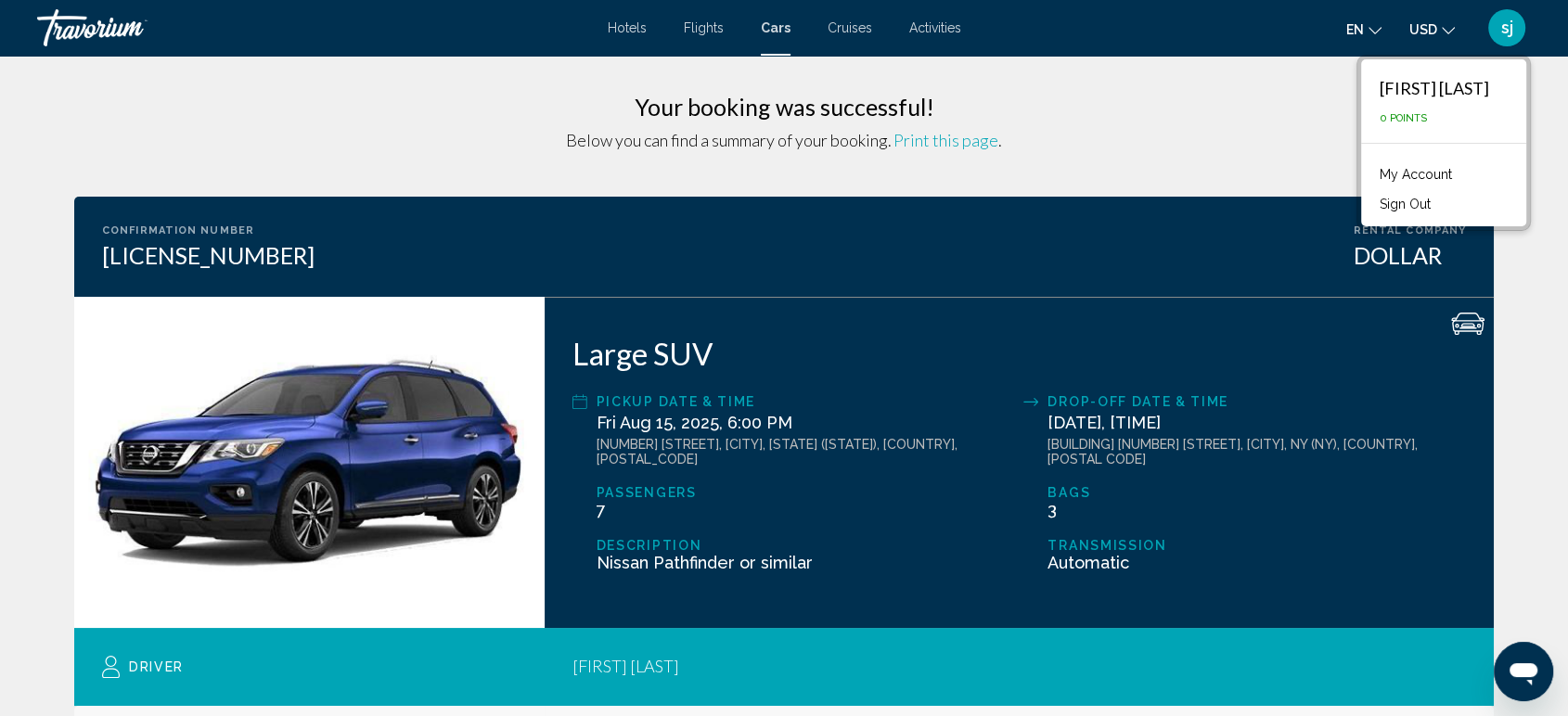 click on "My Account" at bounding box center [1416, 174] 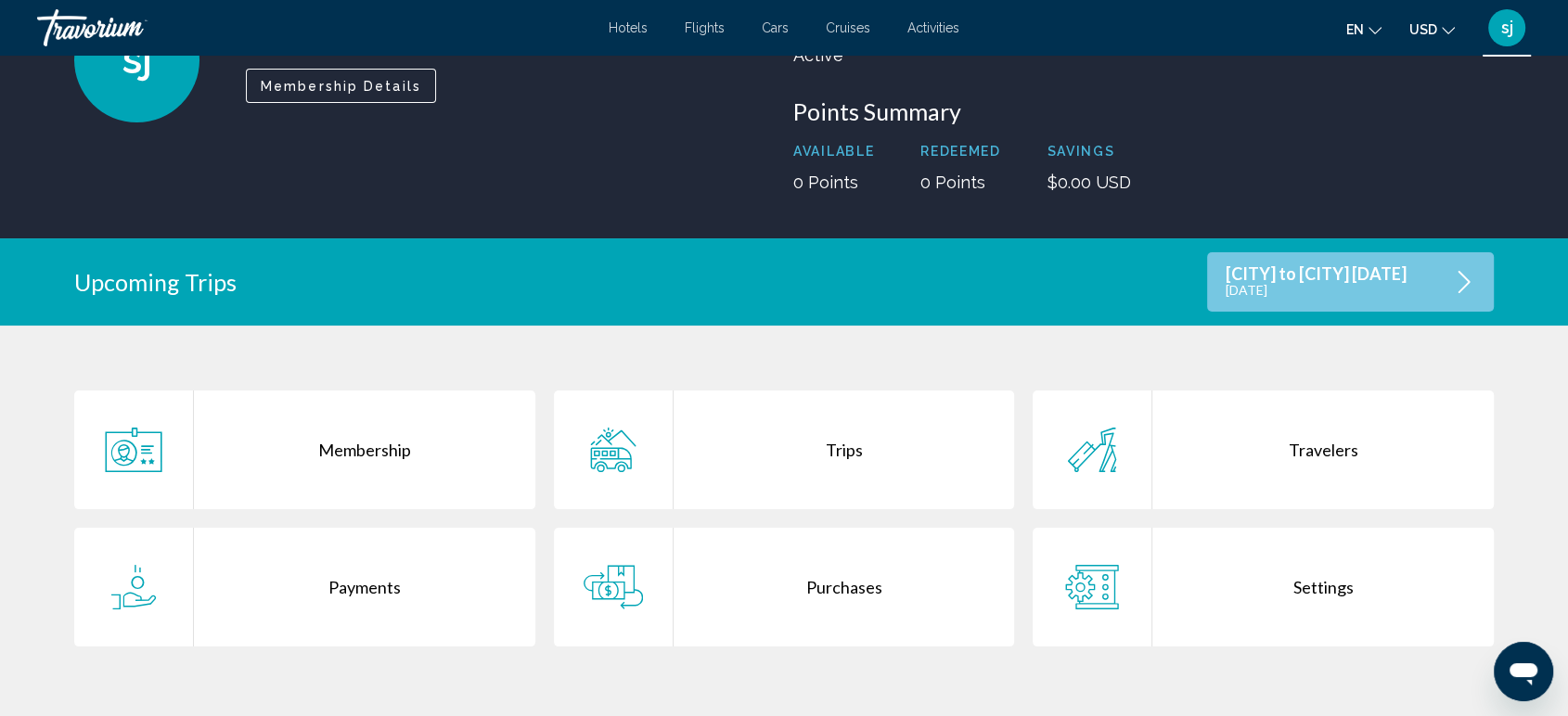 scroll, scrollTop: 309, scrollLeft: 0, axis: vertical 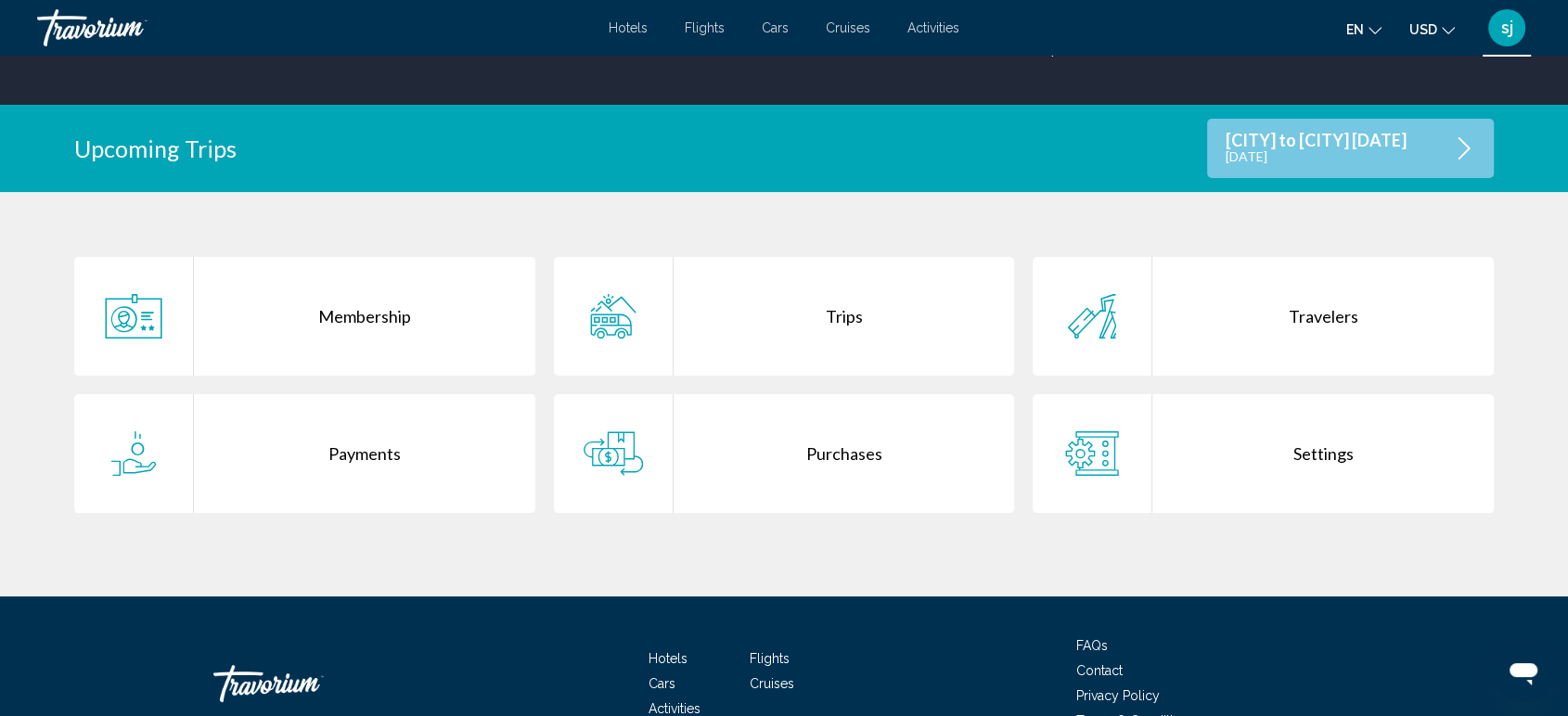 click on "Trips" at bounding box center [844, 316] 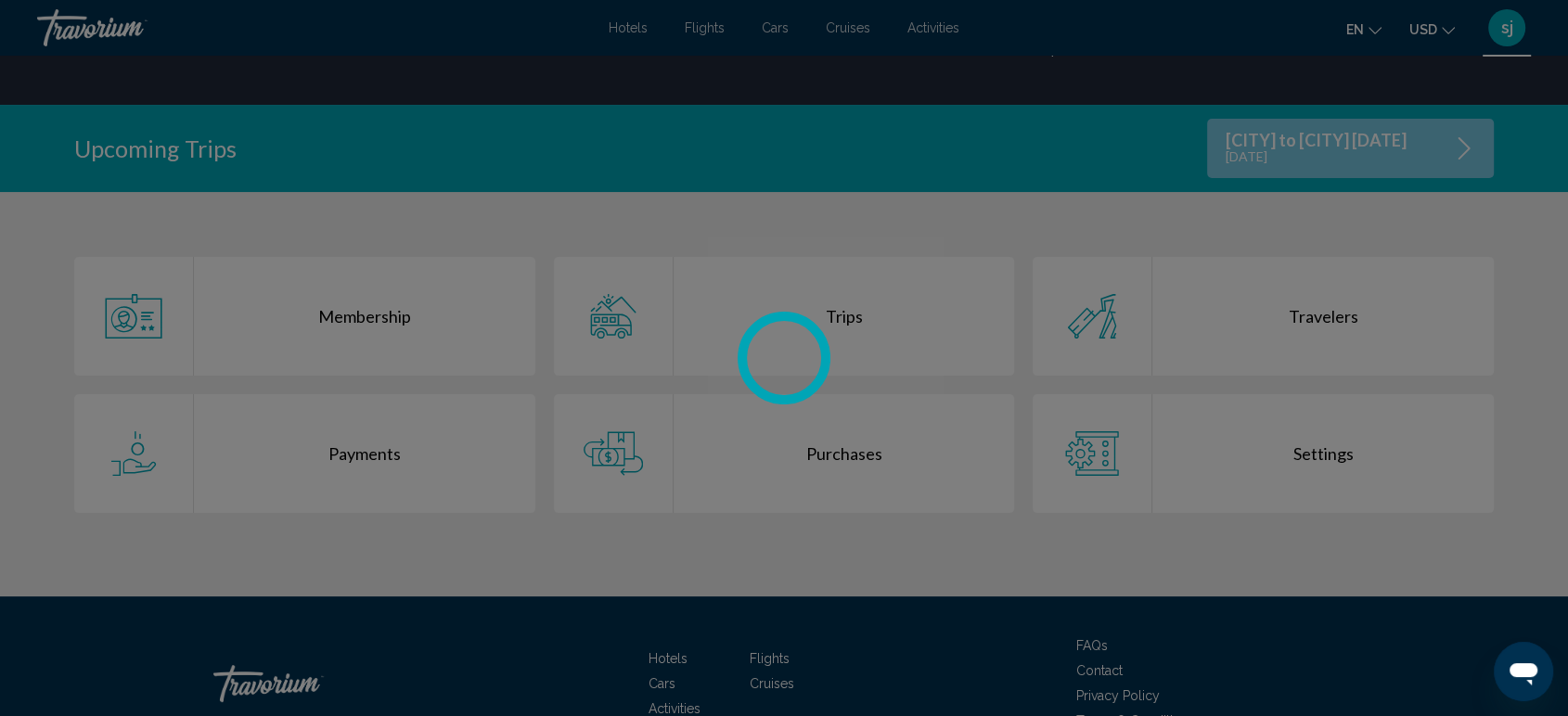 scroll, scrollTop: 0, scrollLeft: 0, axis: both 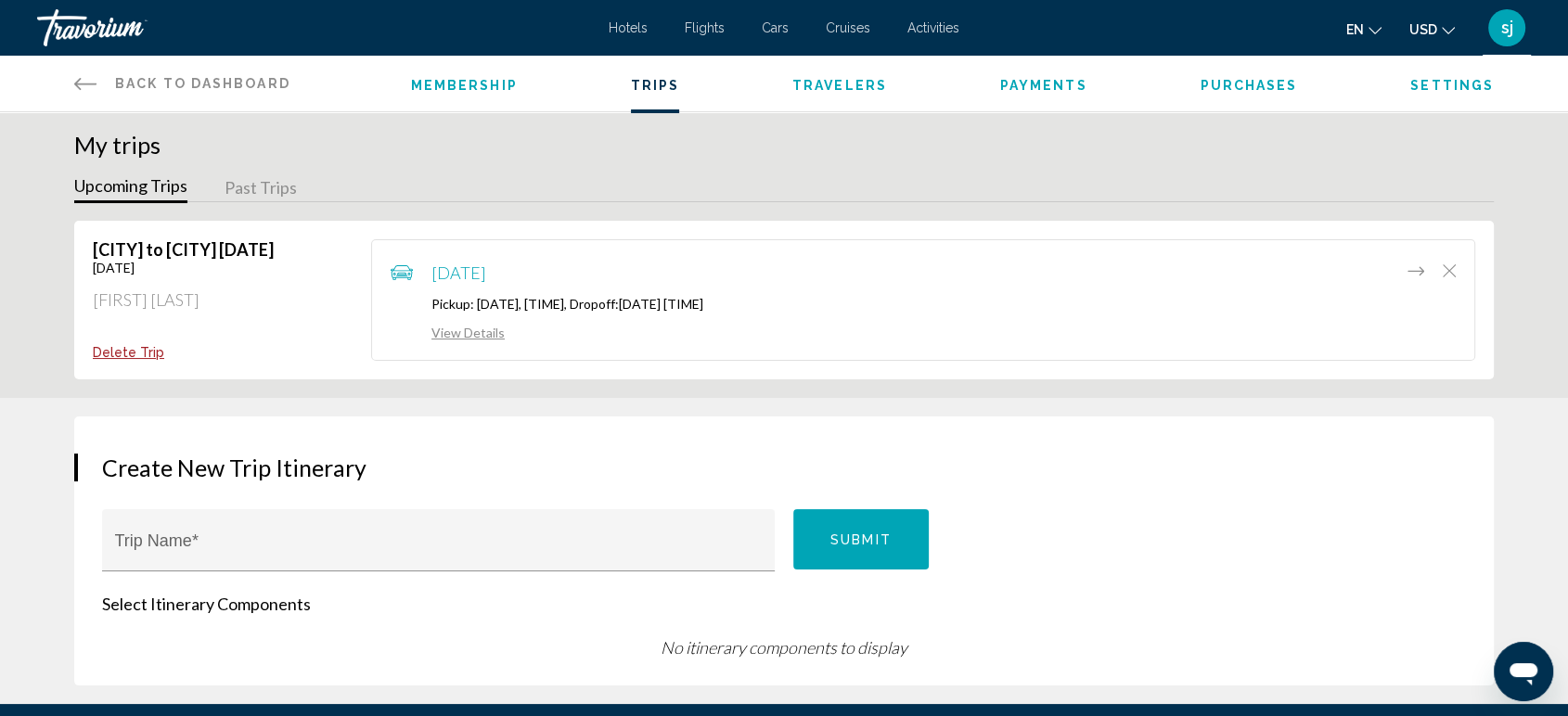 click on "Membership" at bounding box center (464, 85) 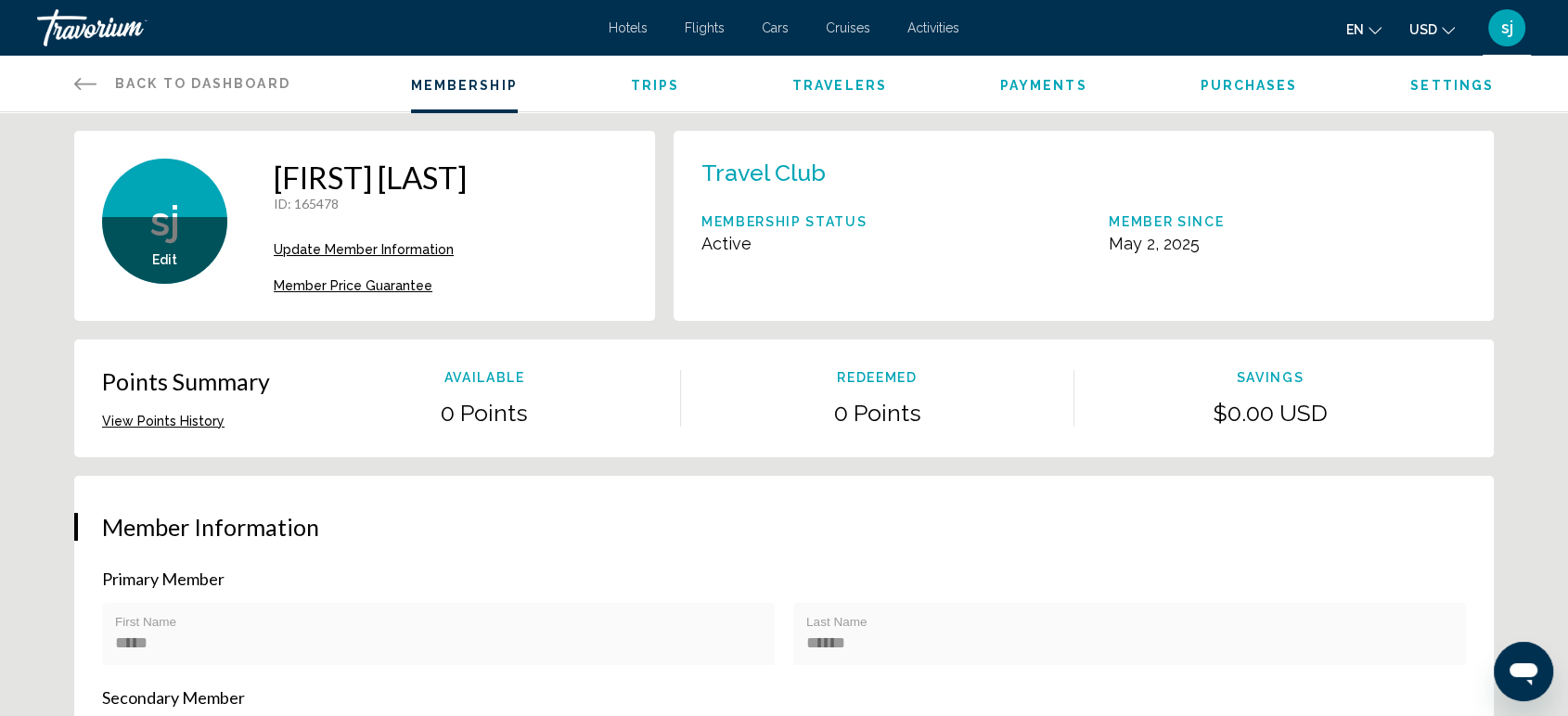 click on "Member Price Guarantee" at bounding box center [353, 286] 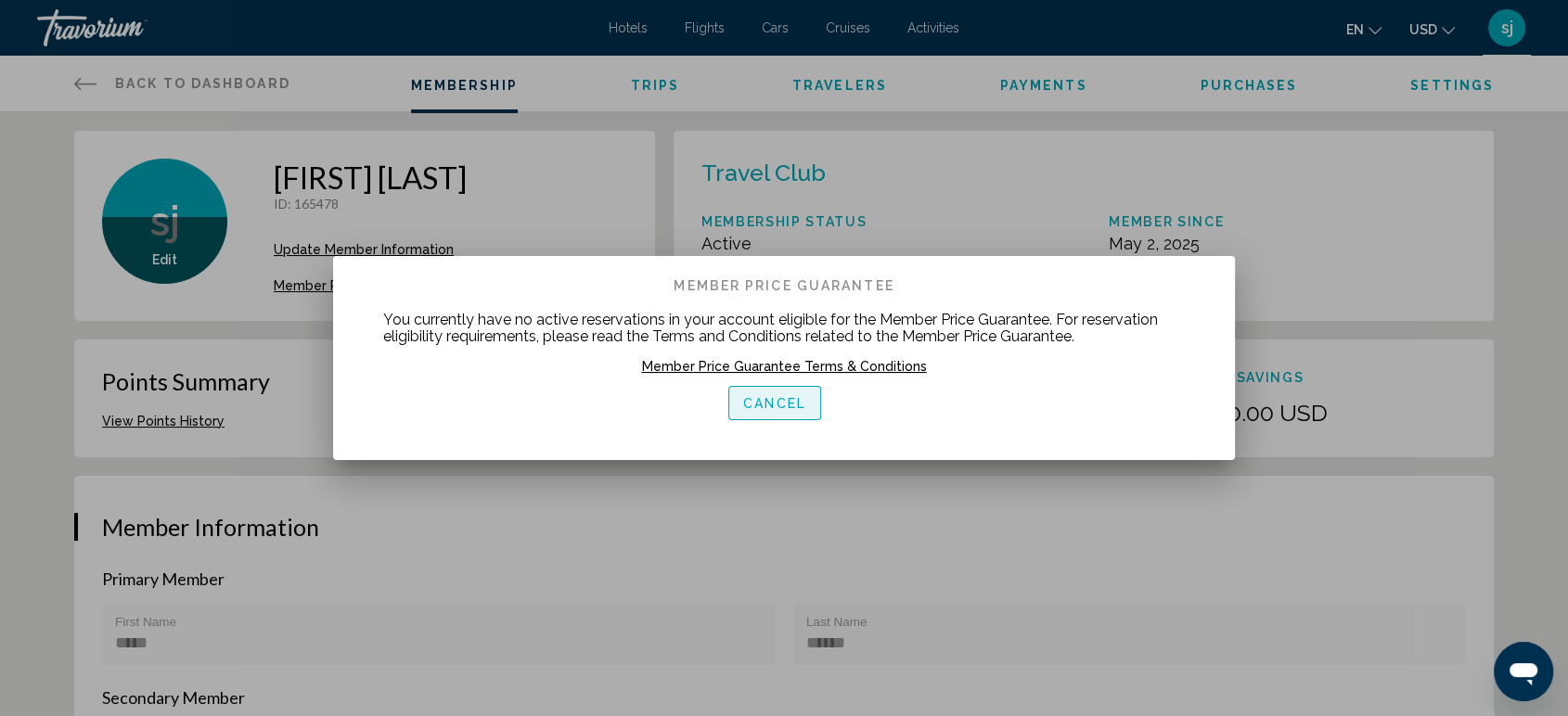 click on "Cancel" at bounding box center (775, 403) 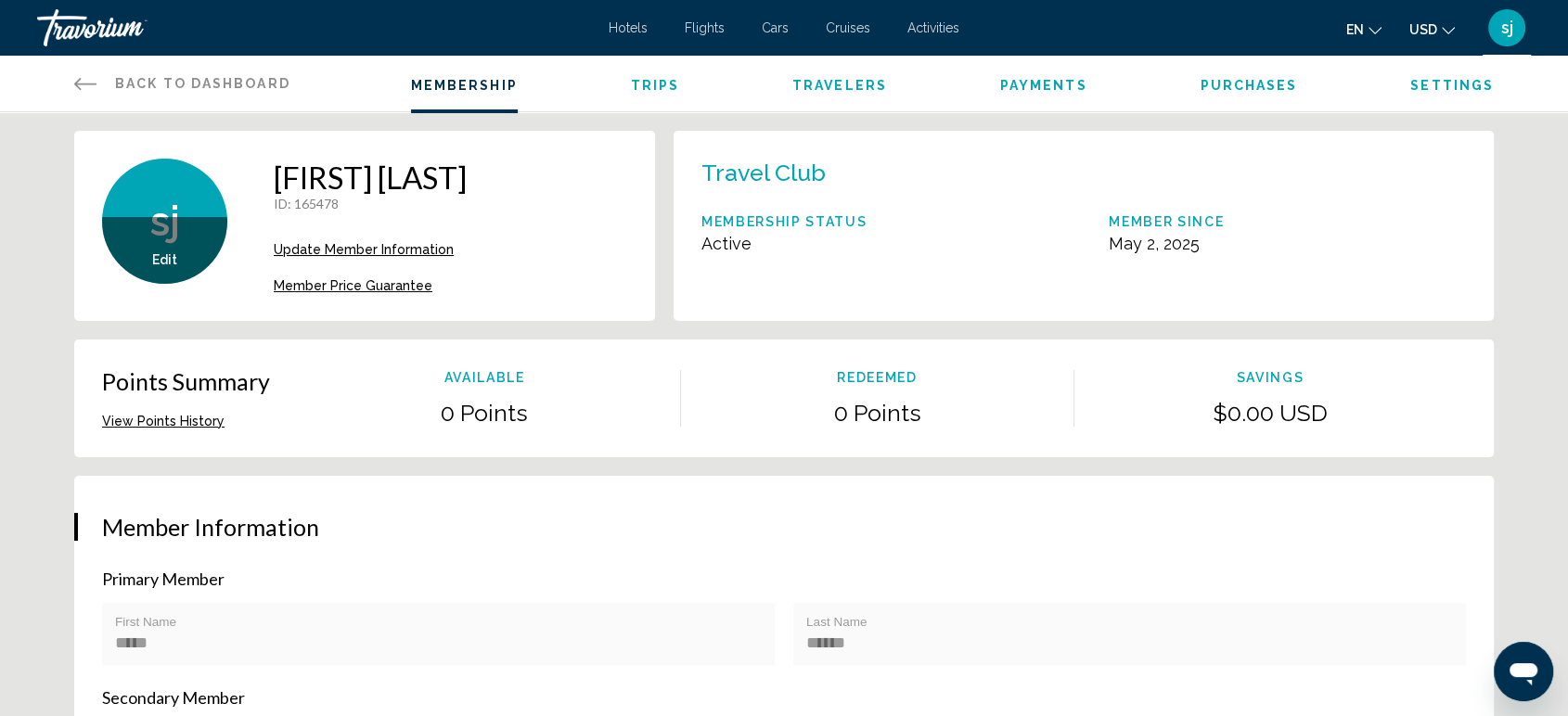 click on "Settings" at bounding box center (1452, 85) 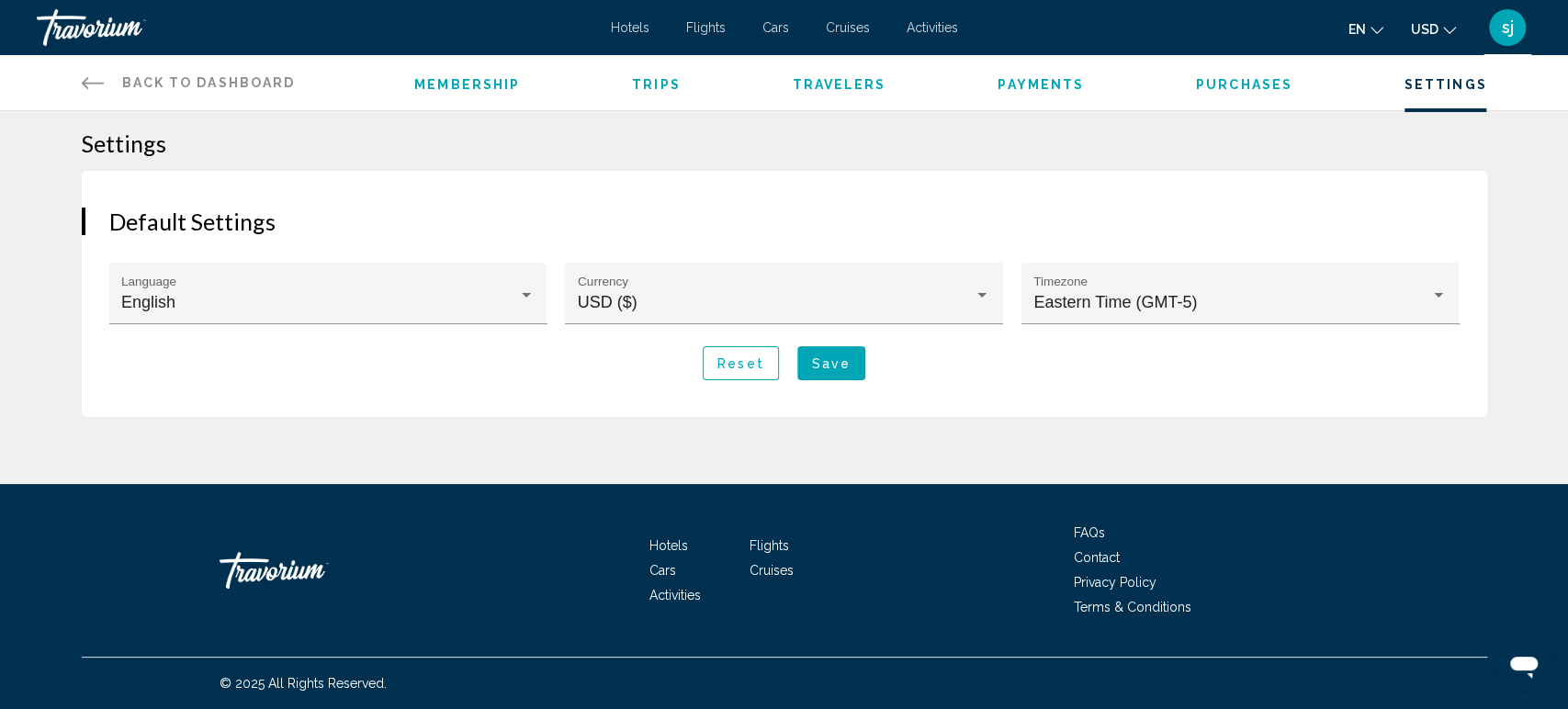 click on "Purchases" at bounding box center [1244, 84] 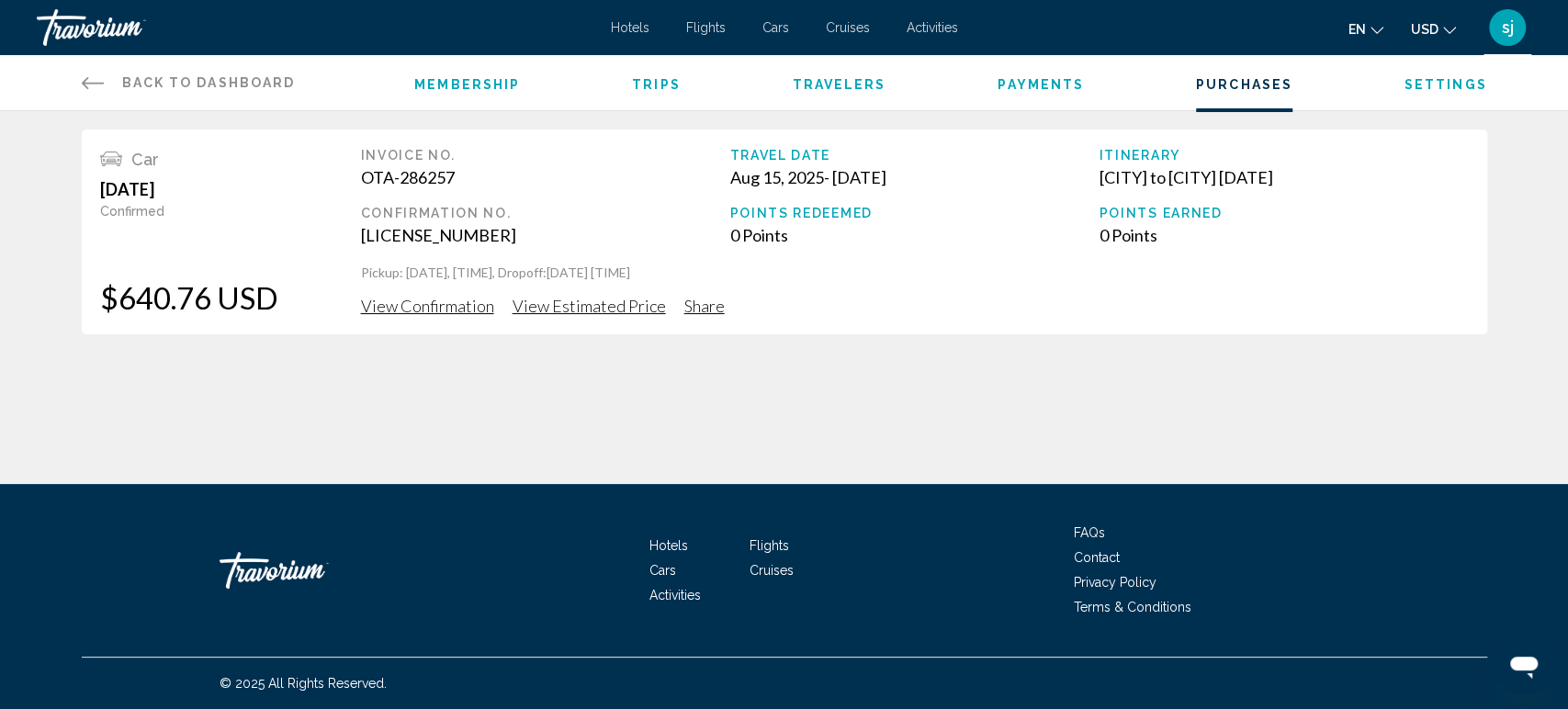 click on "View Estimated Price" at bounding box center (589, 306) 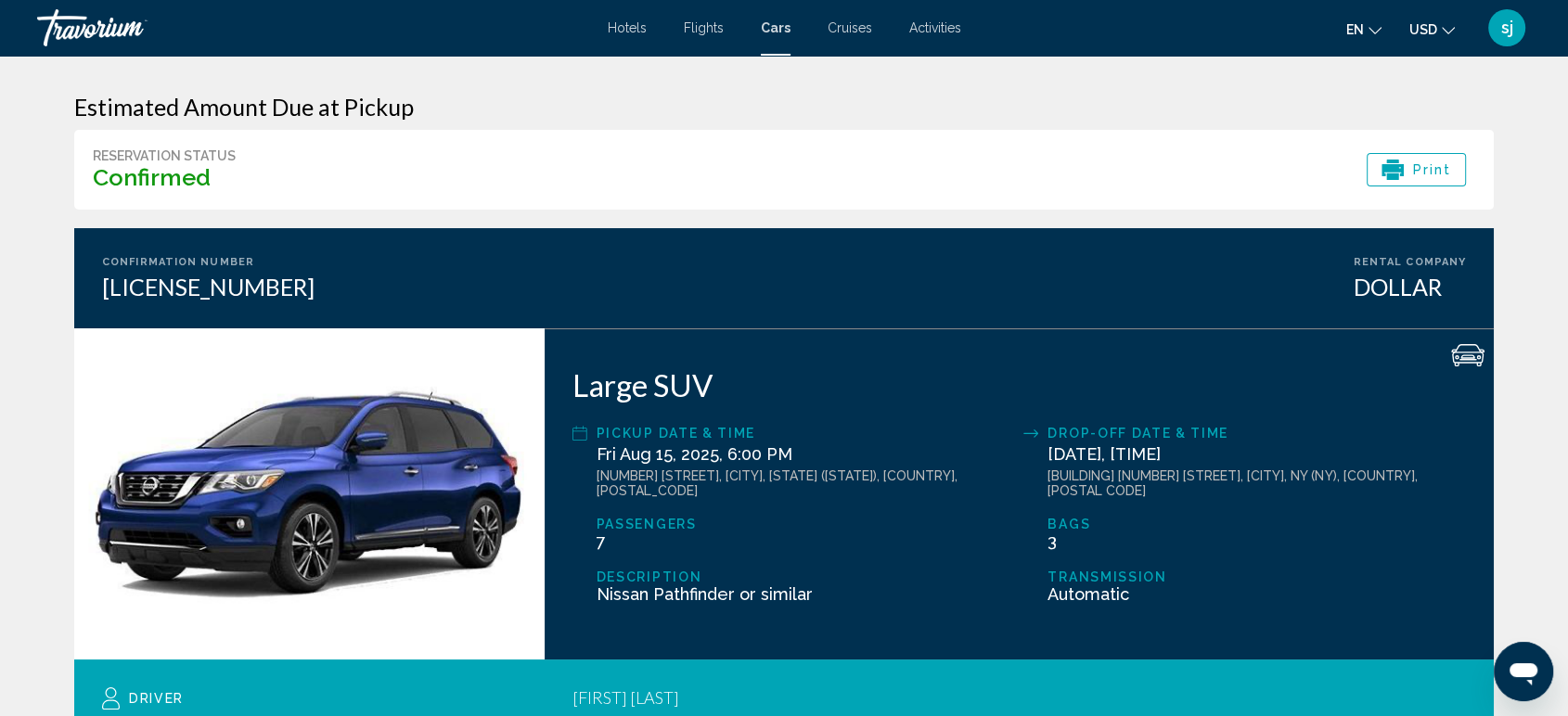 click on "Flights" at bounding box center [703, 28] 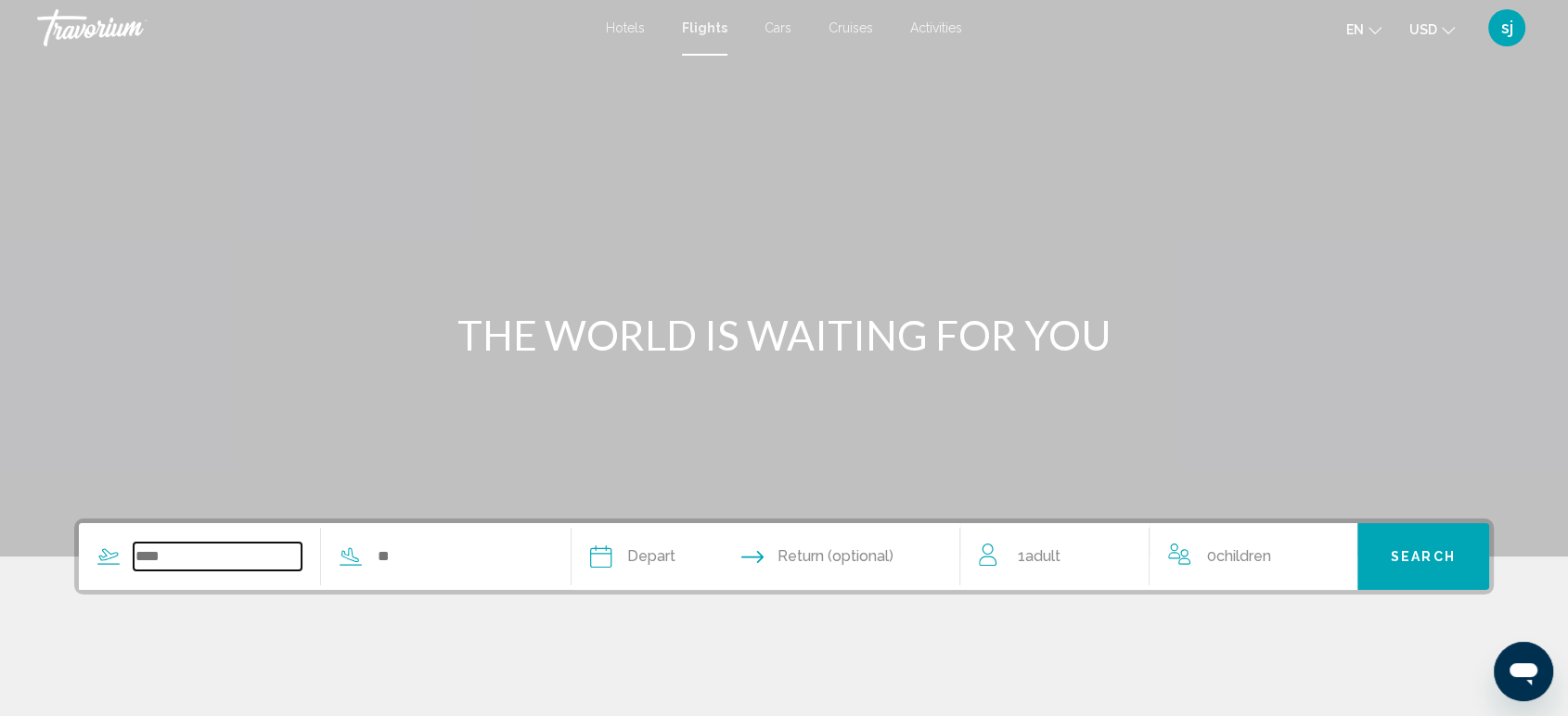 click at bounding box center [217, 556] 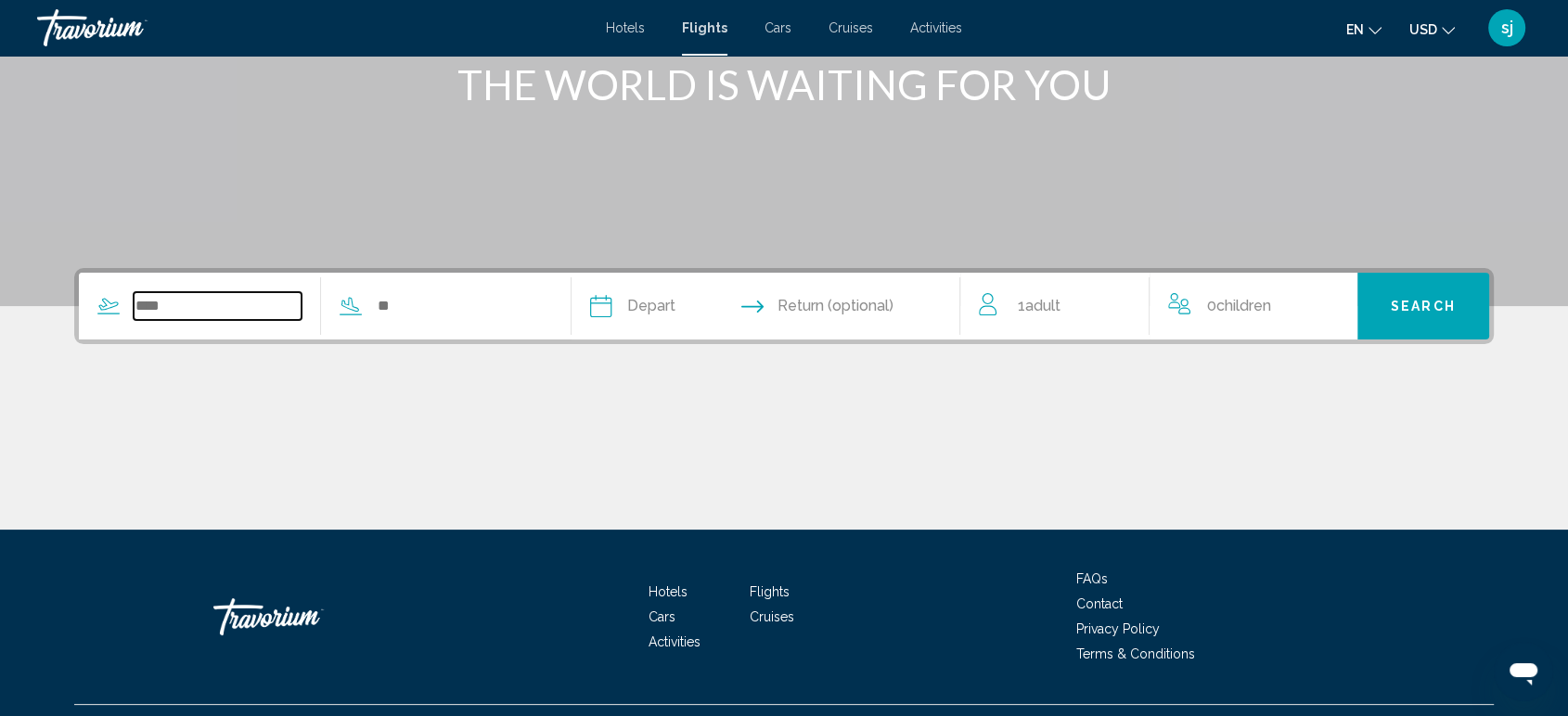 scroll, scrollTop: 289, scrollLeft: 0, axis: vertical 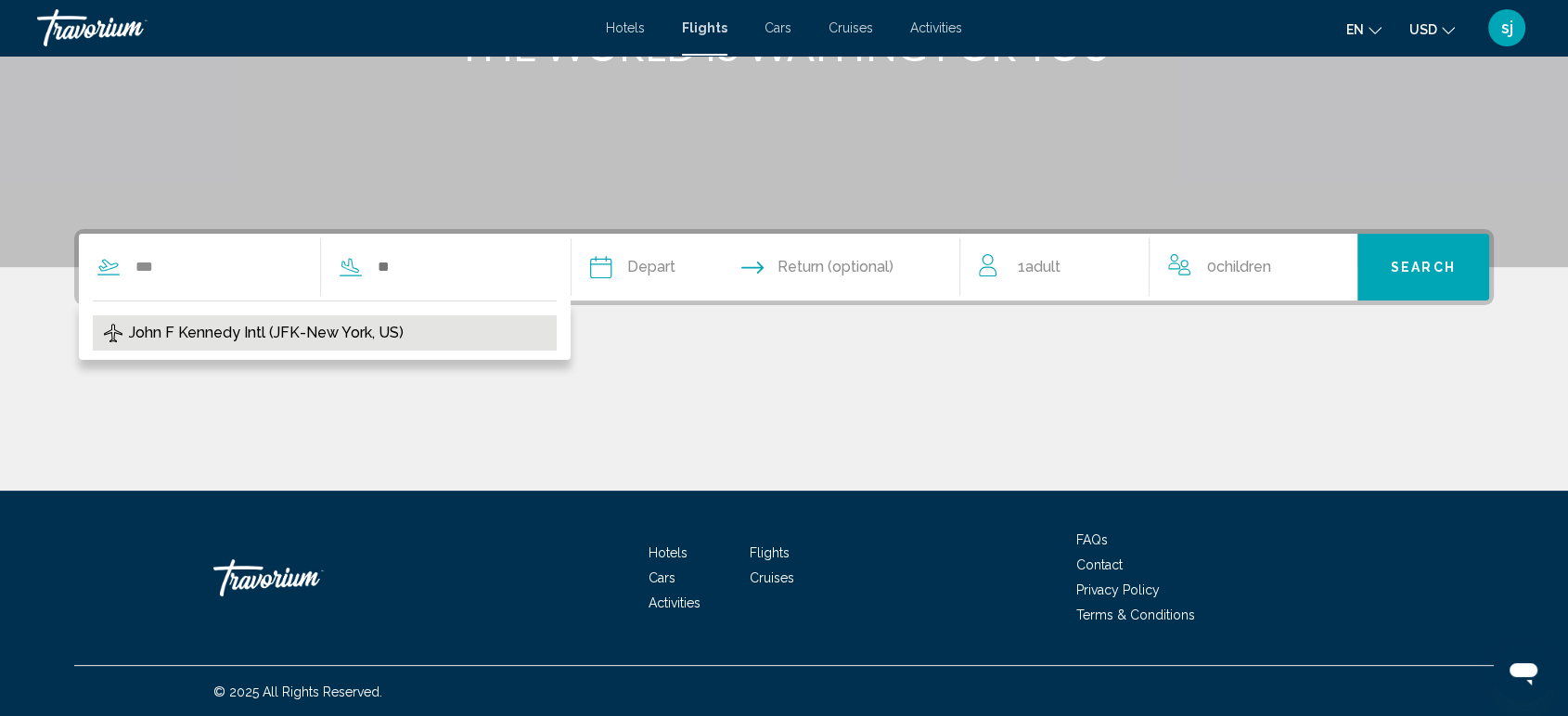 click on "John F Kennedy Intl (JFK-New York, US)" at bounding box center [266, 333] 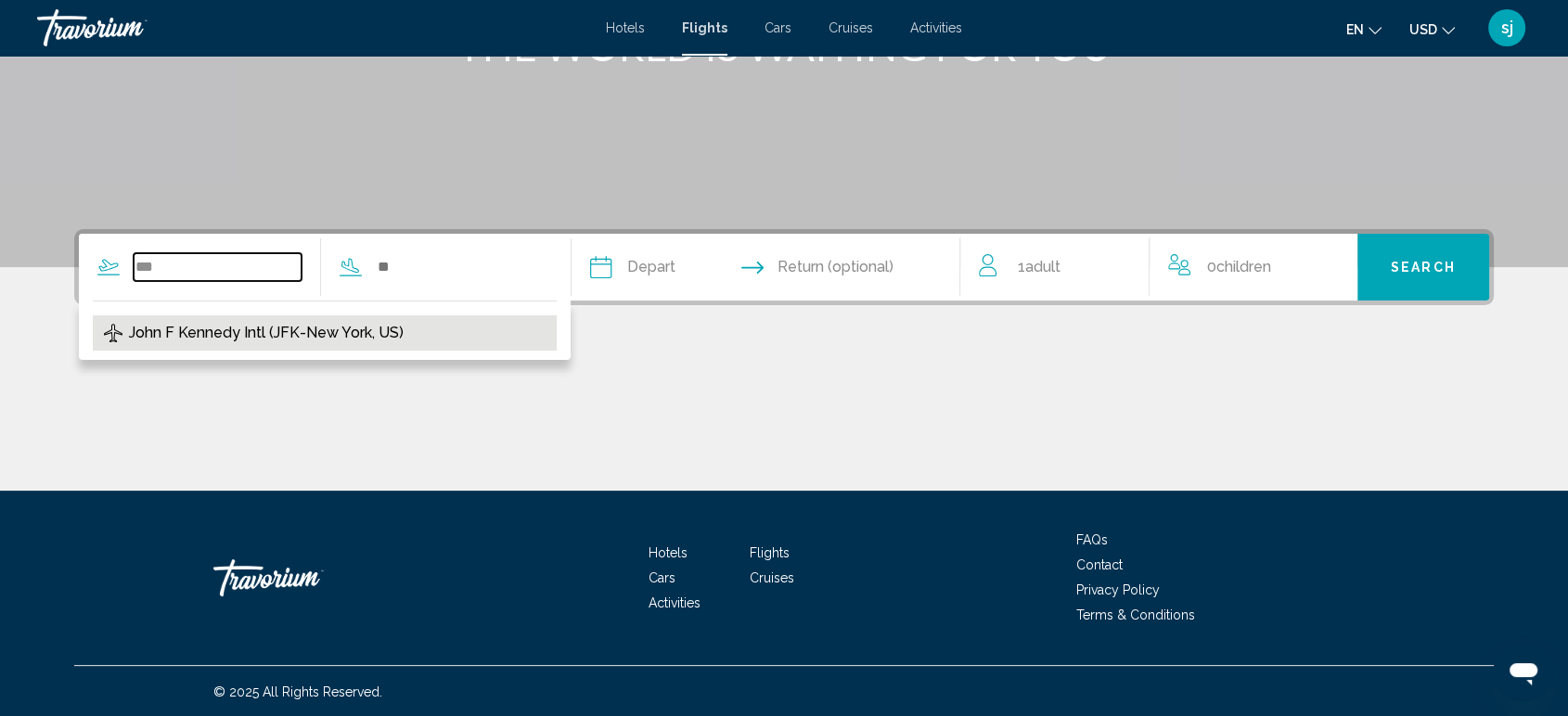 type on "**********" 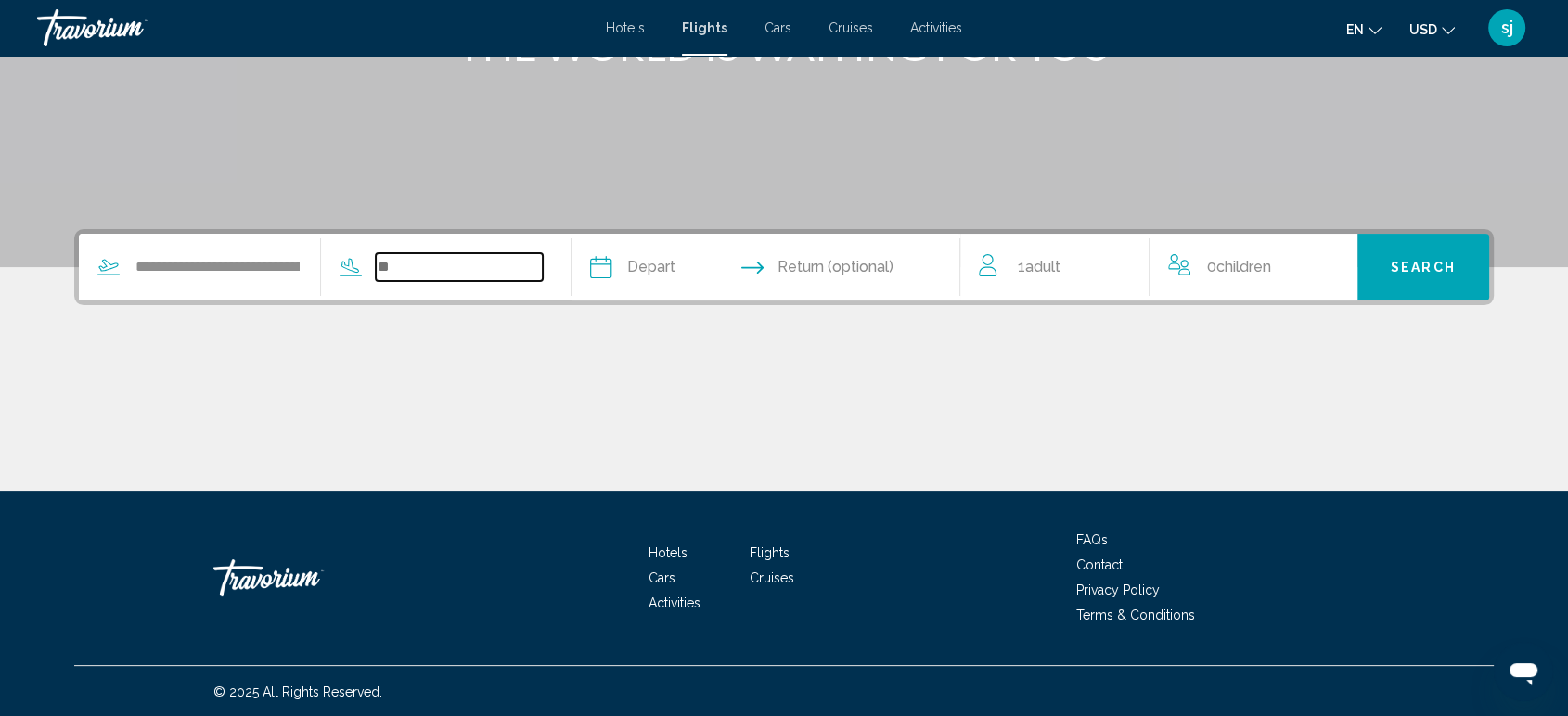 click at bounding box center [459, 267] 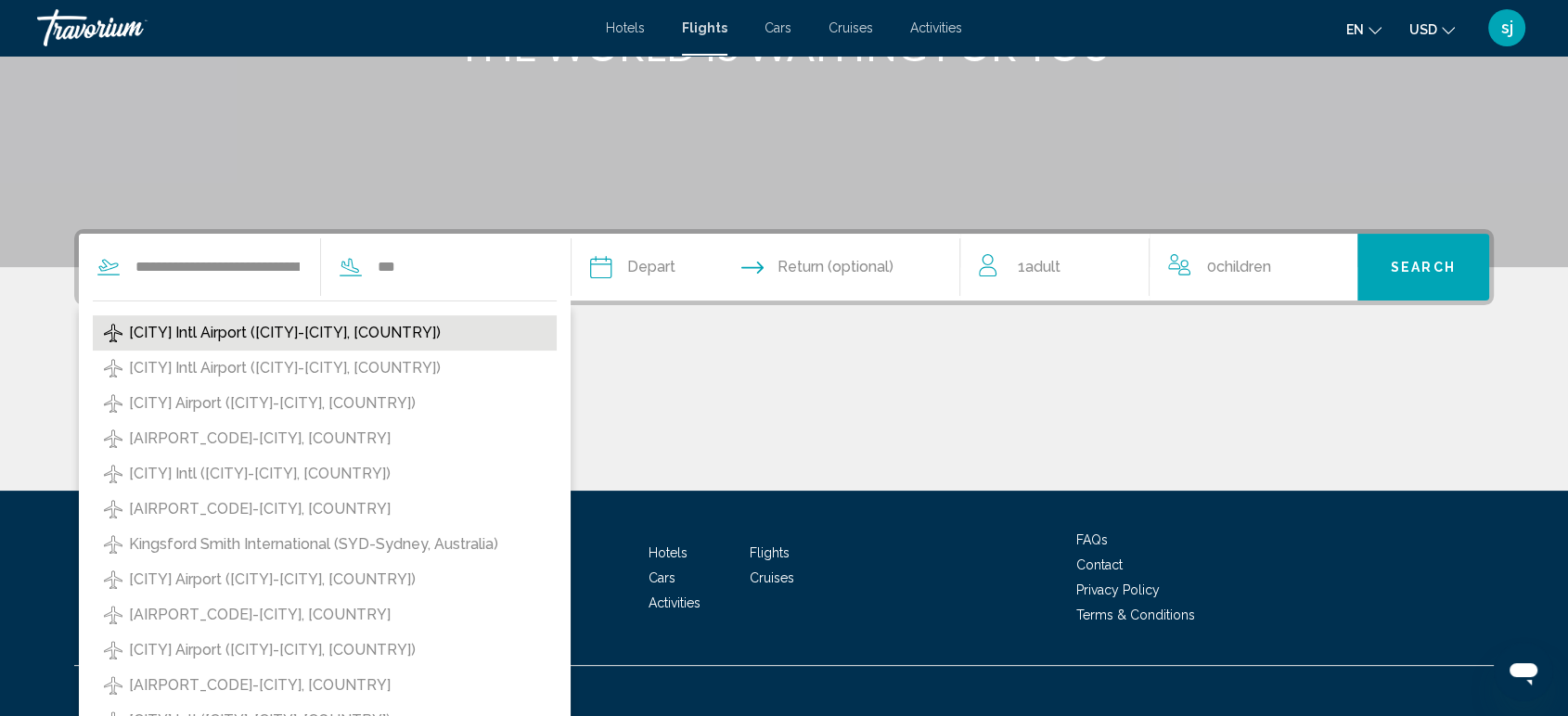 click on "[CITY] Intl Airport ([CITY]-[CITY], [COUNTRY])" at bounding box center (285, 333) 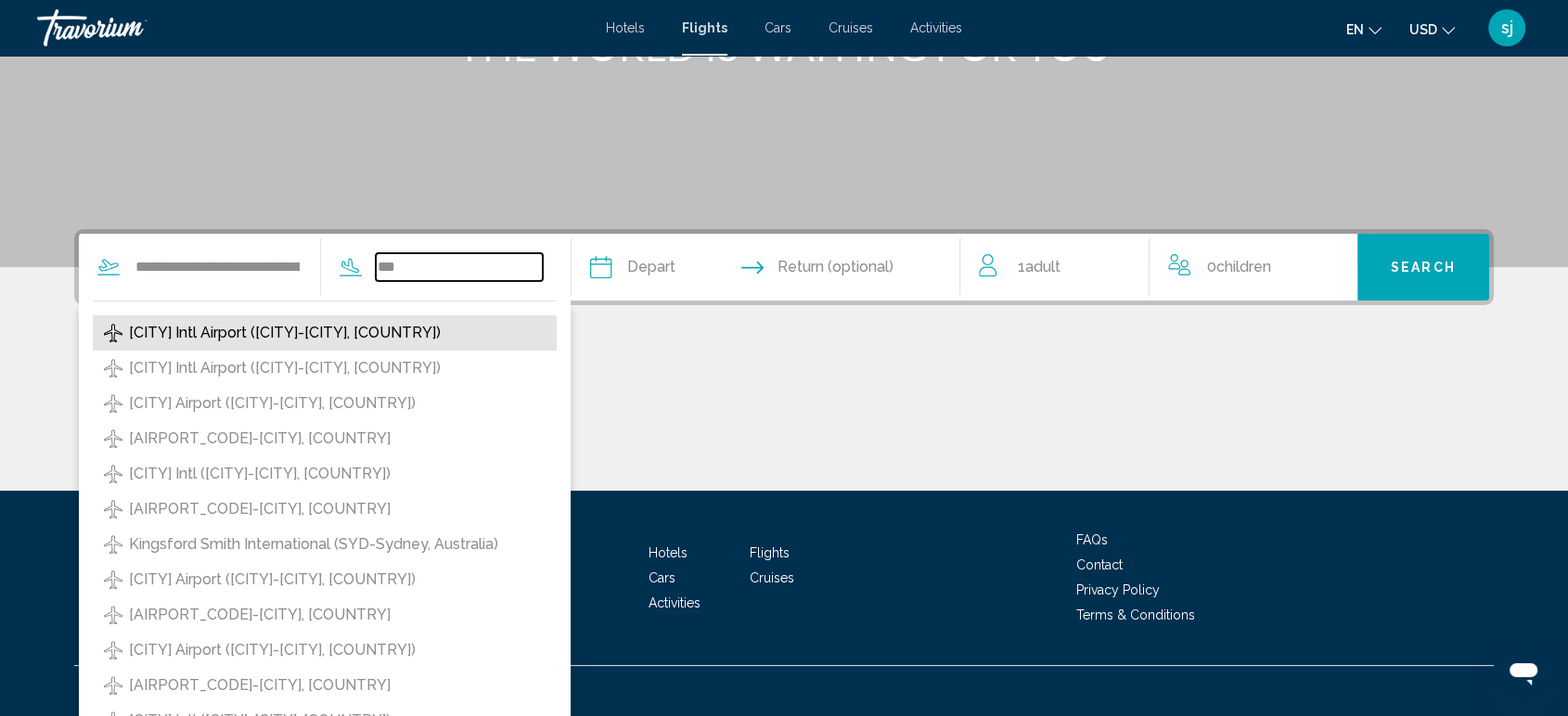 type on "**********" 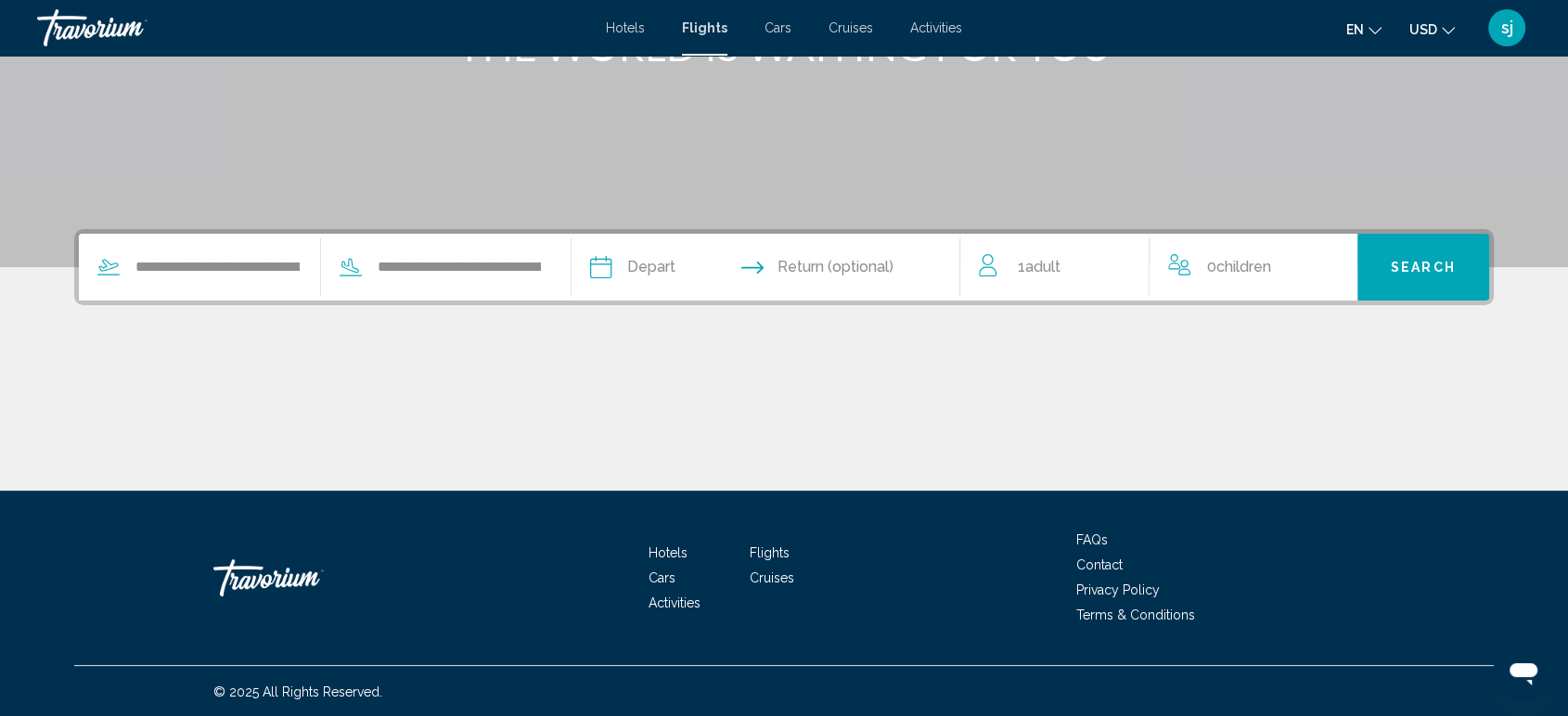 click at bounding box center [681, 270] 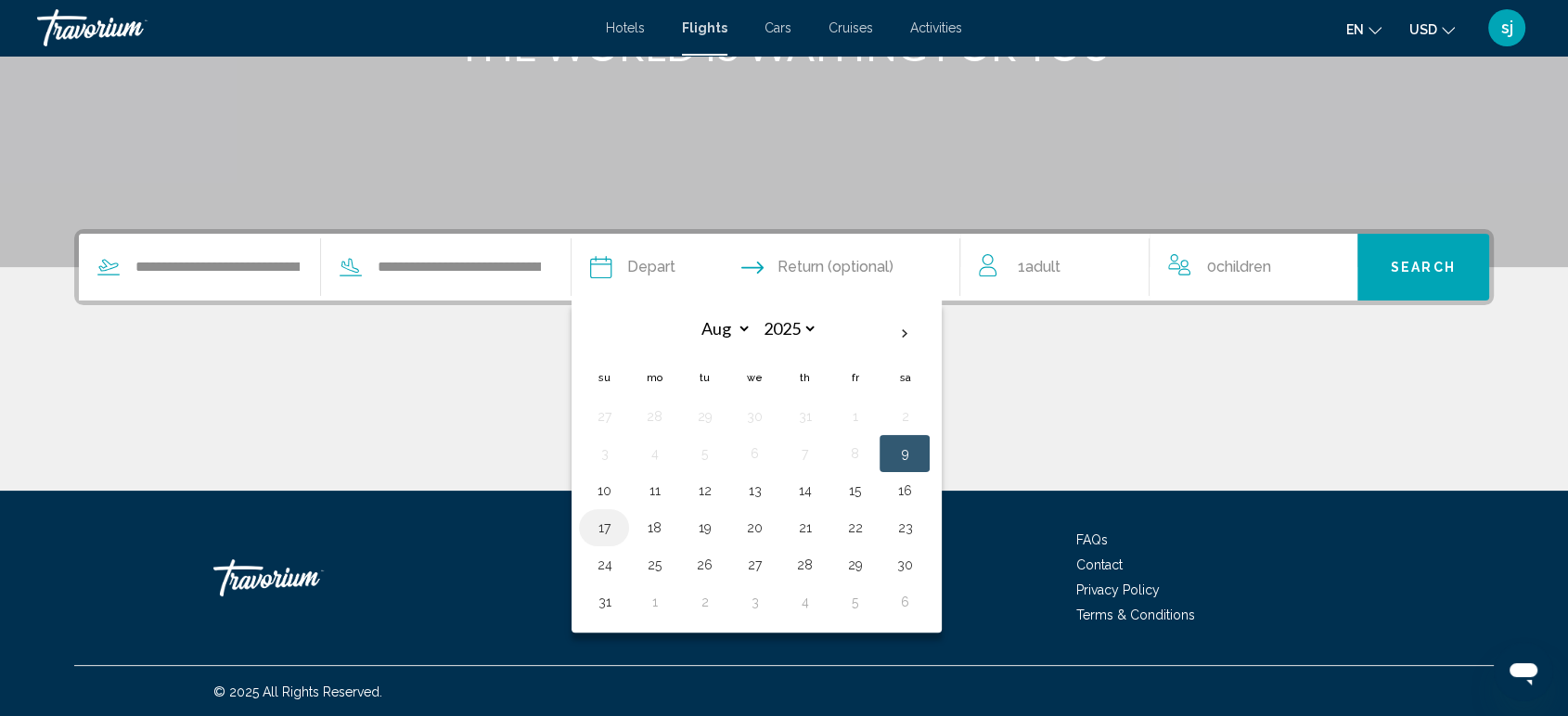 click on "17" at bounding box center (604, 528) 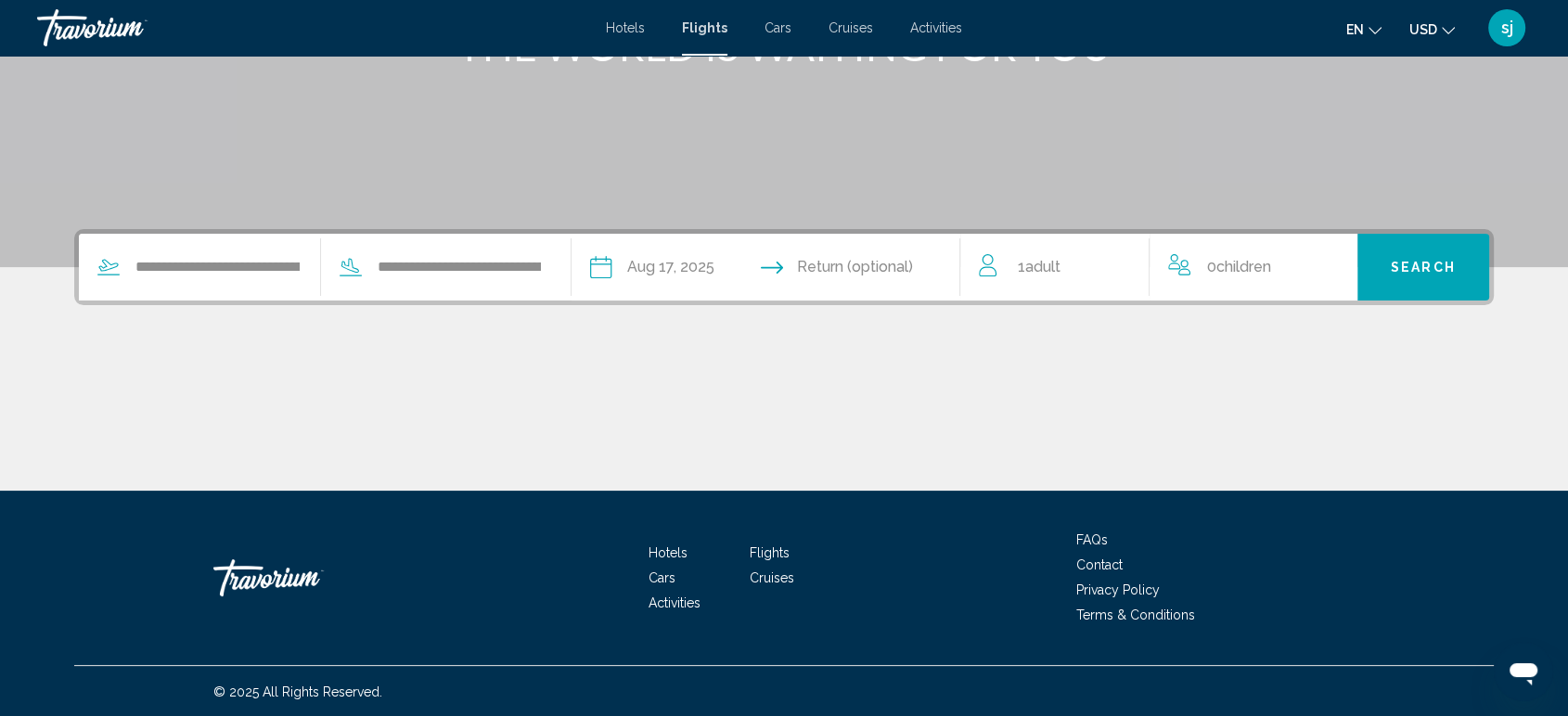 click on "Adult" at bounding box center (1043, 266) 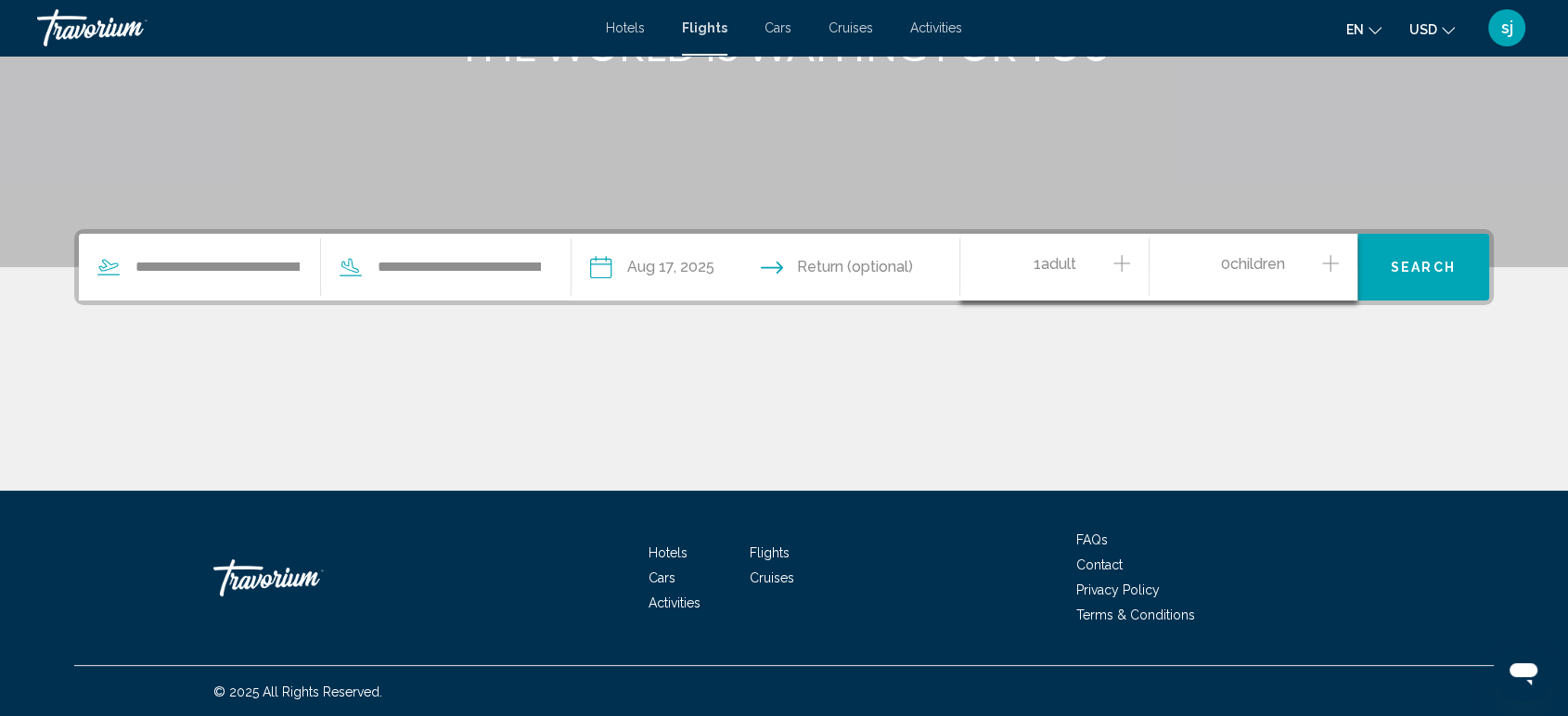 click 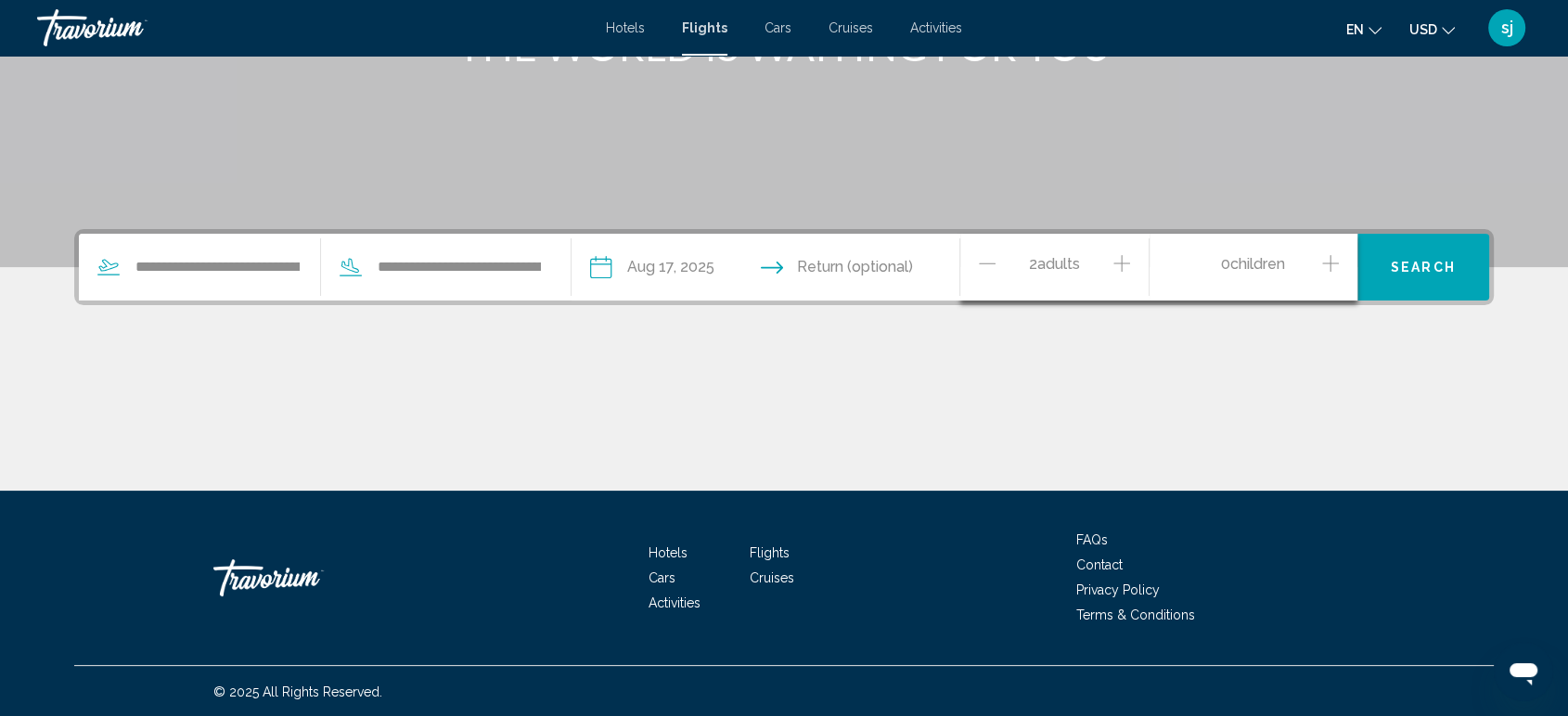 click 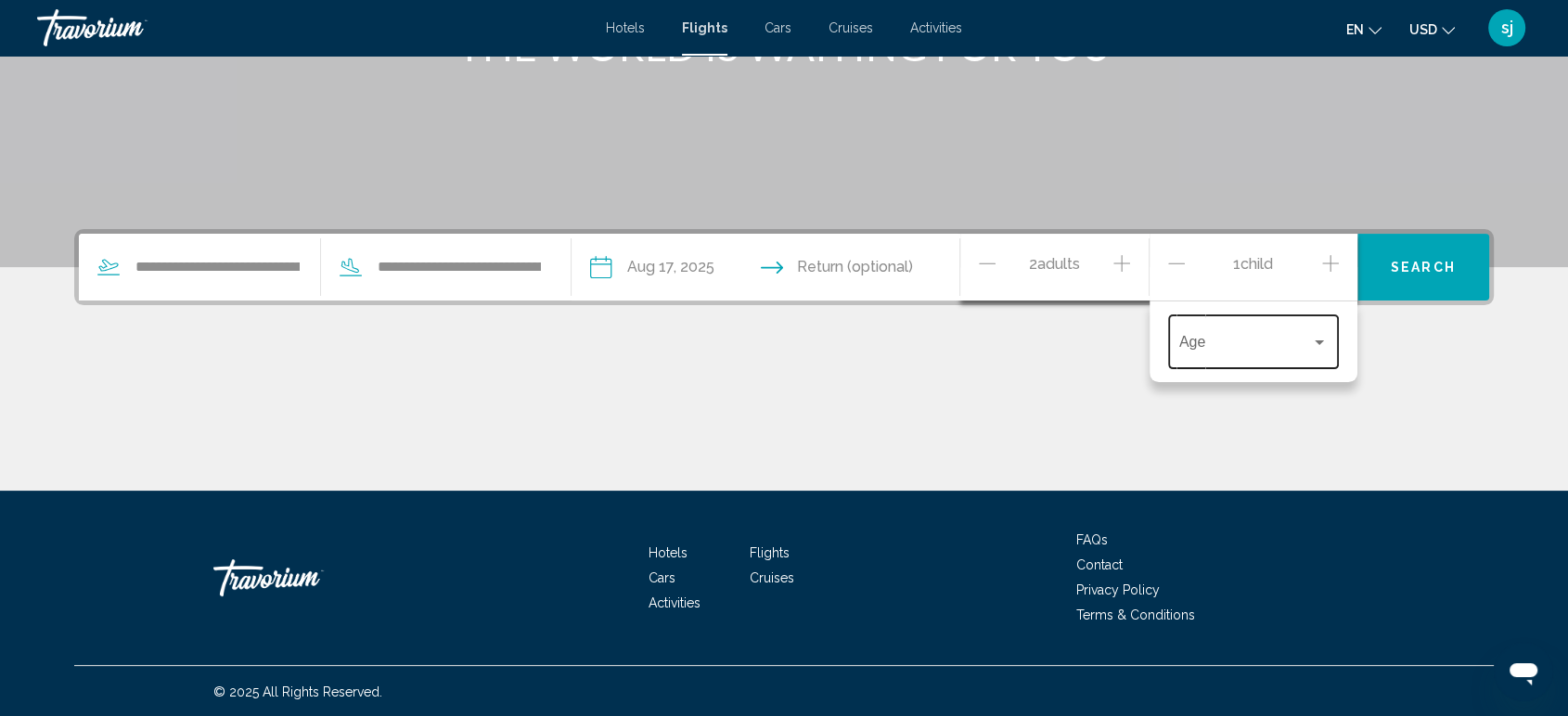 click at bounding box center (1319, 342) 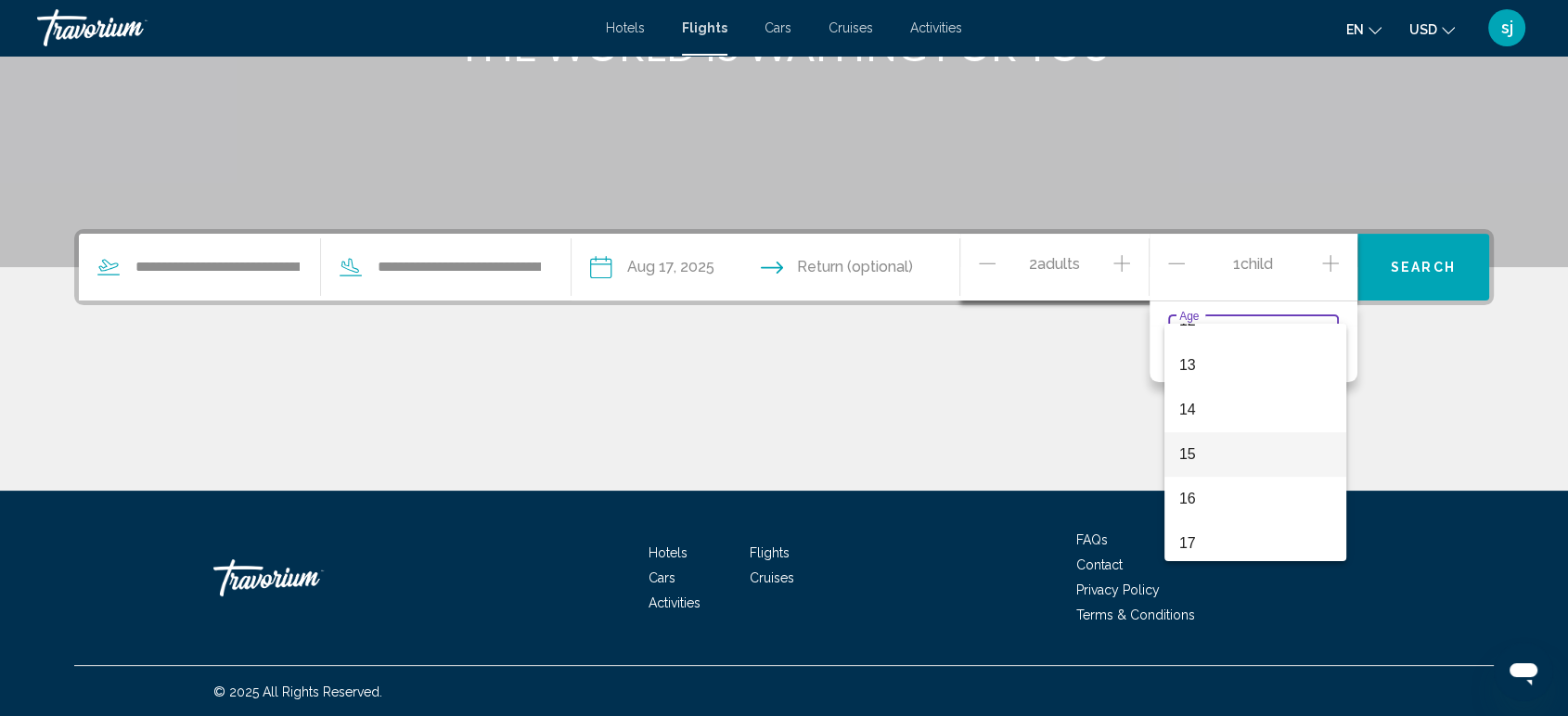 scroll, scrollTop: 564, scrollLeft: 0, axis: vertical 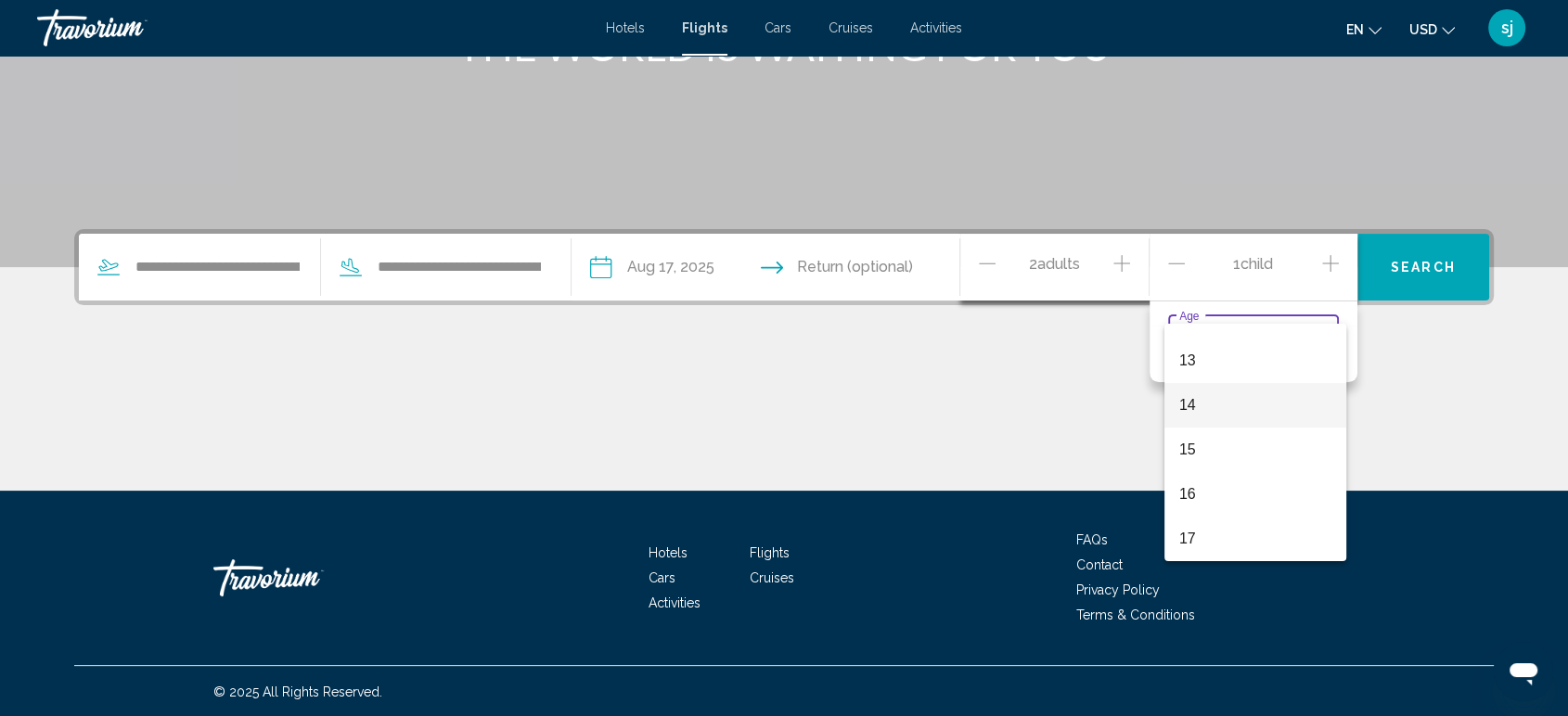 click on "14" at bounding box center [1255, 405] 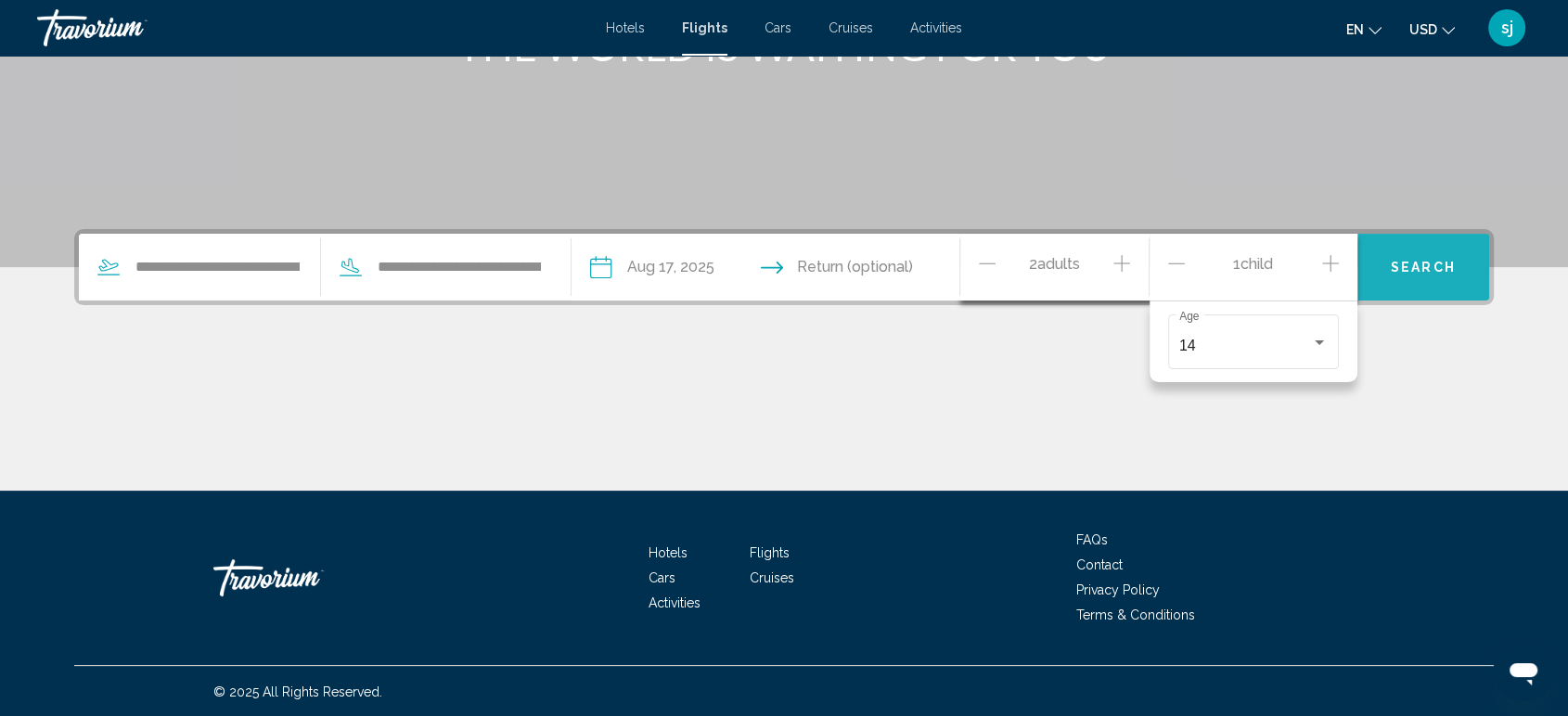 click on "Search" at bounding box center [1423, 268] 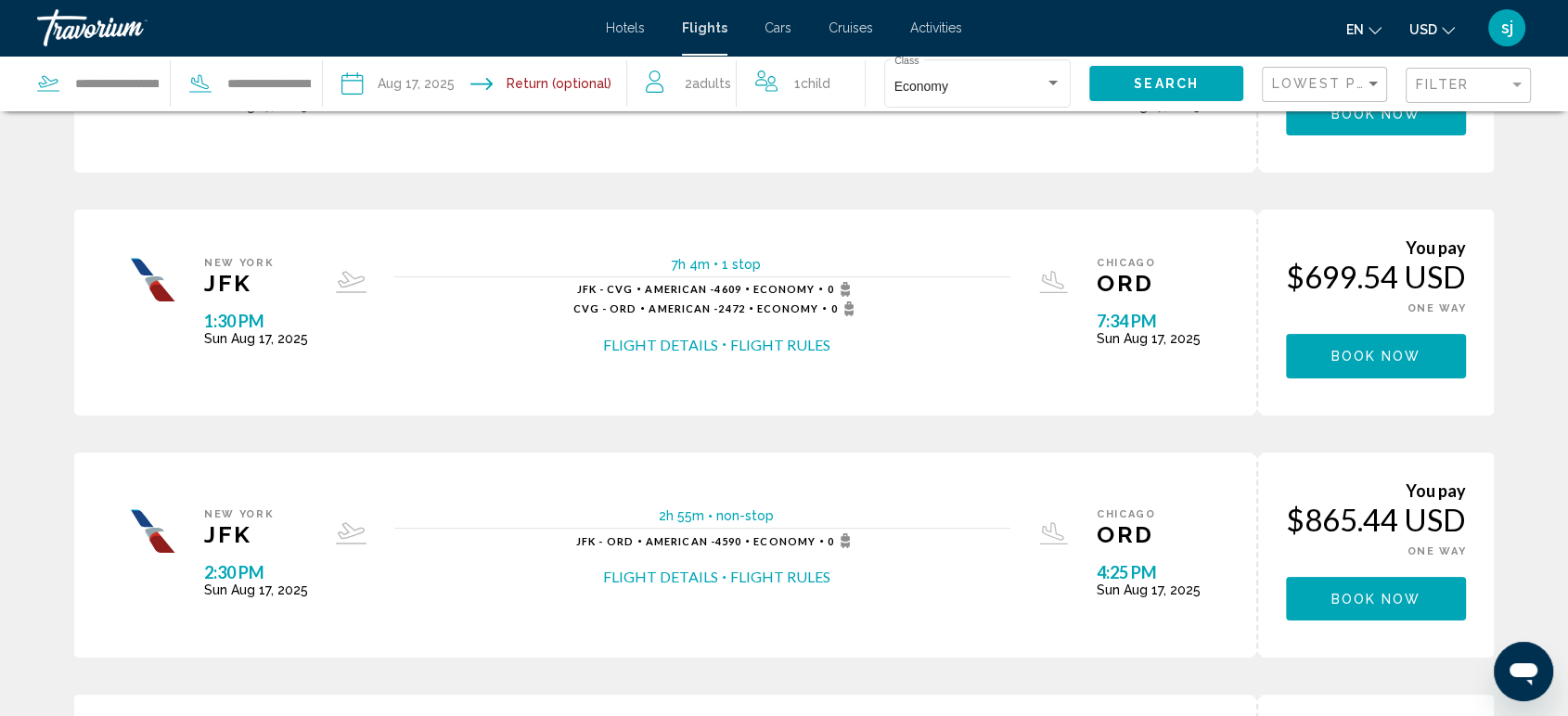 scroll, scrollTop: 0, scrollLeft: 0, axis: both 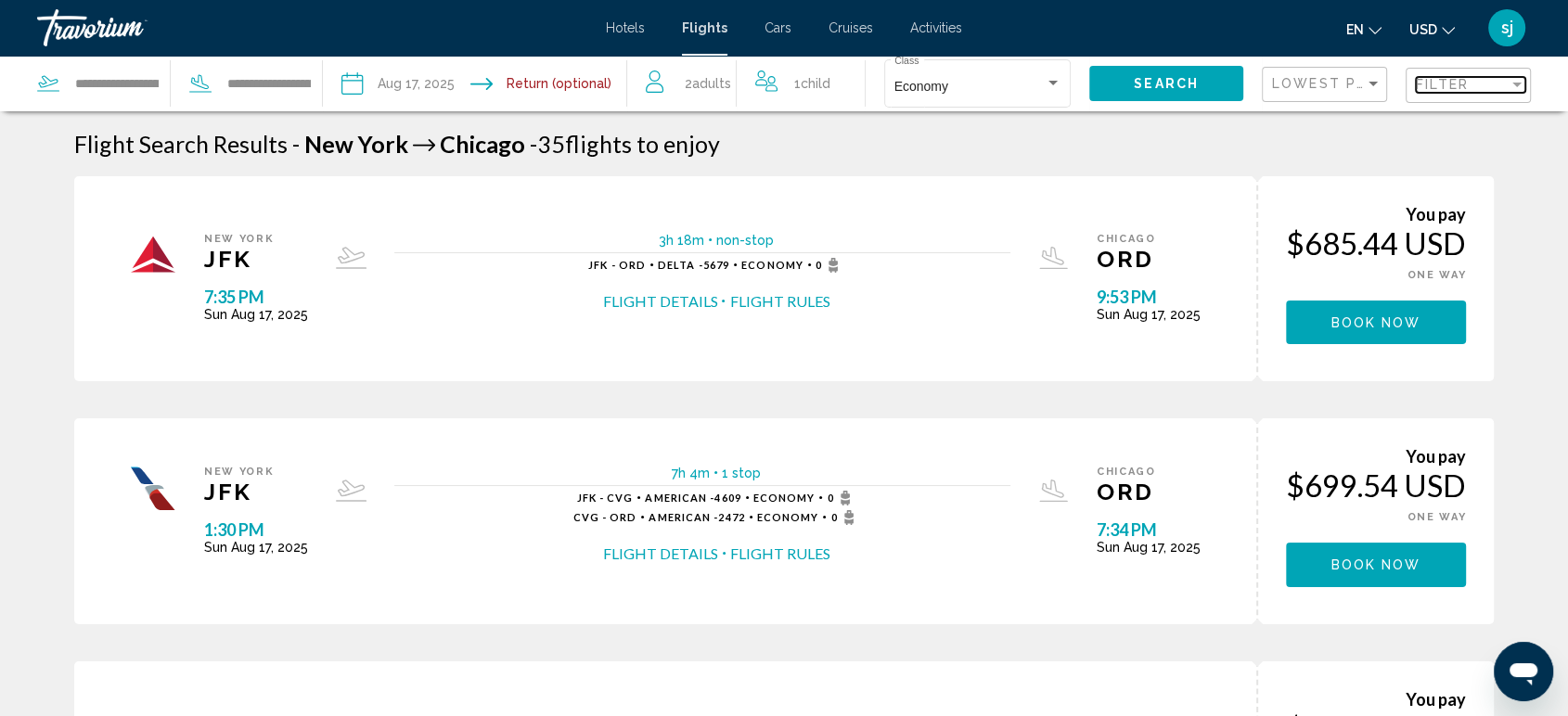 click at bounding box center [1517, 84] 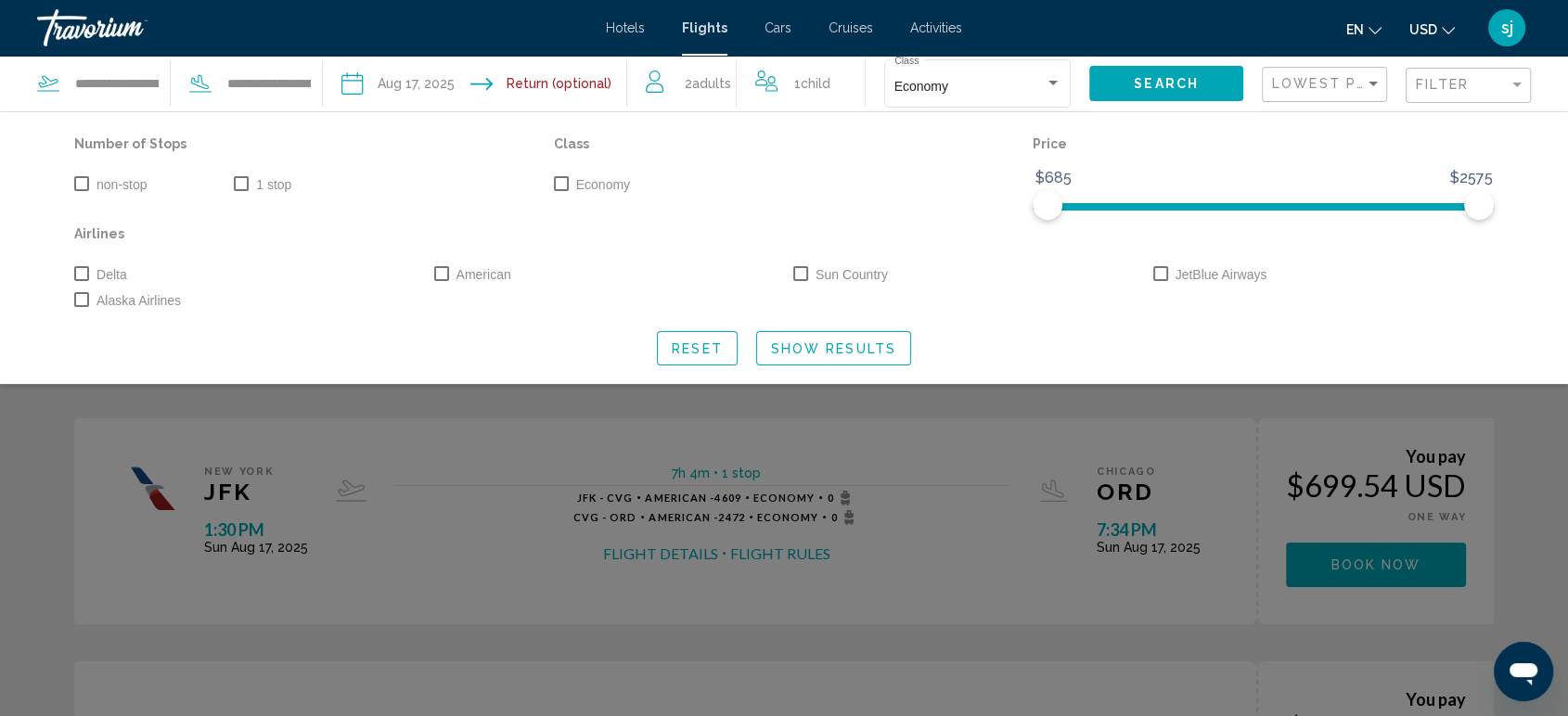 click at bounding box center (82, 184) 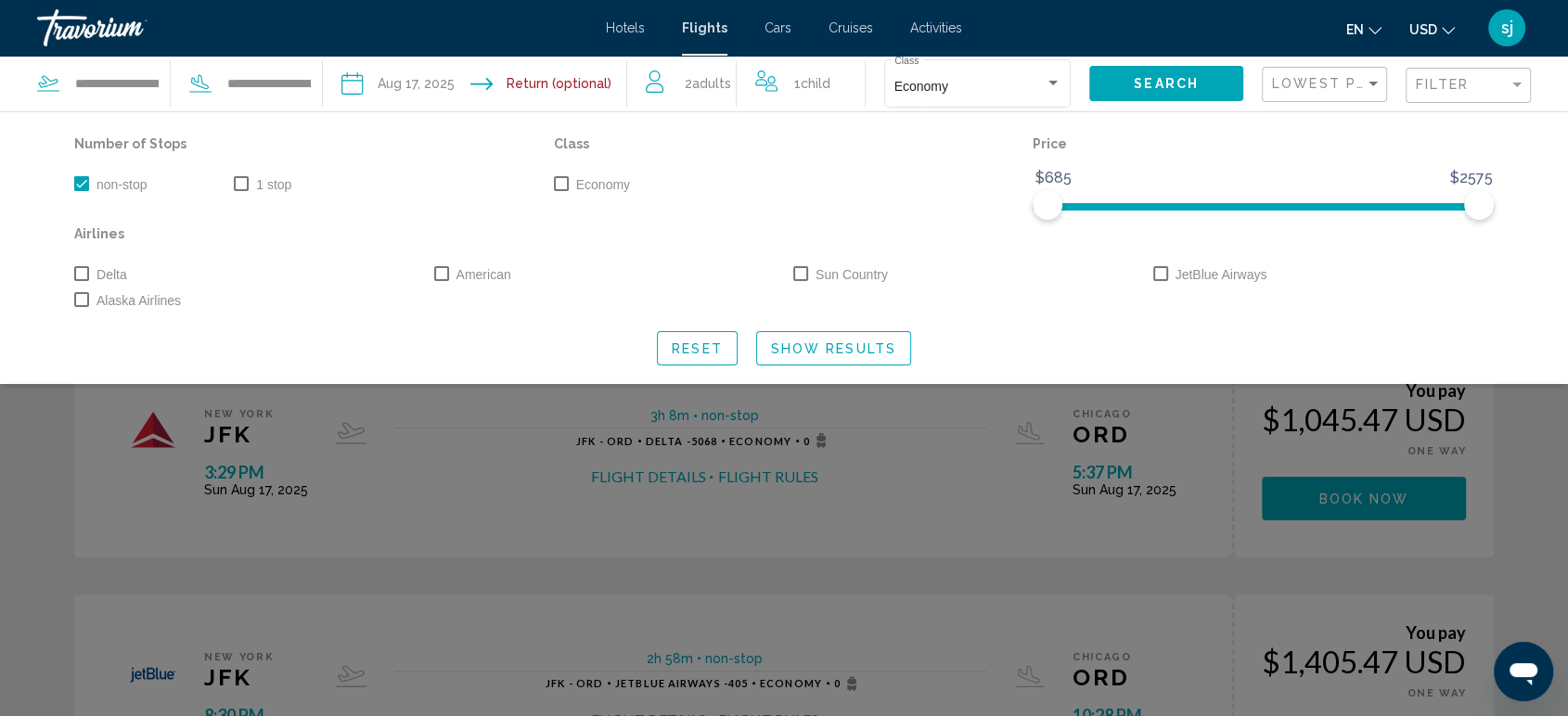 scroll, scrollTop: 0, scrollLeft: 0, axis: both 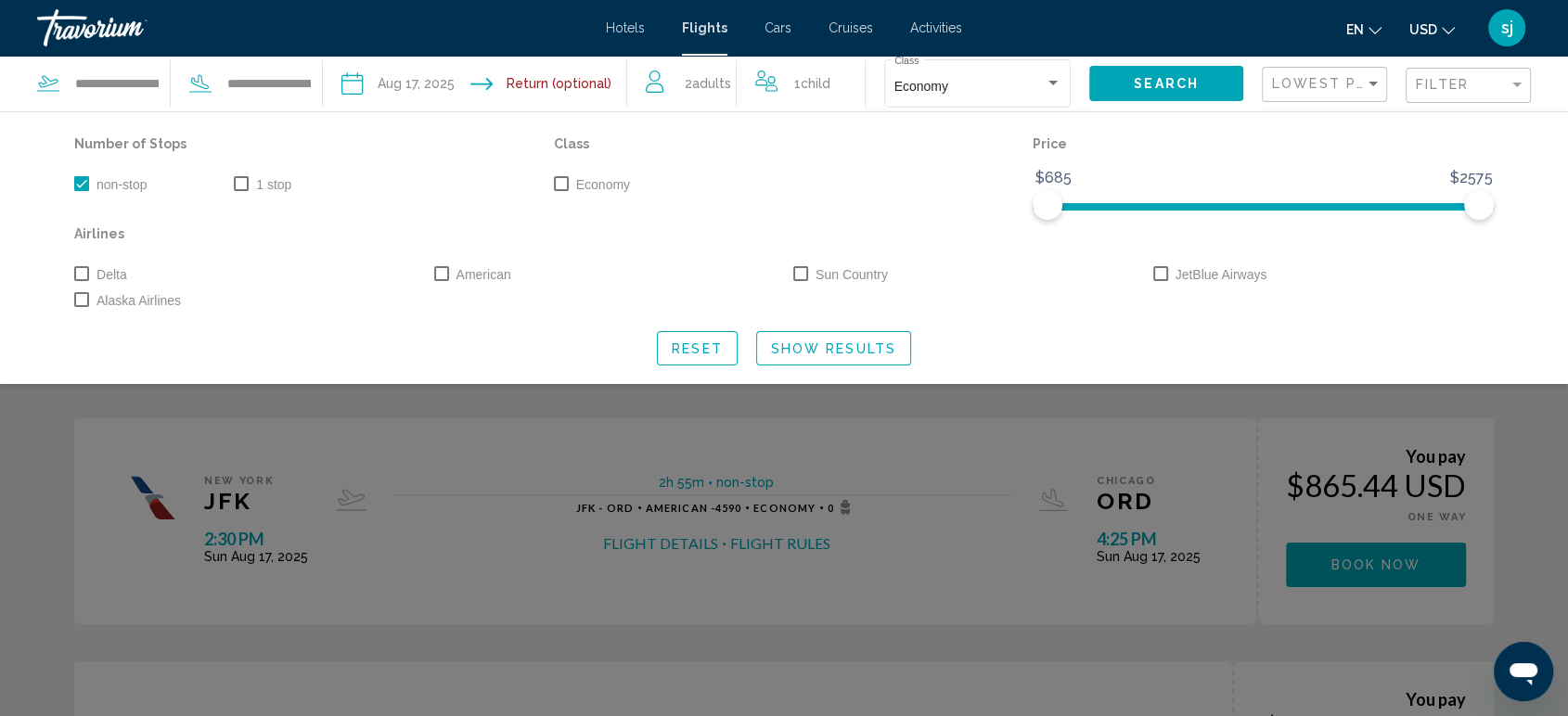 click on "Show Results" 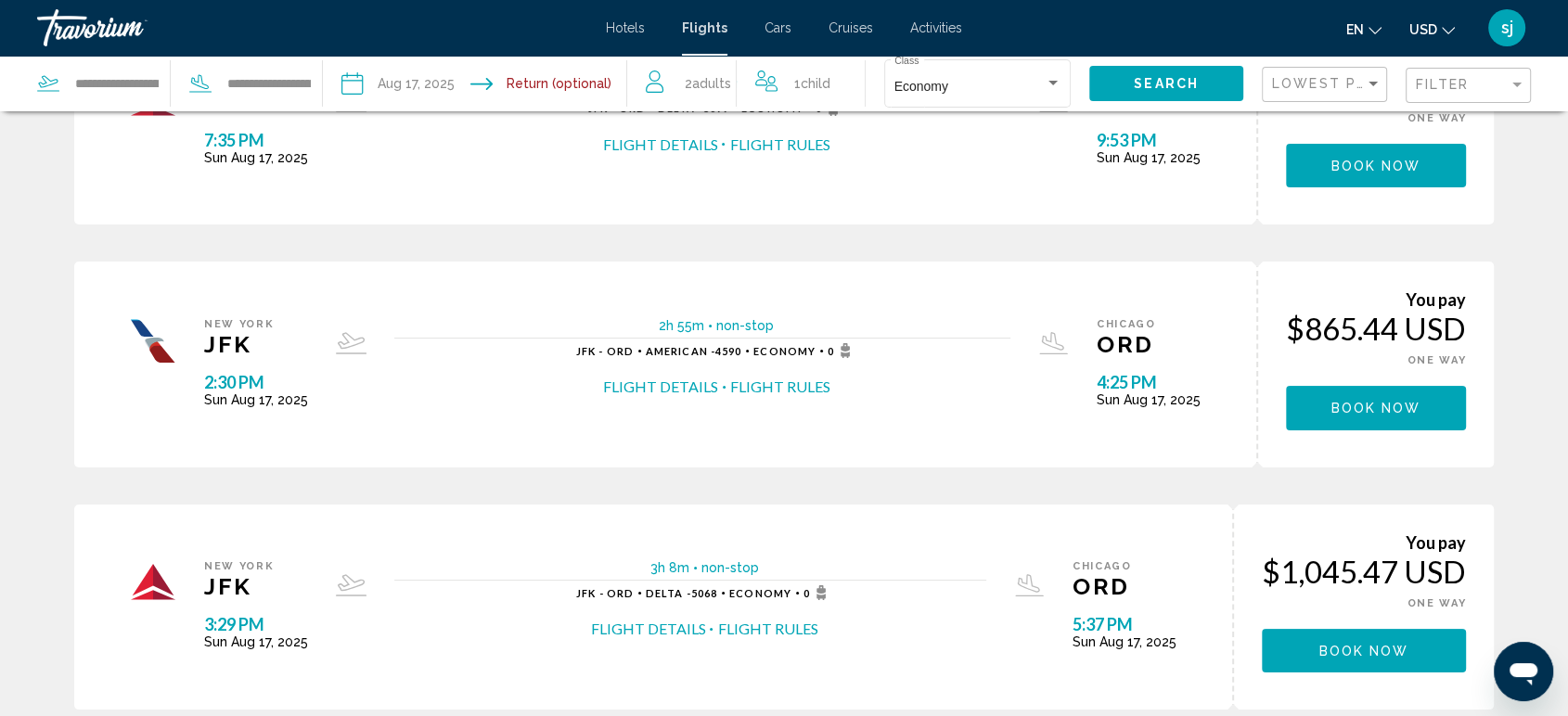 scroll, scrollTop: 0, scrollLeft: 0, axis: both 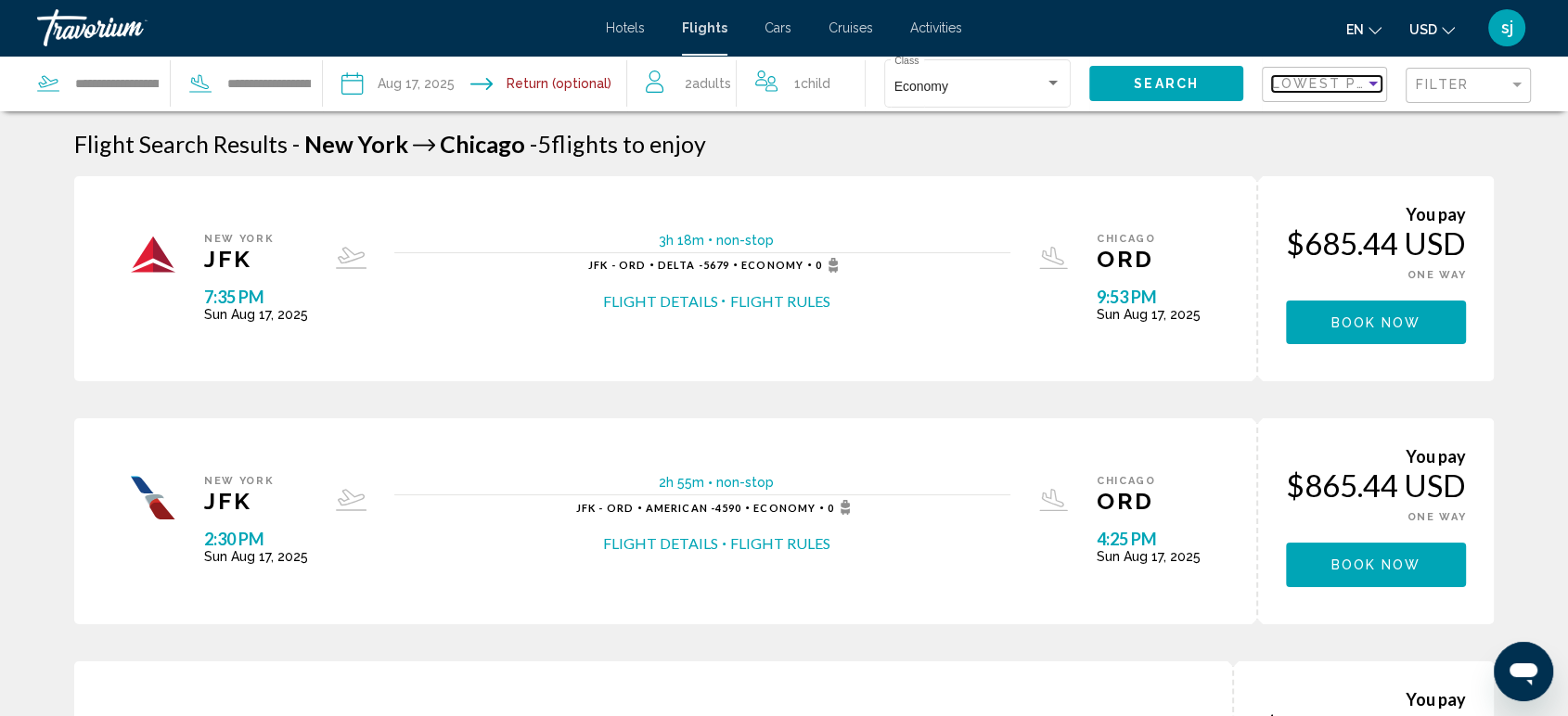 click at bounding box center [1373, 83] 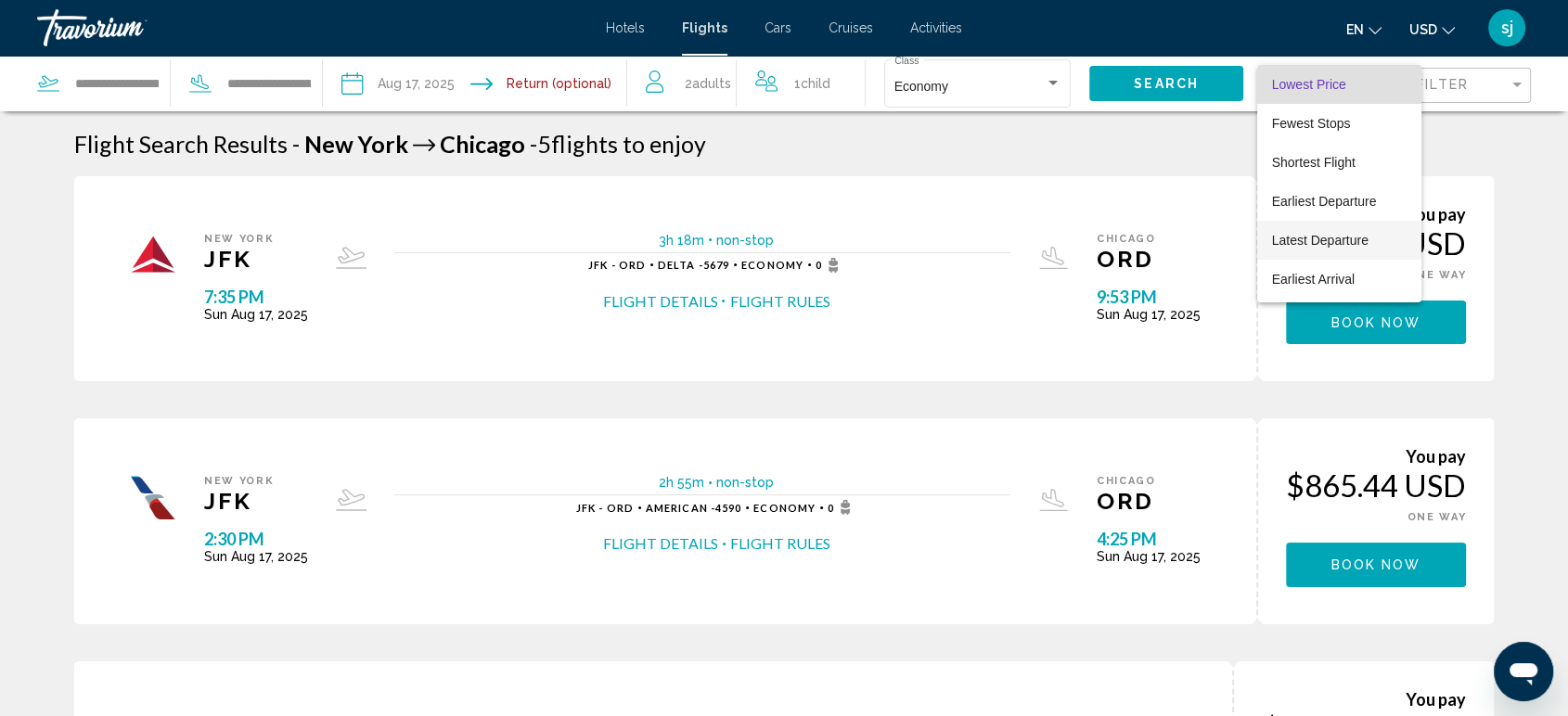 click on "Latest Departure" at bounding box center [1320, 240] 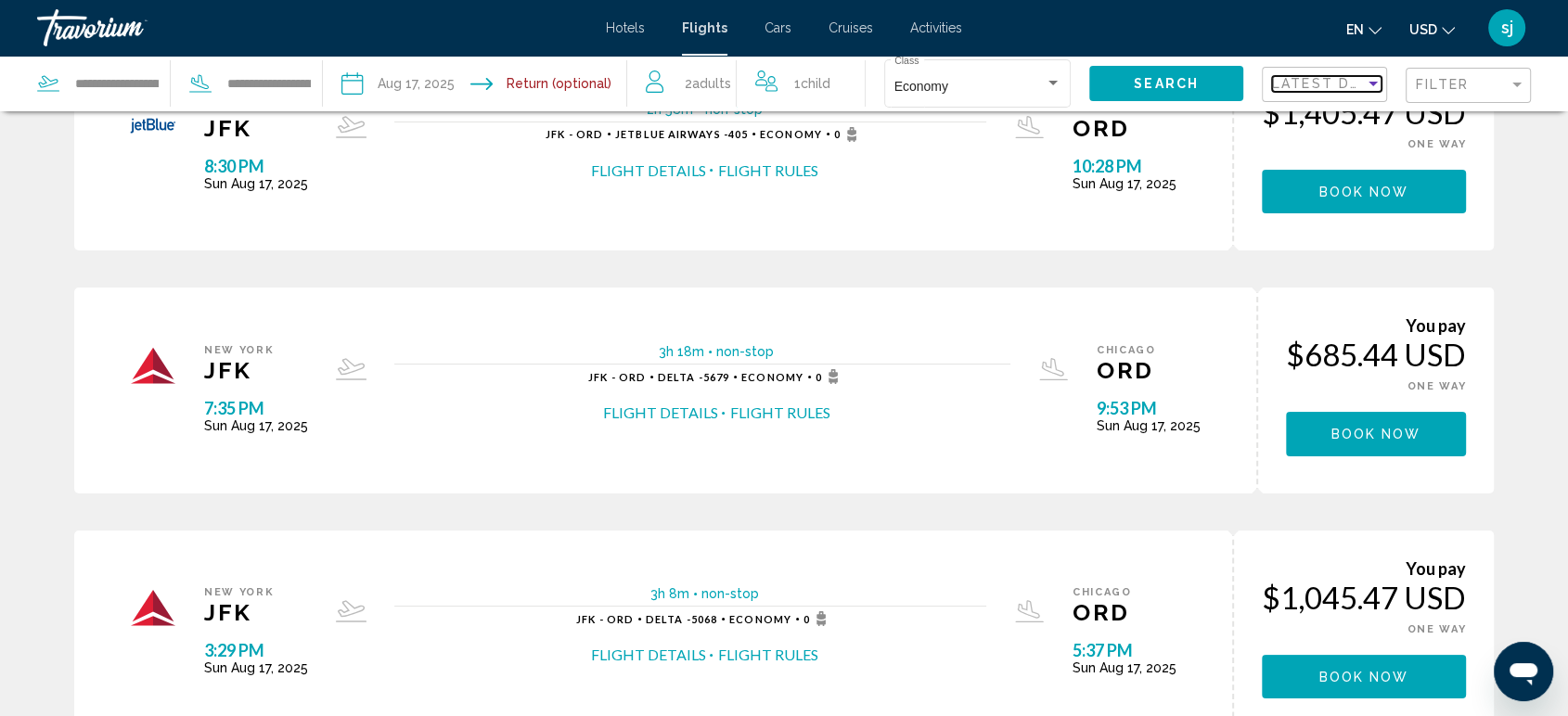 scroll, scrollTop: 0, scrollLeft: 0, axis: both 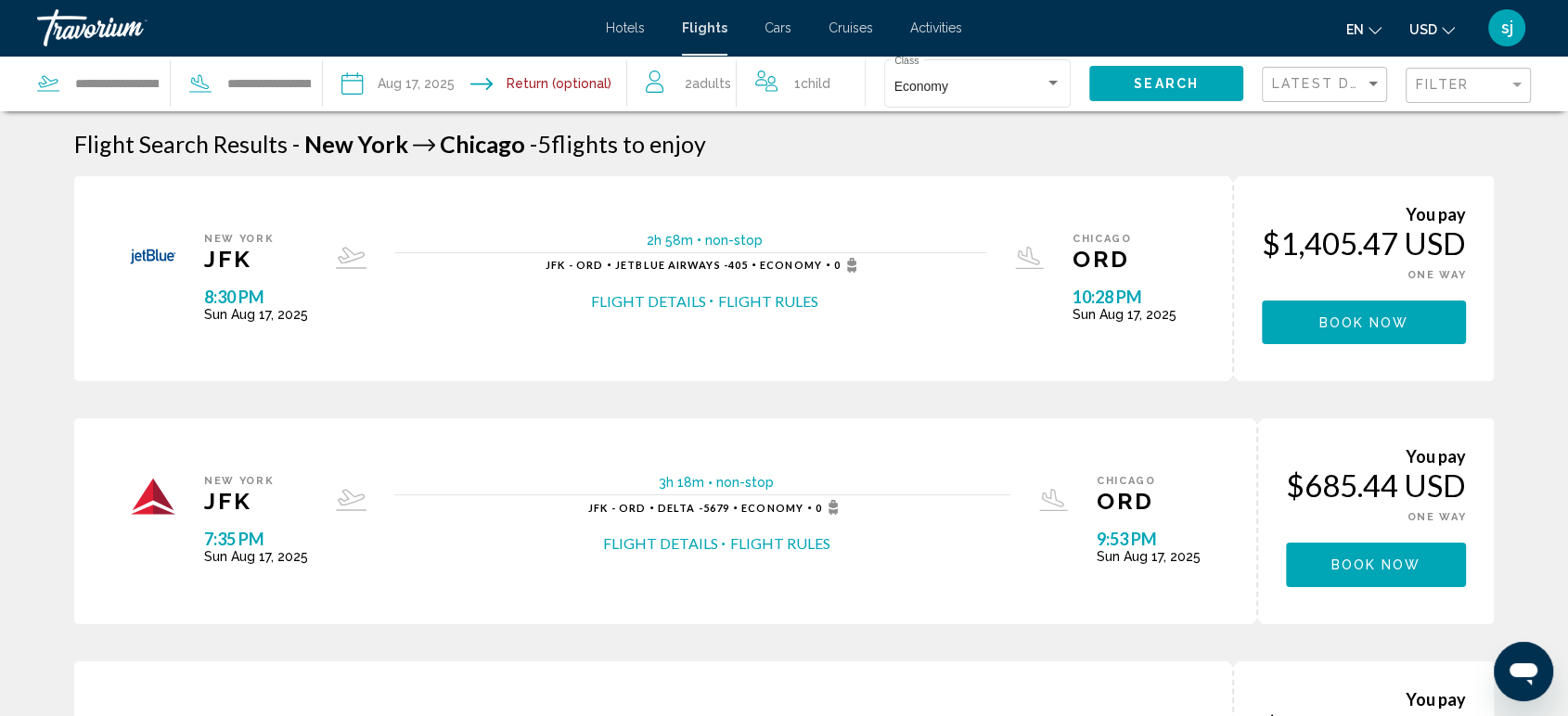 click on "Hotels" at bounding box center (625, 28) 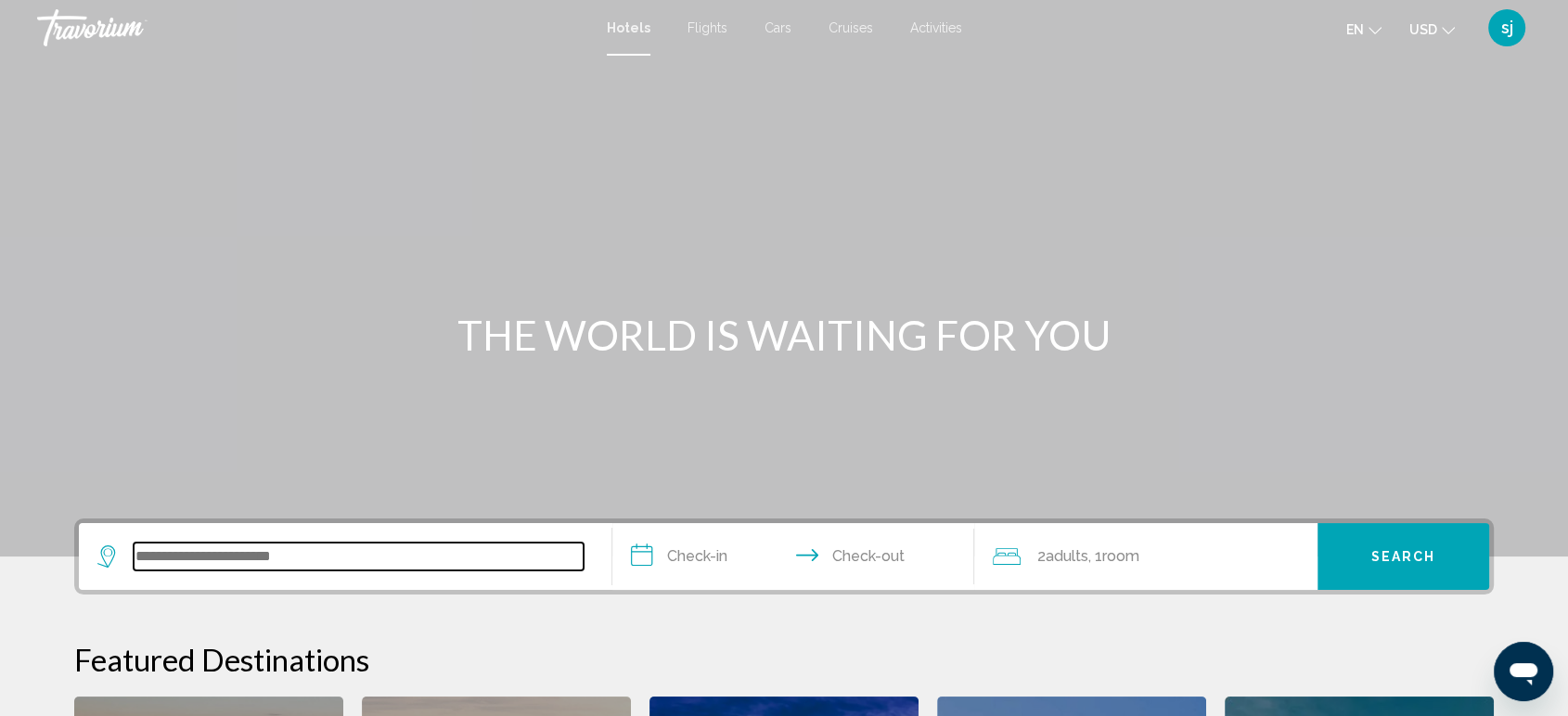 click at bounding box center [358, 556] 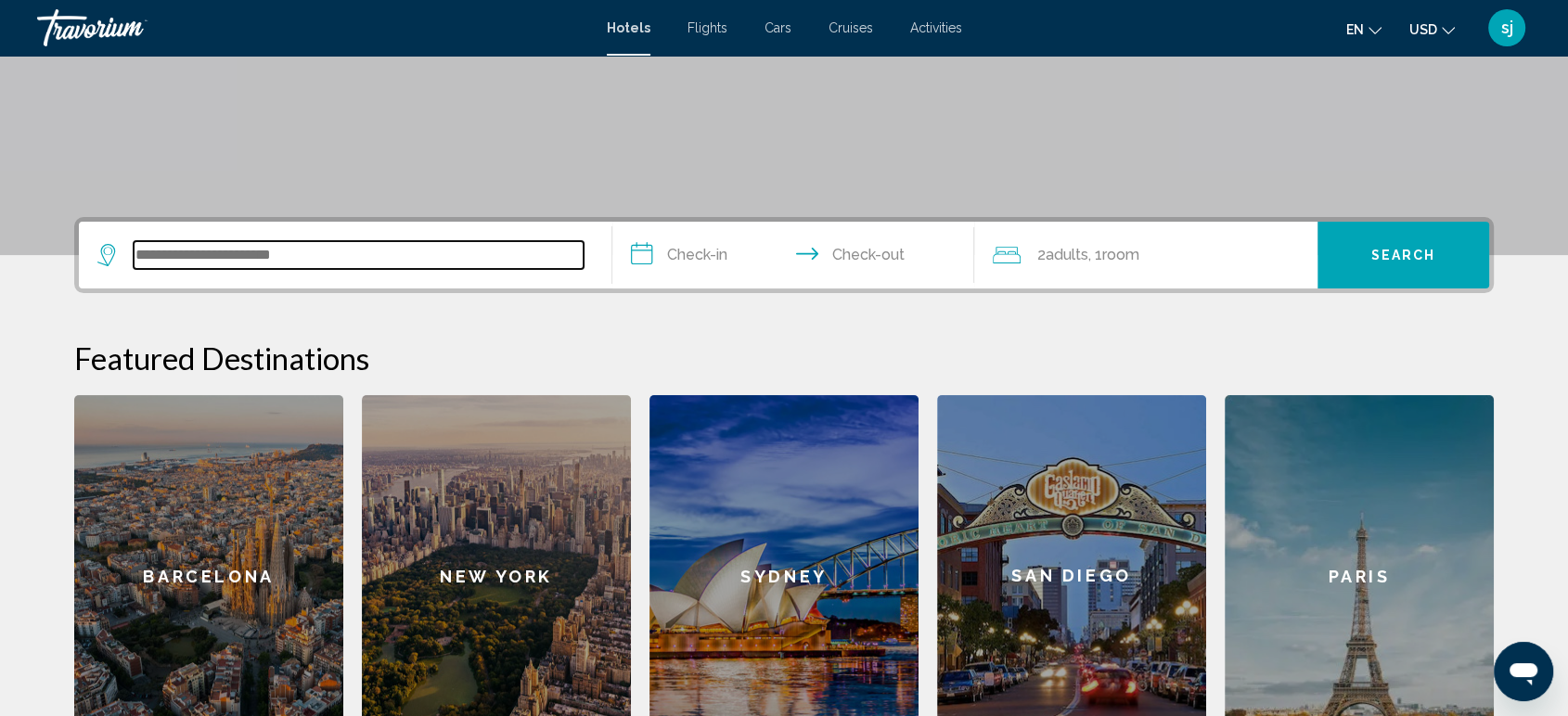 scroll, scrollTop: 457, scrollLeft: 0, axis: vertical 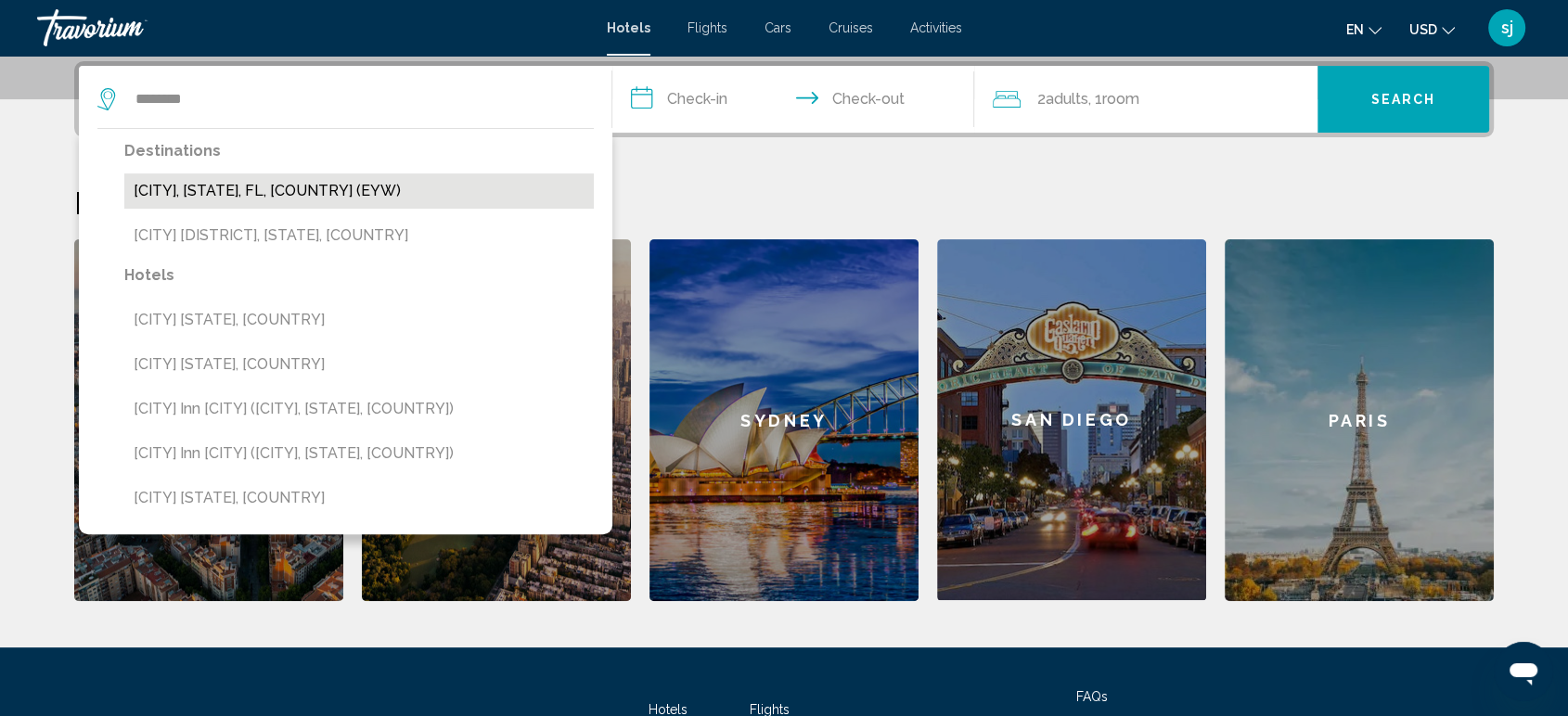 click on "[CITY], [STATE], FL, [COUNTRY] (EYW)" at bounding box center [359, 191] 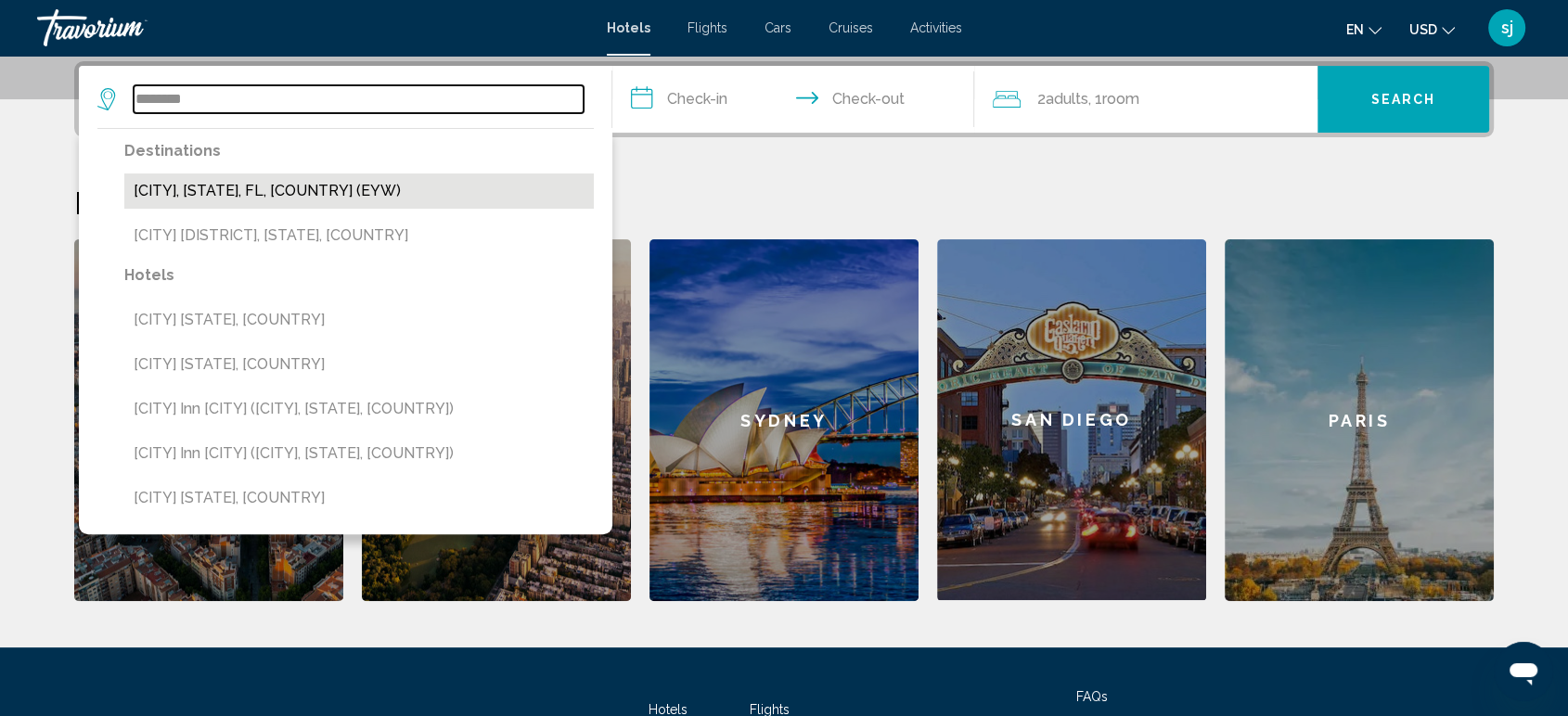 type on "**********" 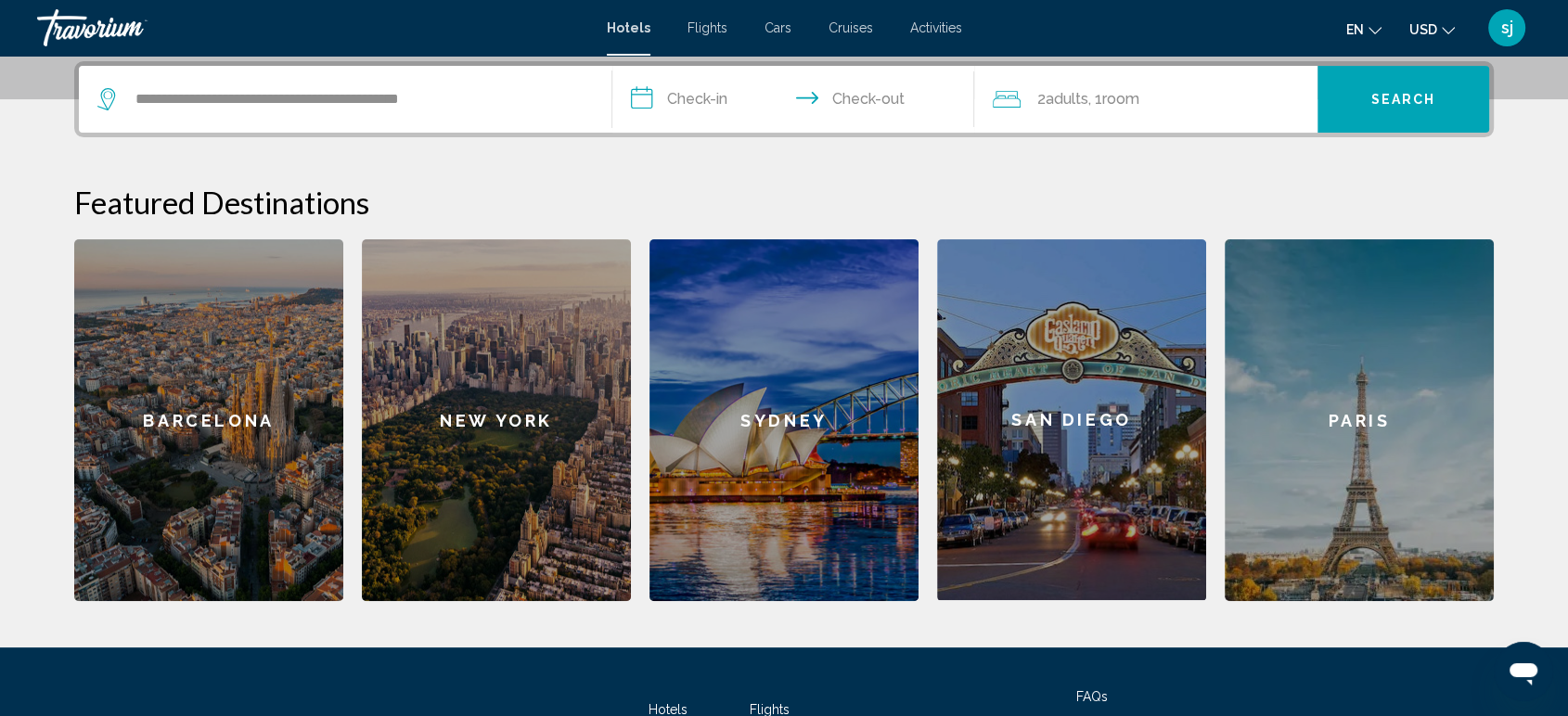 click on "**********" at bounding box center (797, 102) 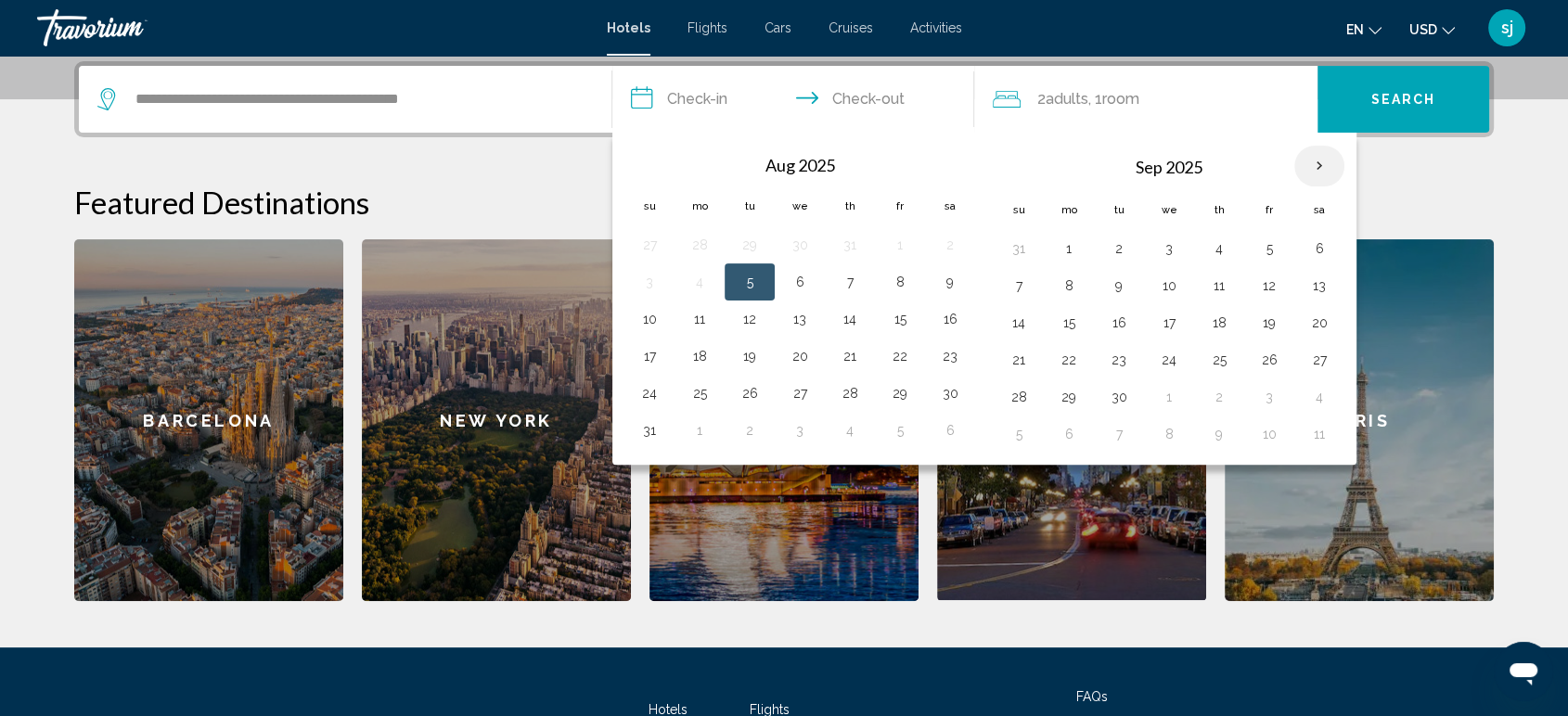 click at bounding box center [1319, 166] 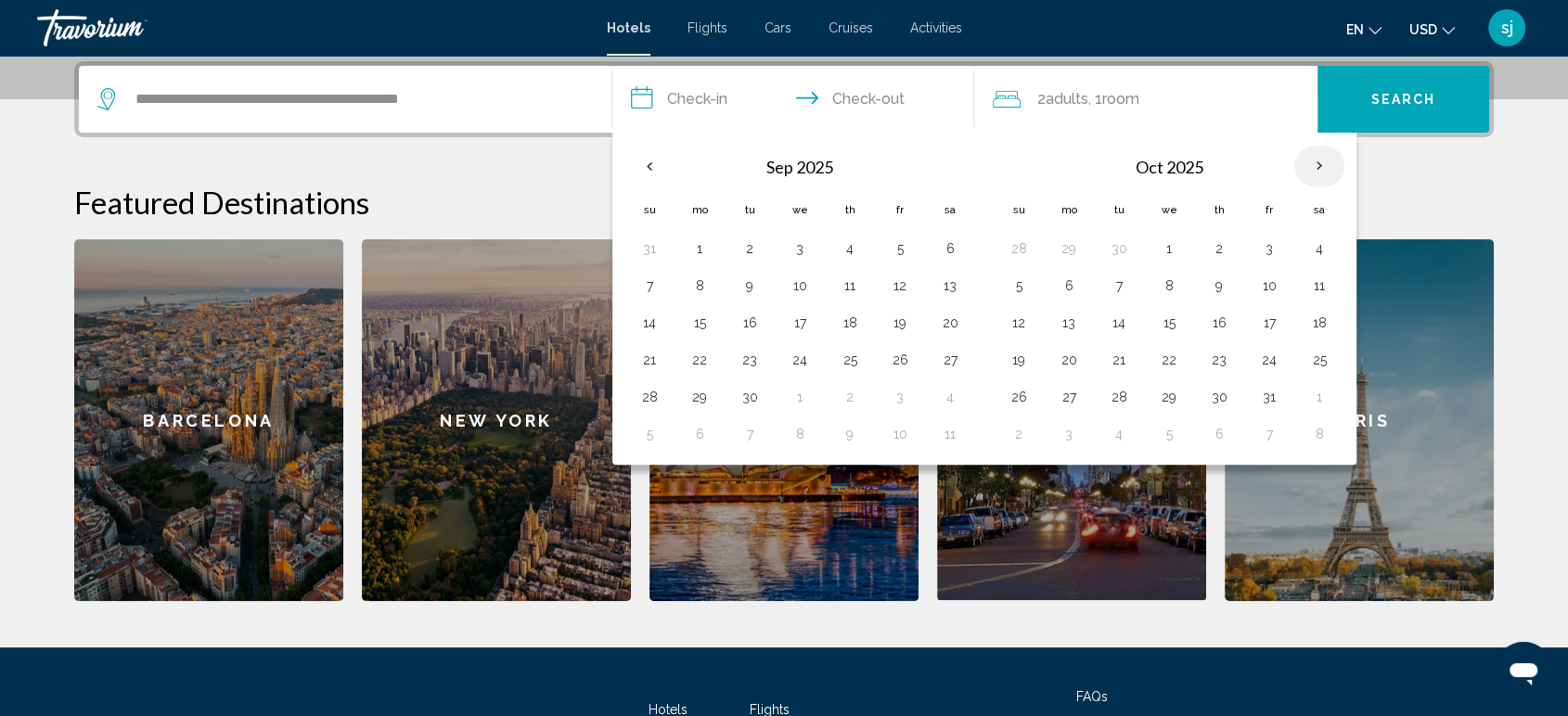 click at bounding box center [1319, 166] 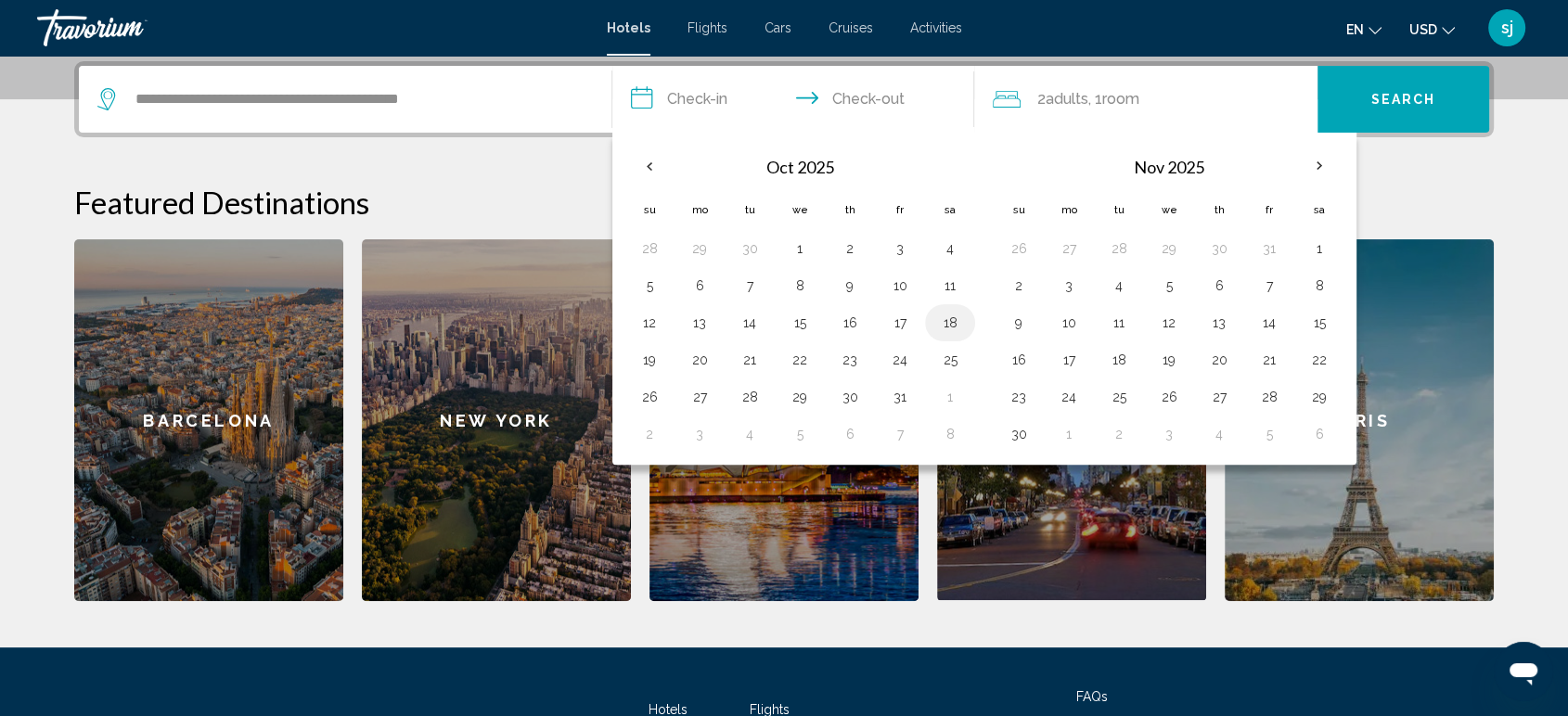 click on "18" at bounding box center [950, 323] 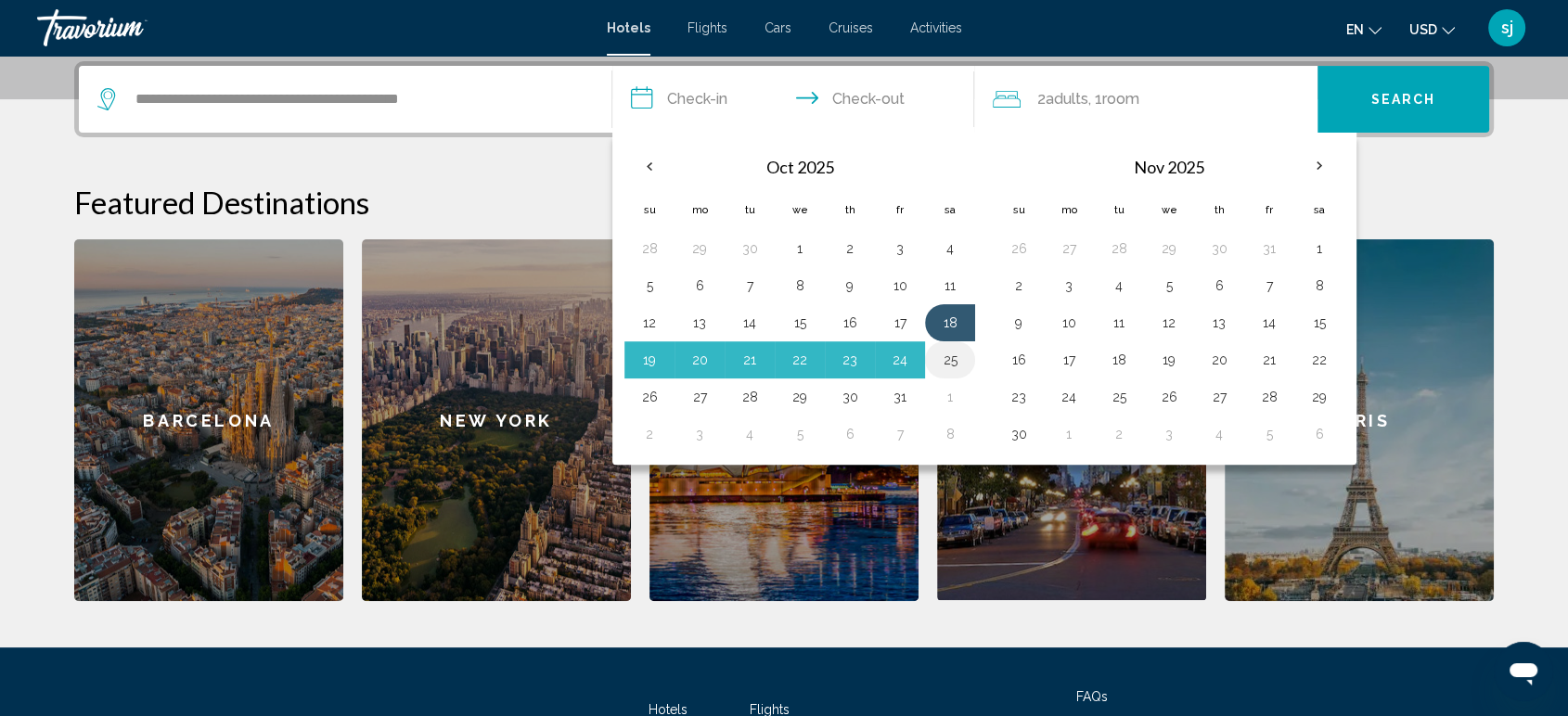 click on "25" at bounding box center (950, 360) 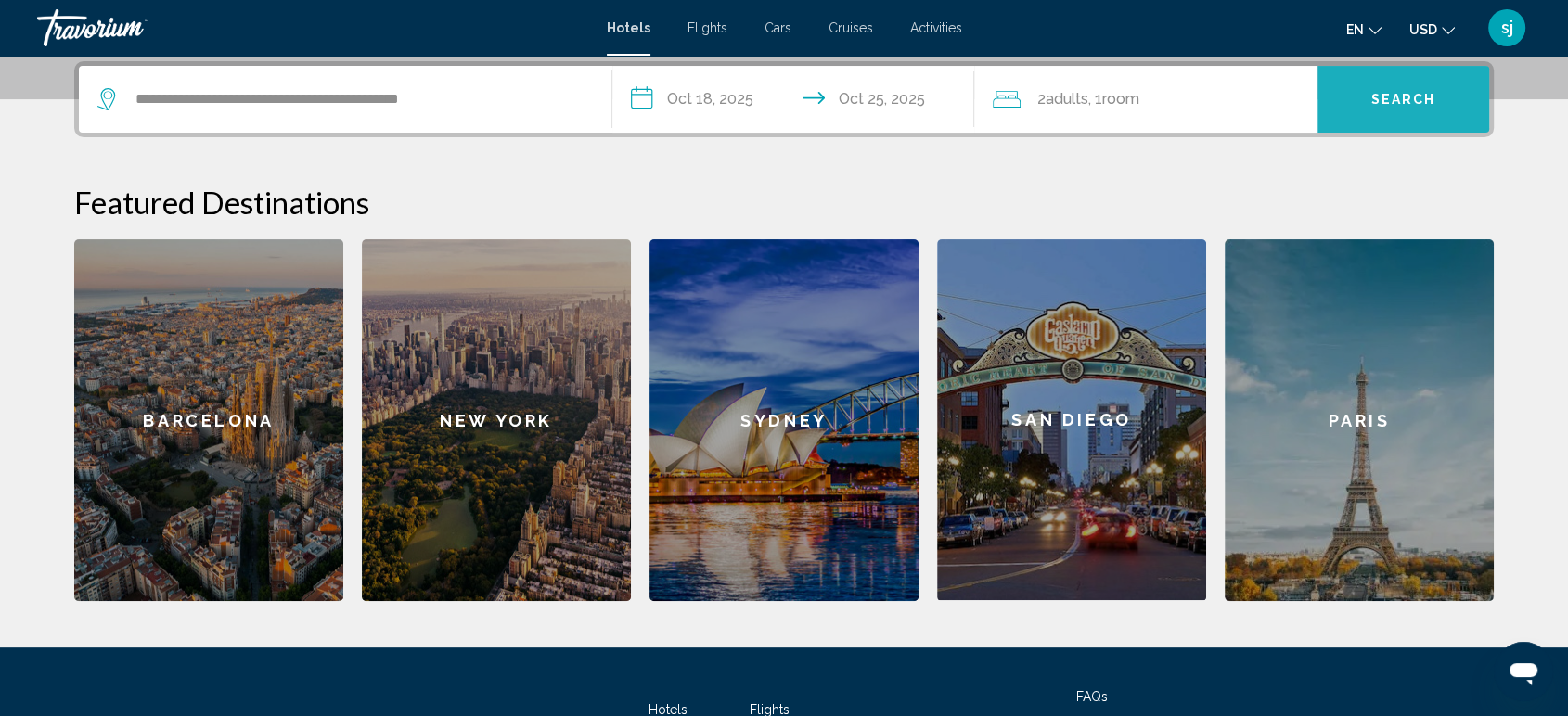 click on "Search" at bounding box center [1404, 100] 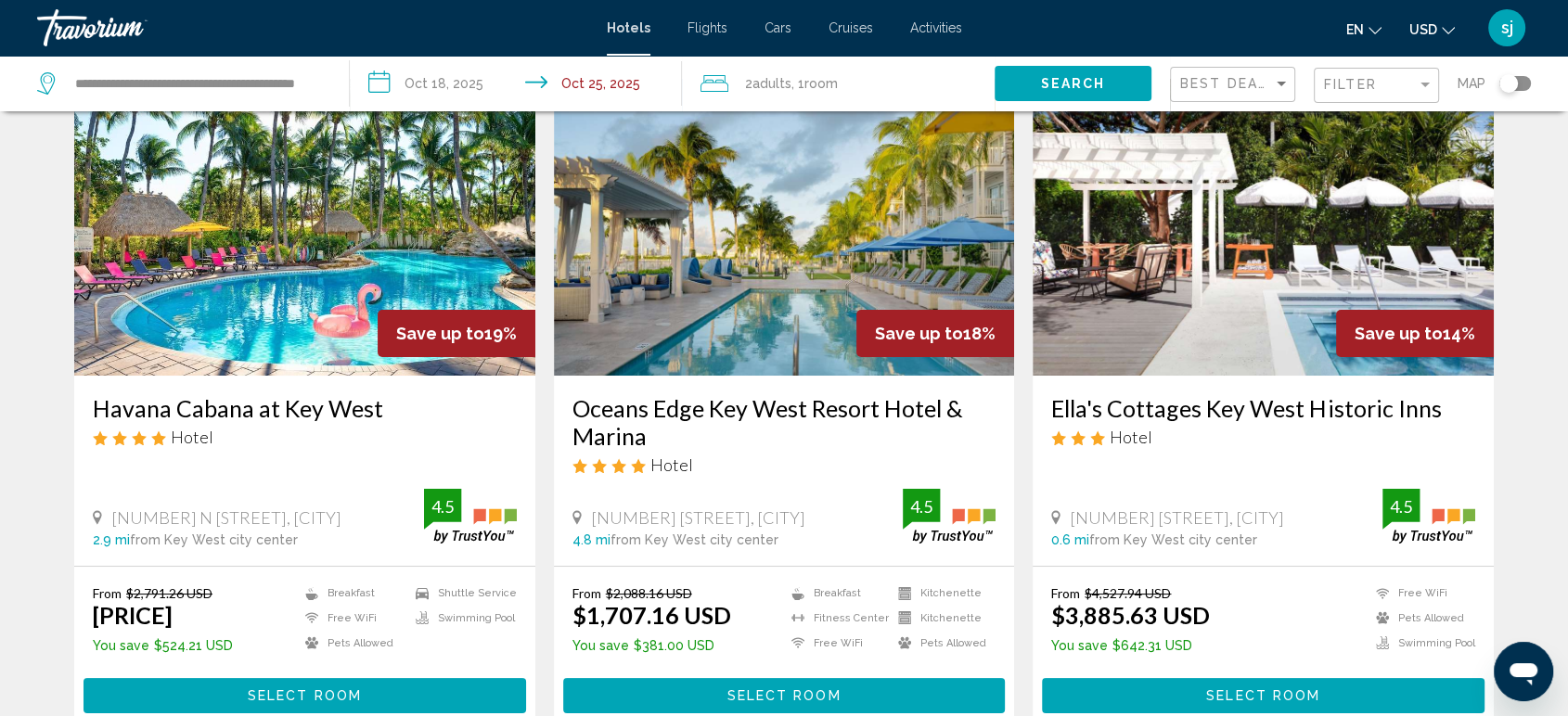 scroll, scrollTop: 0, scrollLeft: 0, axis: both 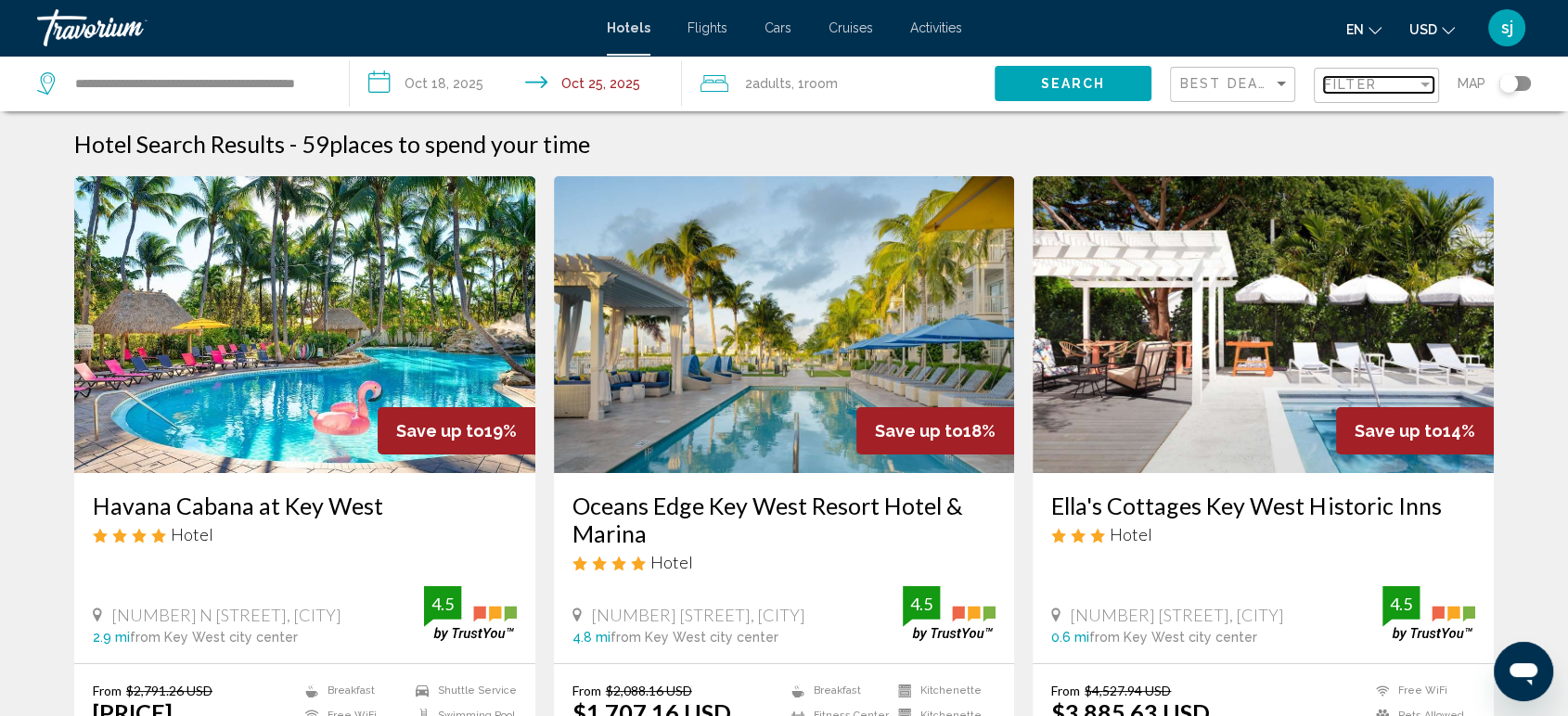click at bounding box center [1425, 84] 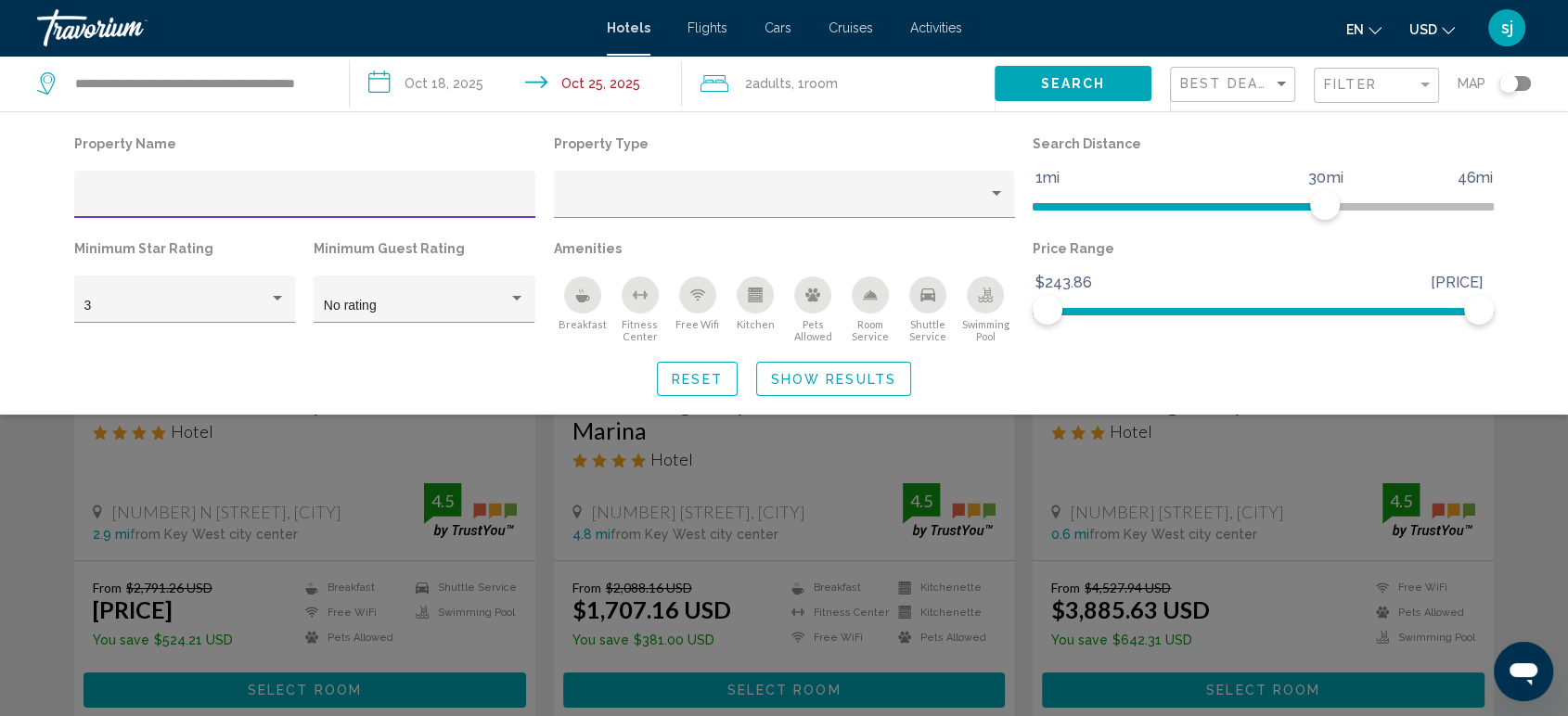 scroll, scrollTop: 0, scrollLeft: 0, axis: both 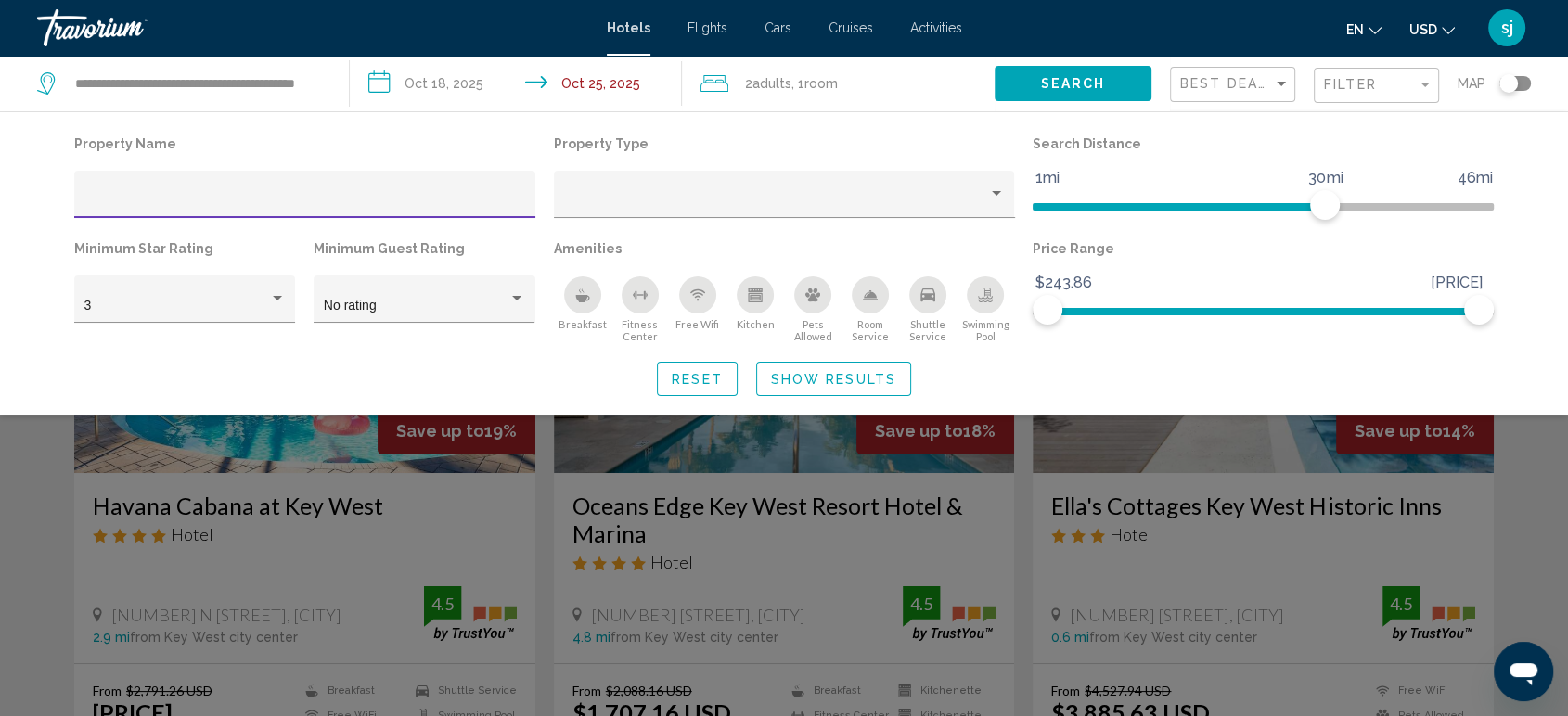 click on "Show Results" 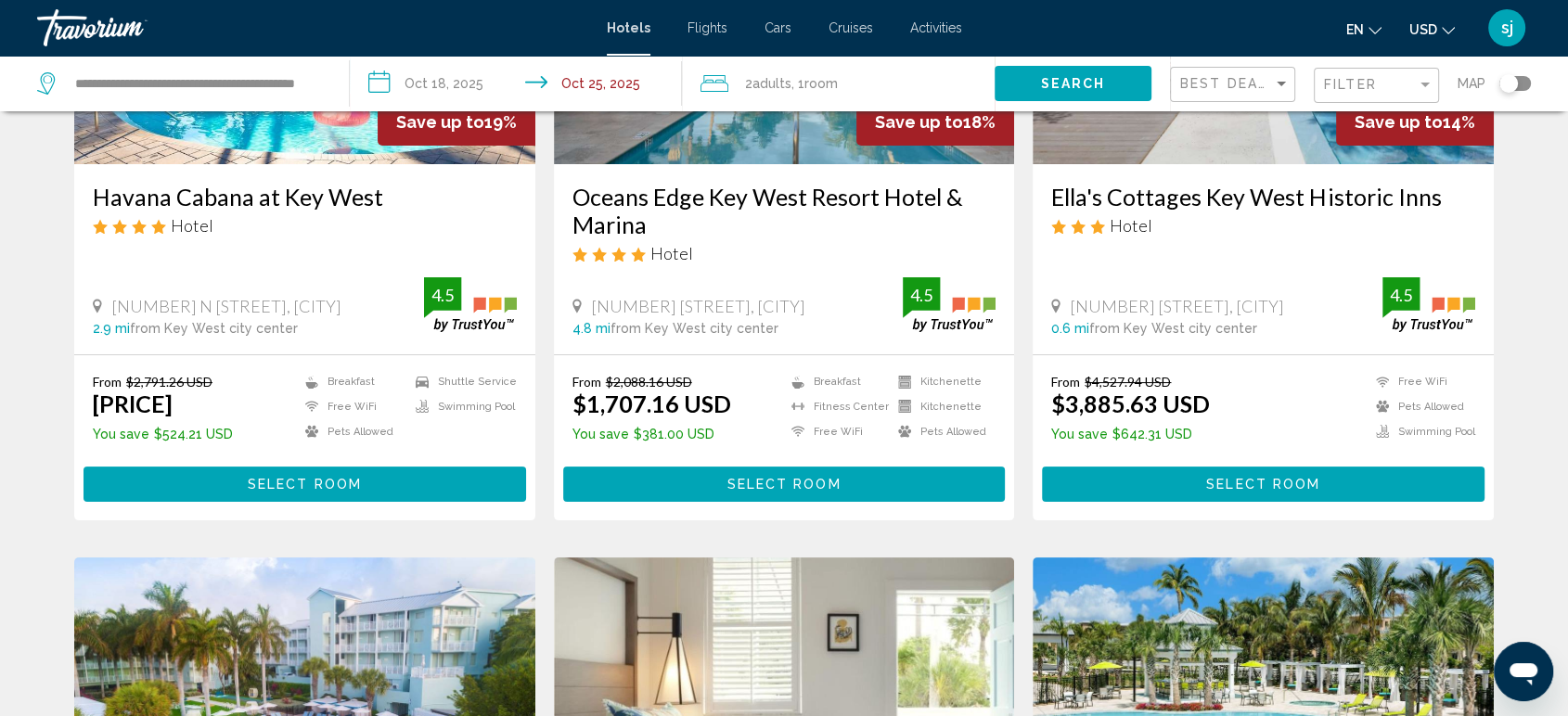 scroll, scrollTop: 0, scrollLeft: 0, axis: both 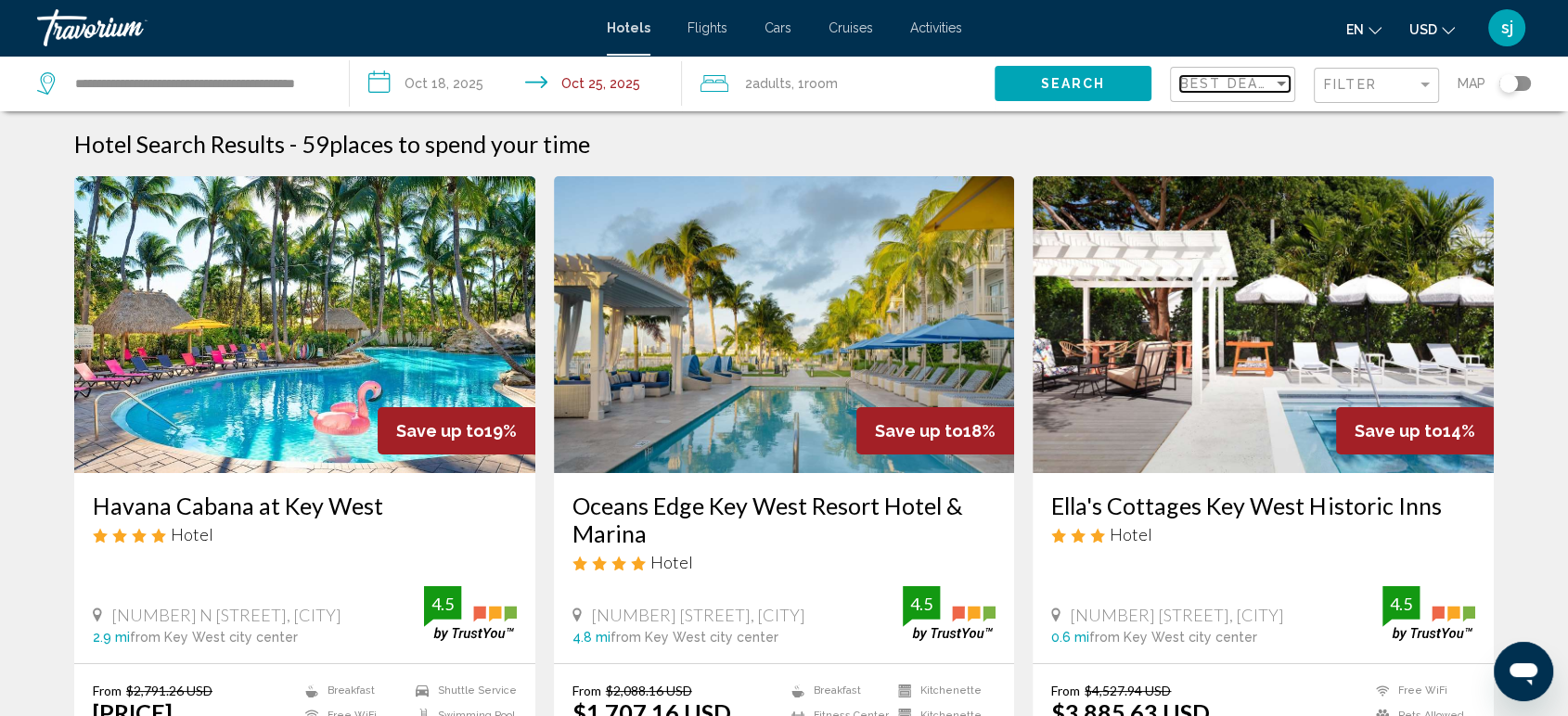click at bounding box center (1281, 83) 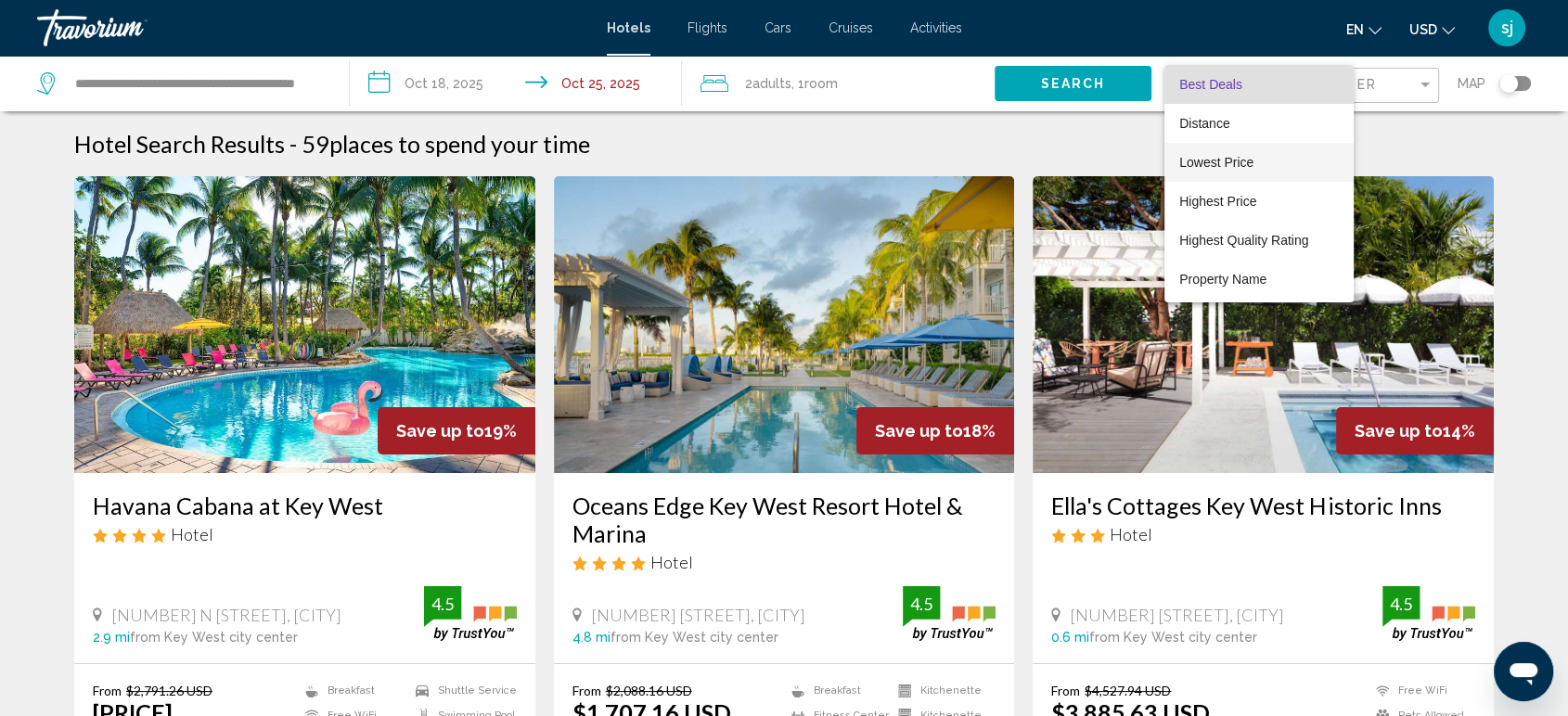 click on "Lowest Price" at bounding box center (1216, 162) 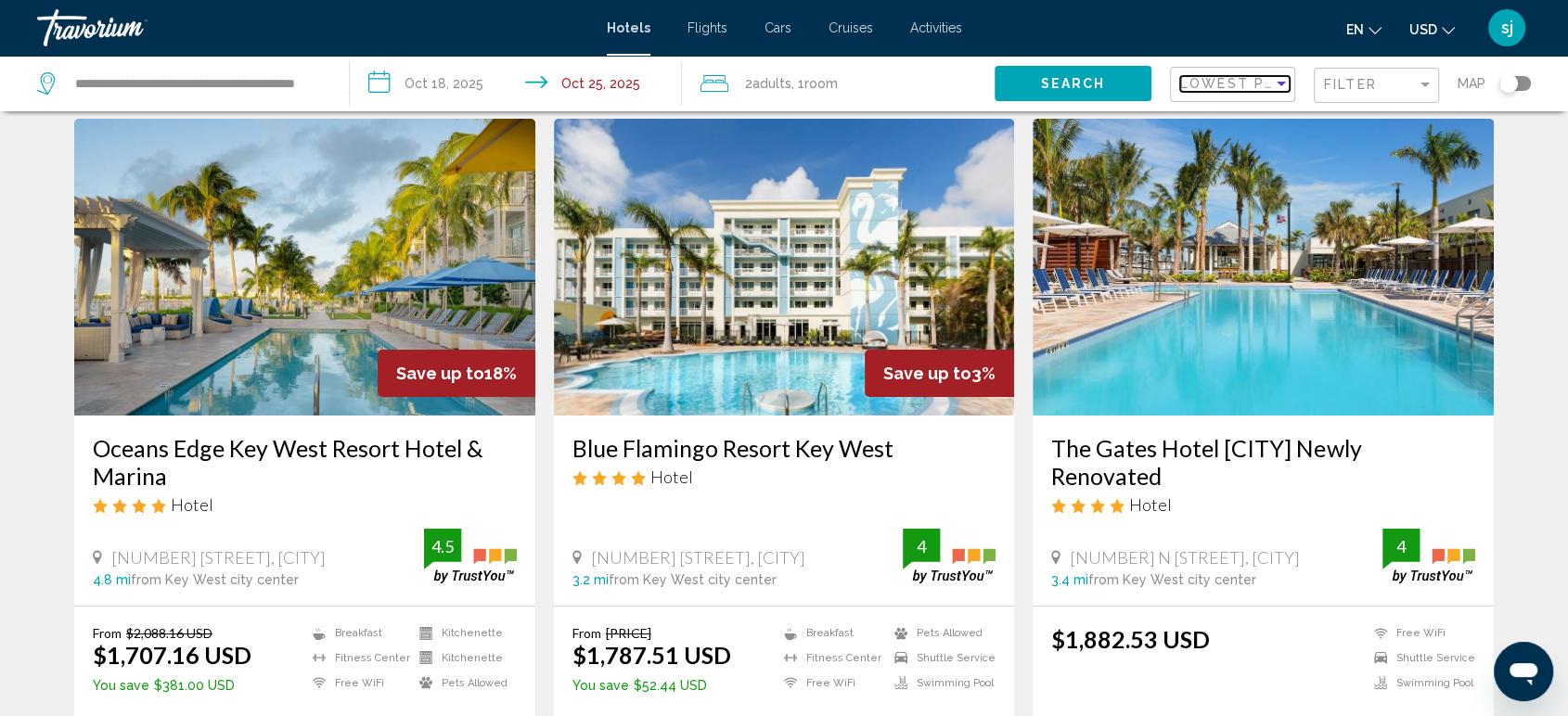 scroll, scrollTop: 0, scrollLeft: 0, axis: both 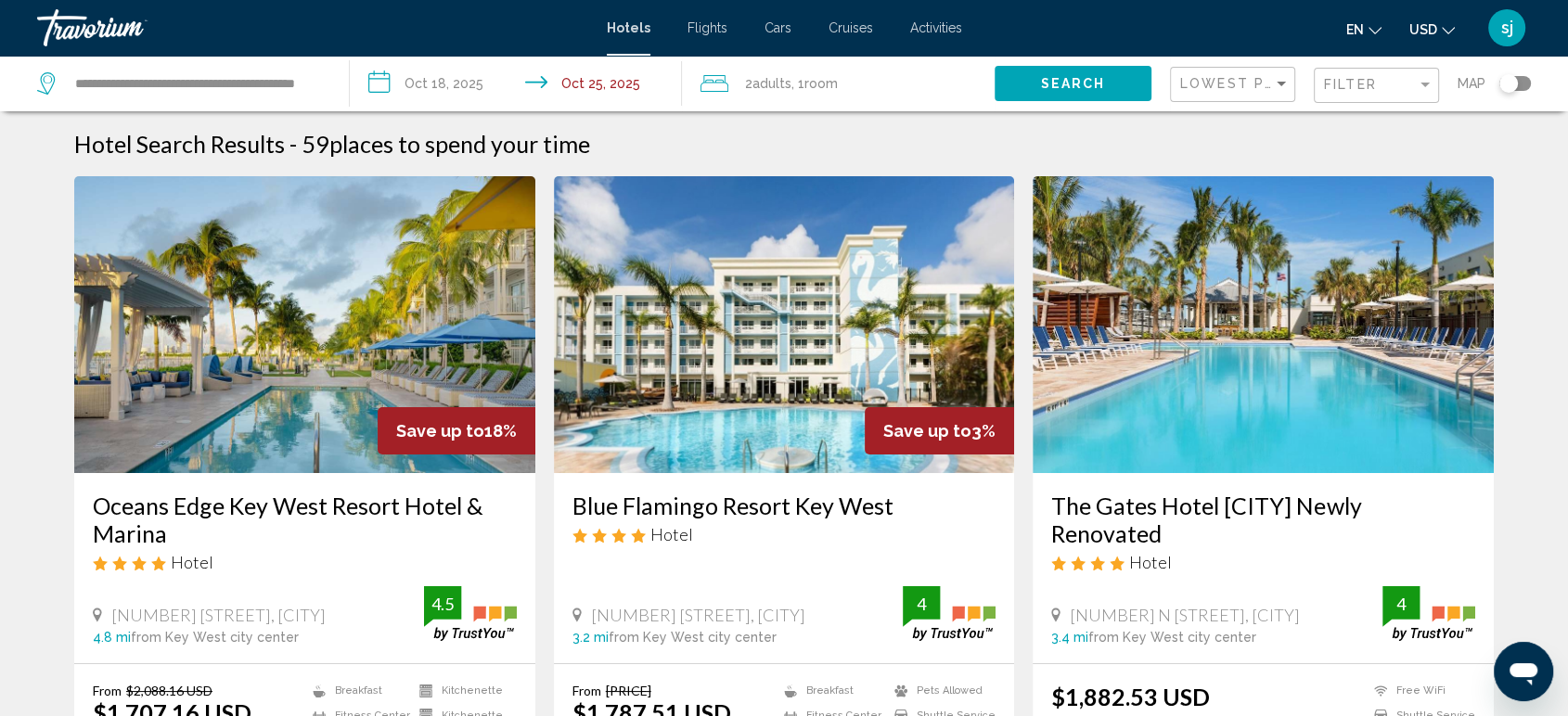 click 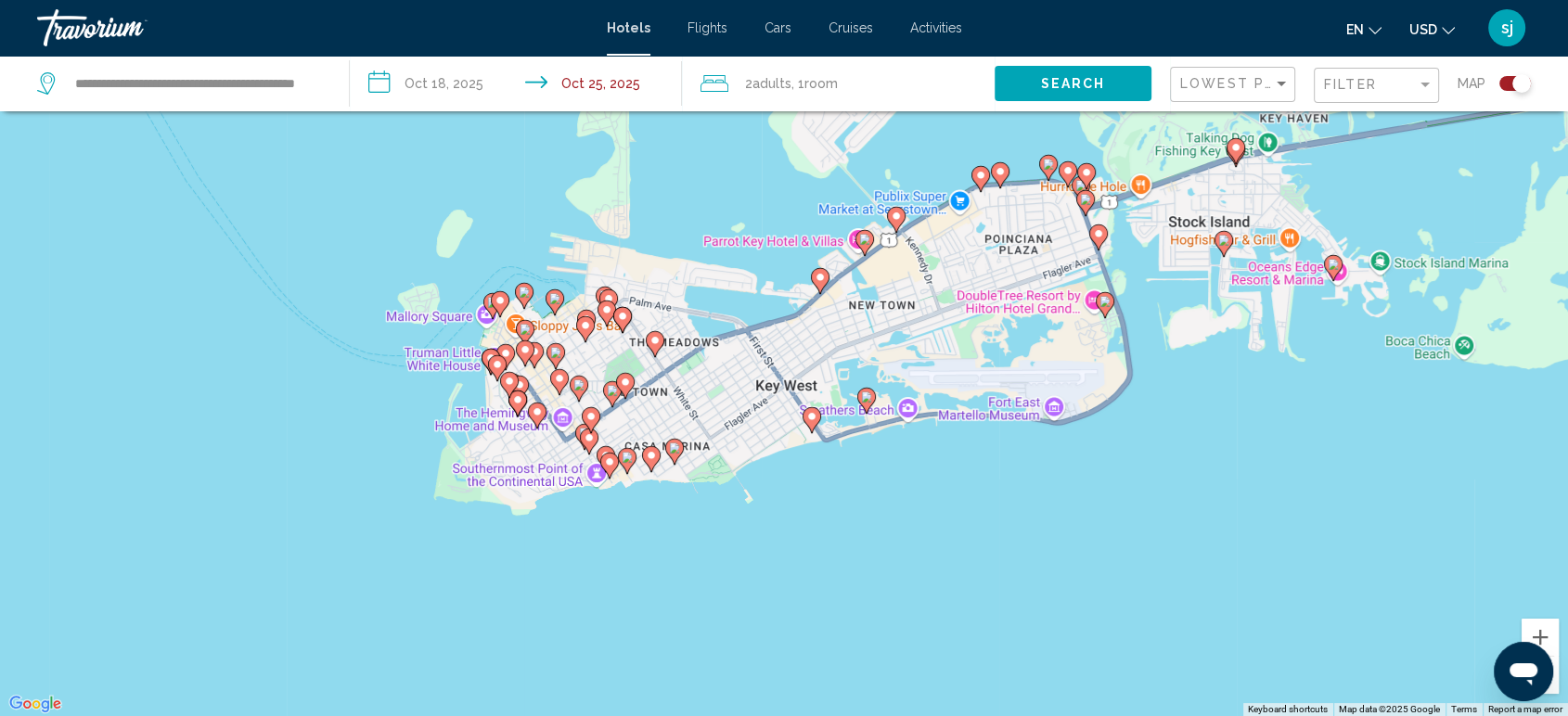 drag, startPoint x: 185, startPoint y: 428, endPoint x: 271, endPoint y: 113, distance: 326.52871 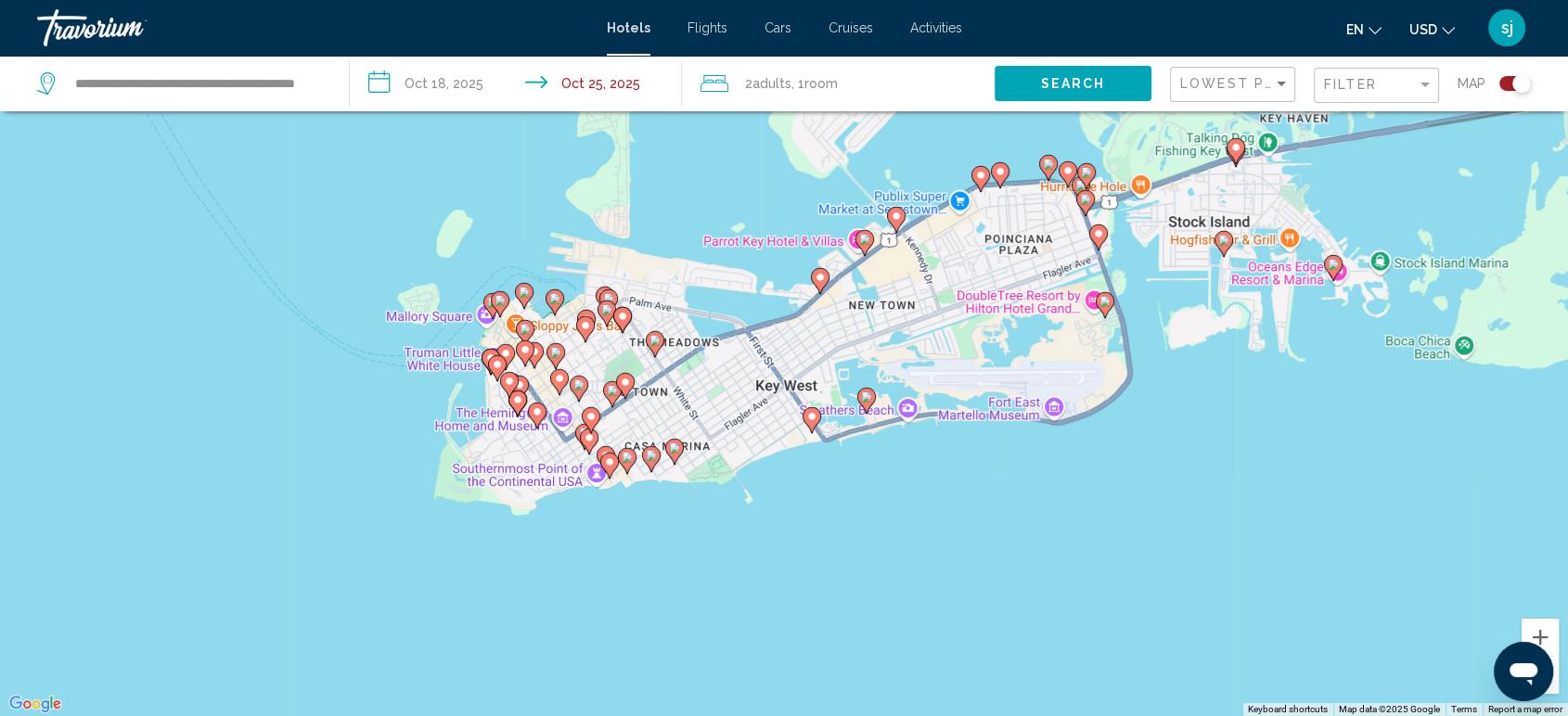 click on "To activate drag with keyboard, press Alt + Enter. Once in keyboard drag state, use the arrow keys to move the marker. To complete the drag, press the Enter key. To cancel, press Escape." at bounding box center [784, 358] 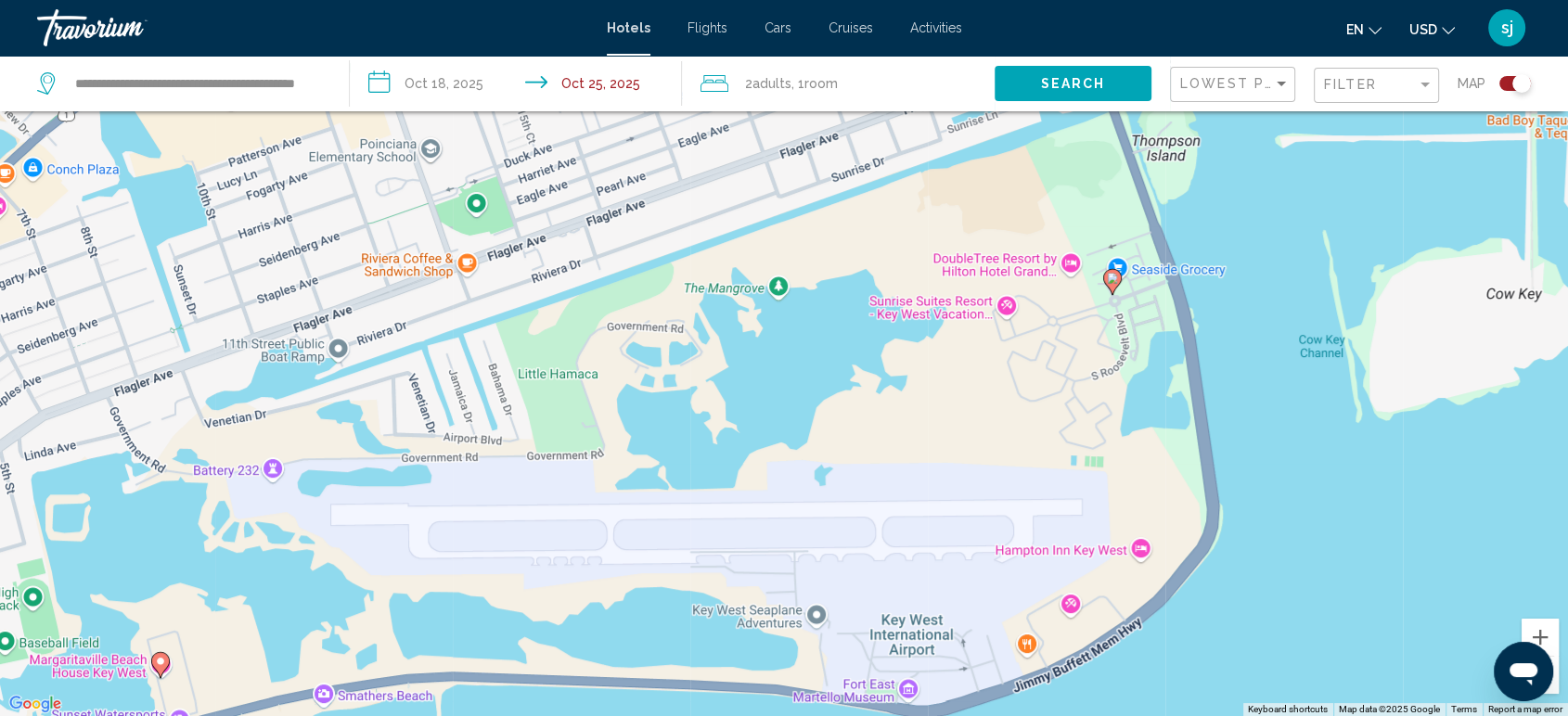 drag, startPoint x: 1147, startPoint y: 197, endPoint x: 1054, endPoint y: 467, distance: 285.56786 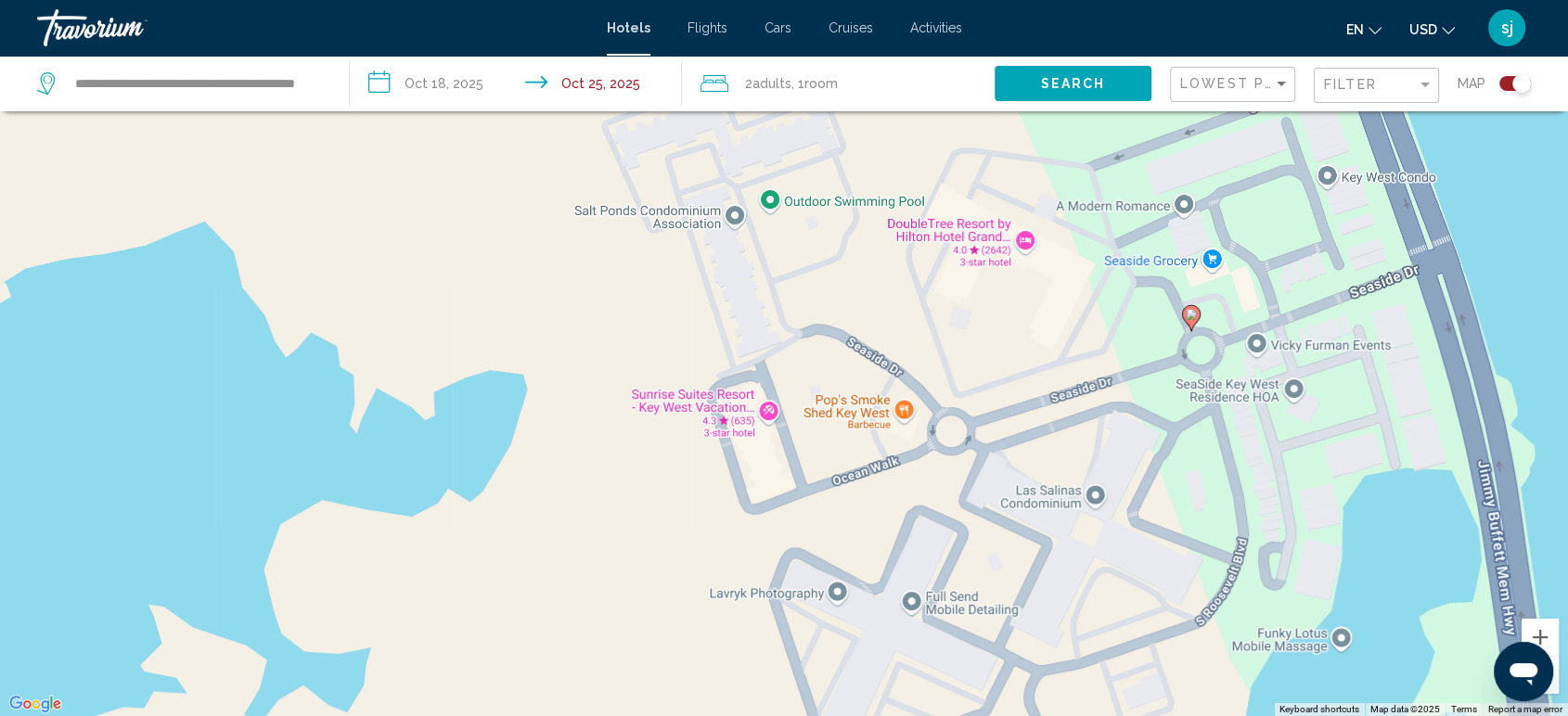 drag, startPoint x: 863, startPoint y: 257, endPoint x: 770, endPoint y: 759, distance: 510.54187 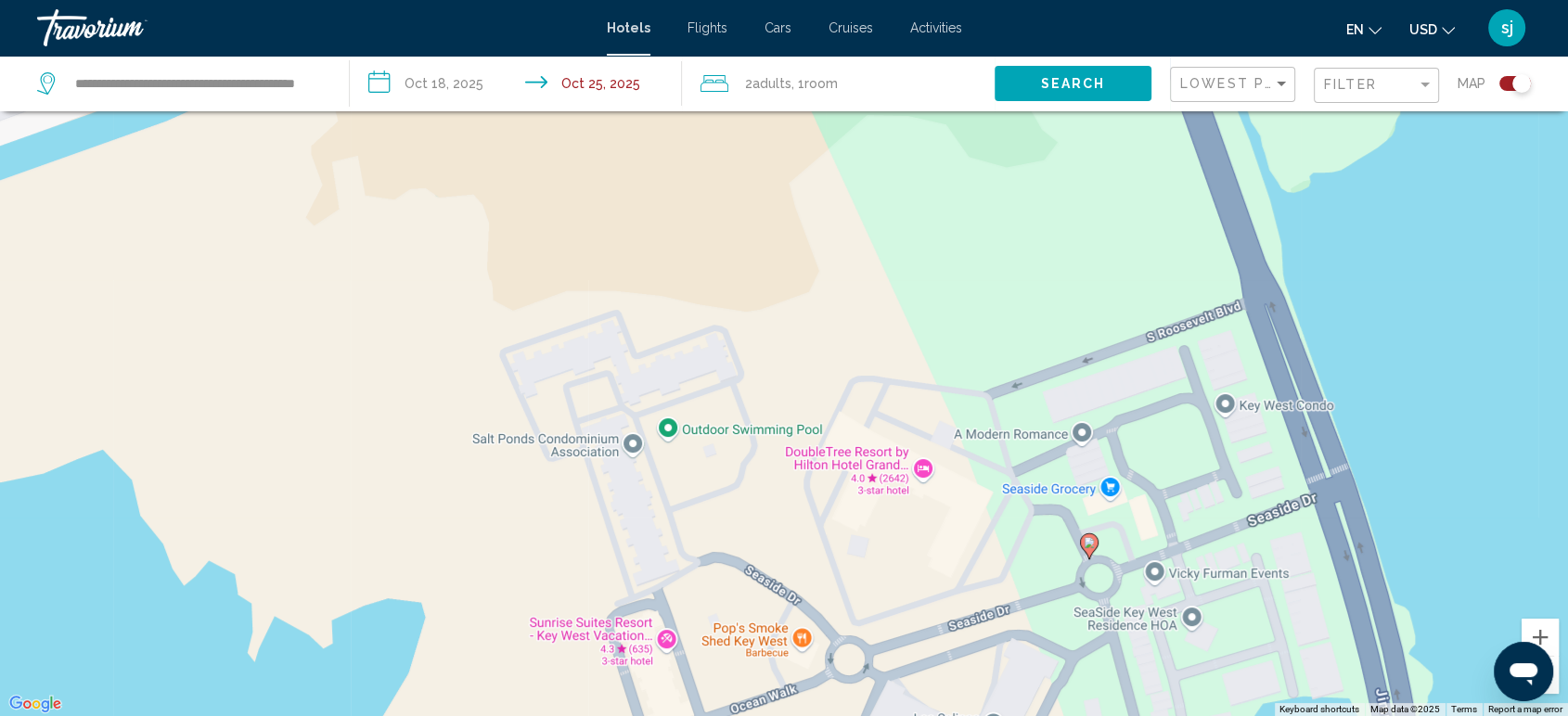 drag, startPoint x: 573, startPoint y: 324, endPoint x: 475, endPoint y: 569, distance: 263.8731 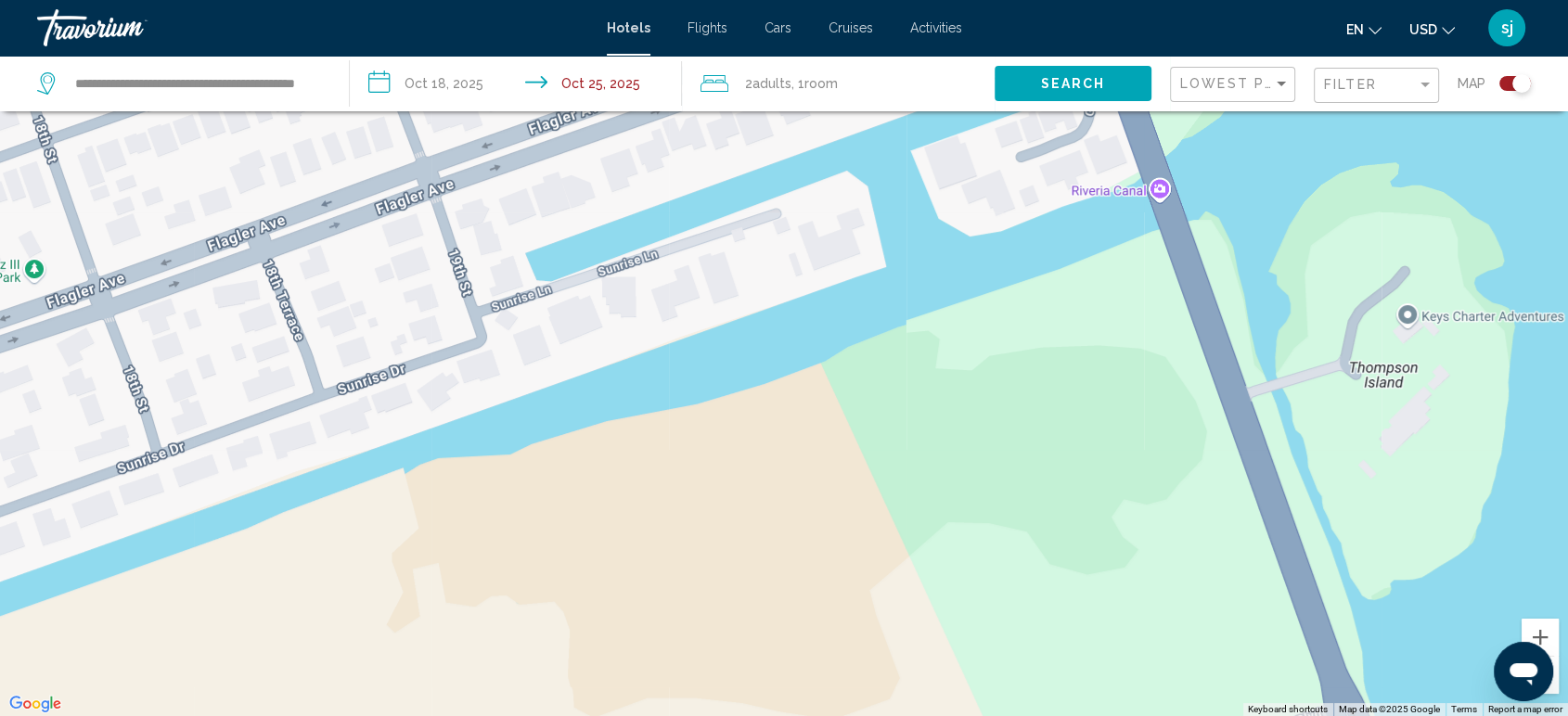 drag, startPoint x: 902, startPoint y: 347, endPoint x: 958, endPoint y: 679, distance: 336.6898 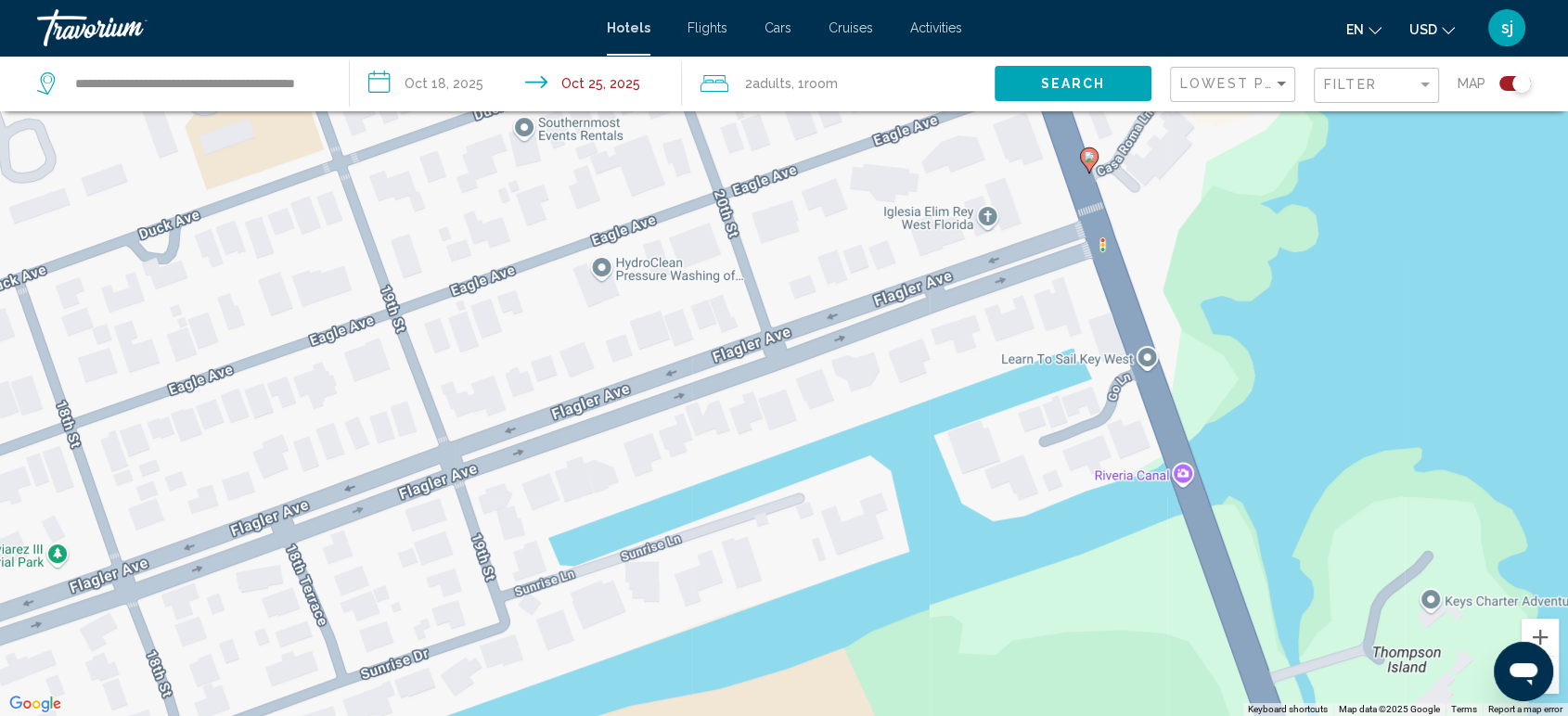 drag, startPoint x: 1082, startPoint y: 501, endPoint x: 1099, endPoint y: 753, distance: 252.57276 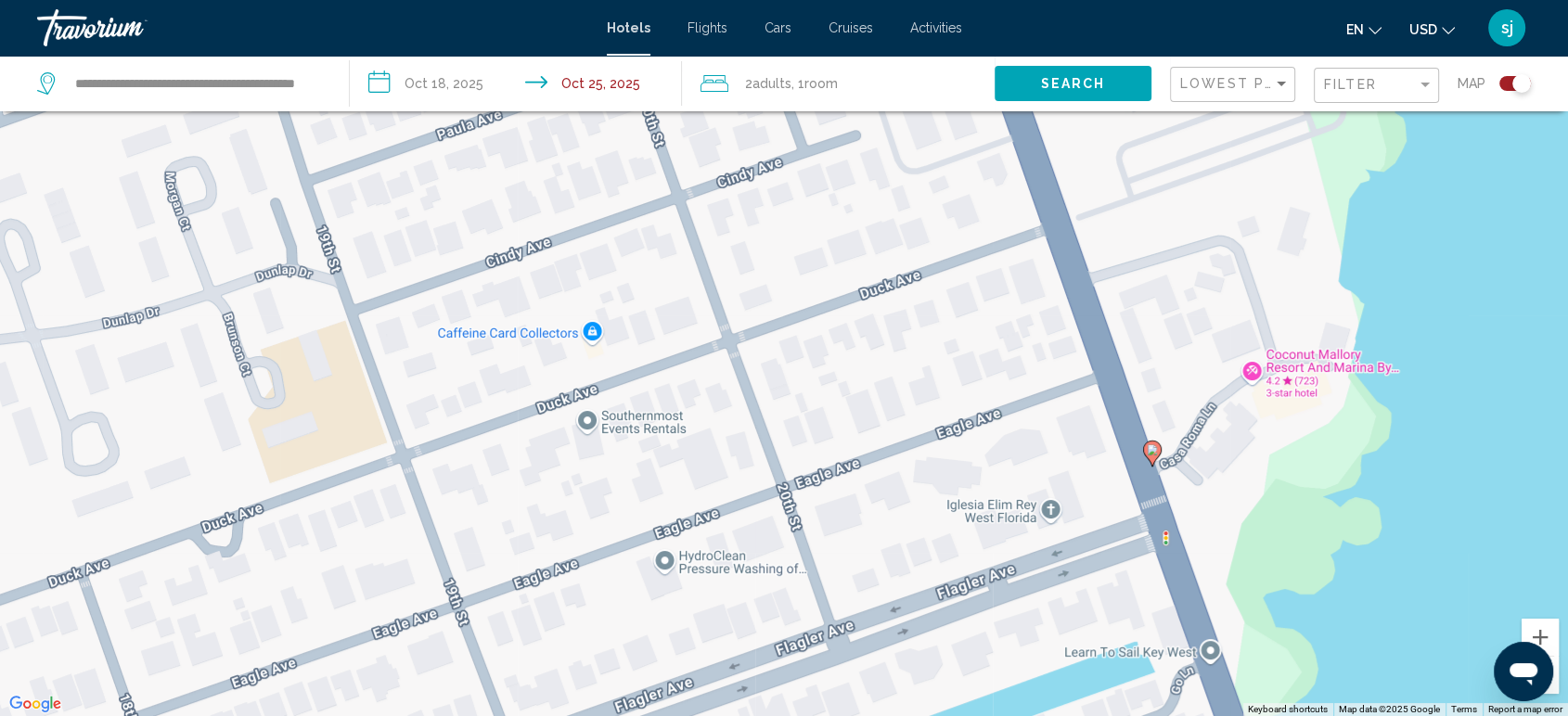 drag, startPoint x: 1054, startPoint y: 504, endPoint x: 1108, endPoint y: 757, distance: 258.69867 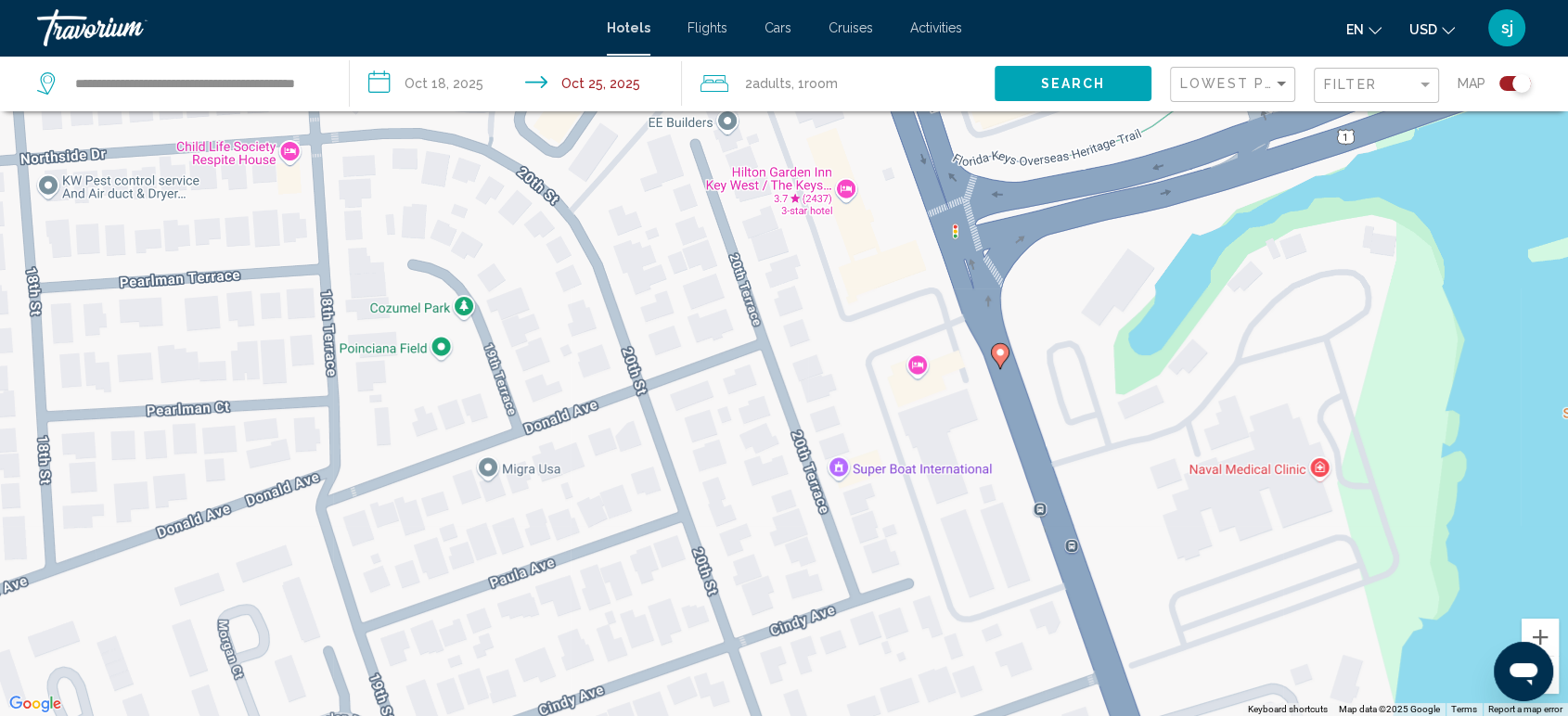 drag, startPoint x: 935, startPoint y: 323, endPoint x: 1005, endPoint y: 764, distance: 446.521 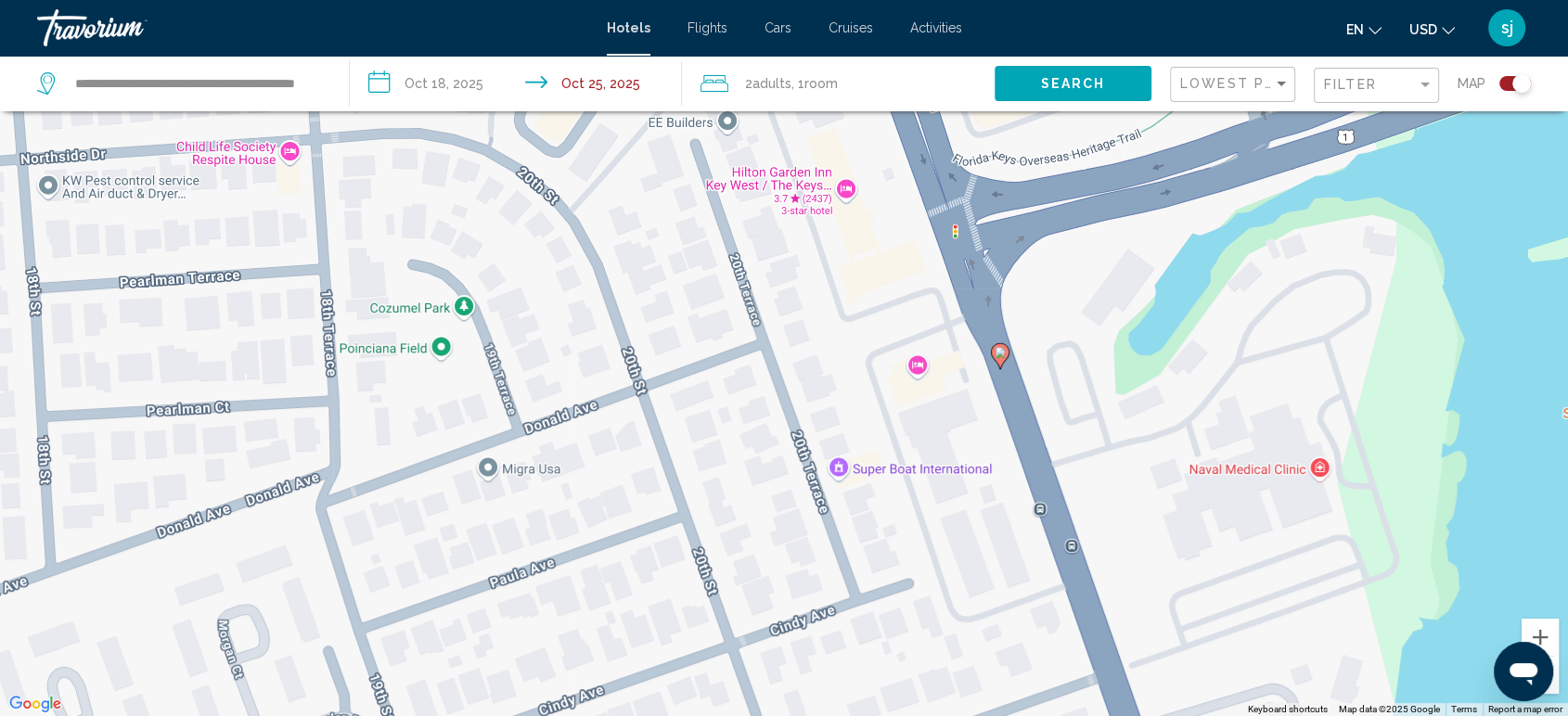 click on "**********" at bounding box center (784, 247) 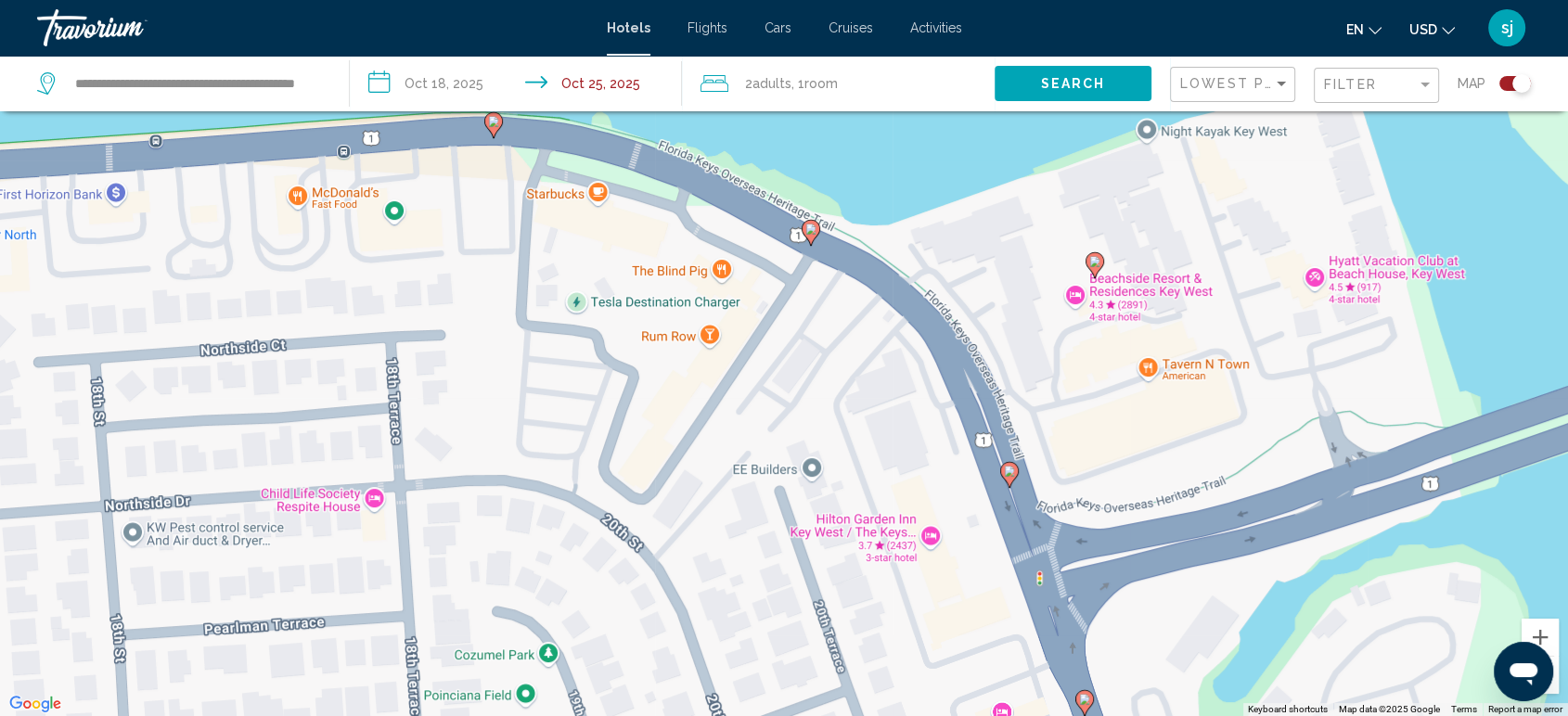 drag, startPoint x: 883, startPoint y: 402, endPoint x: 969, endPoint y: 755, distance: 363.32492 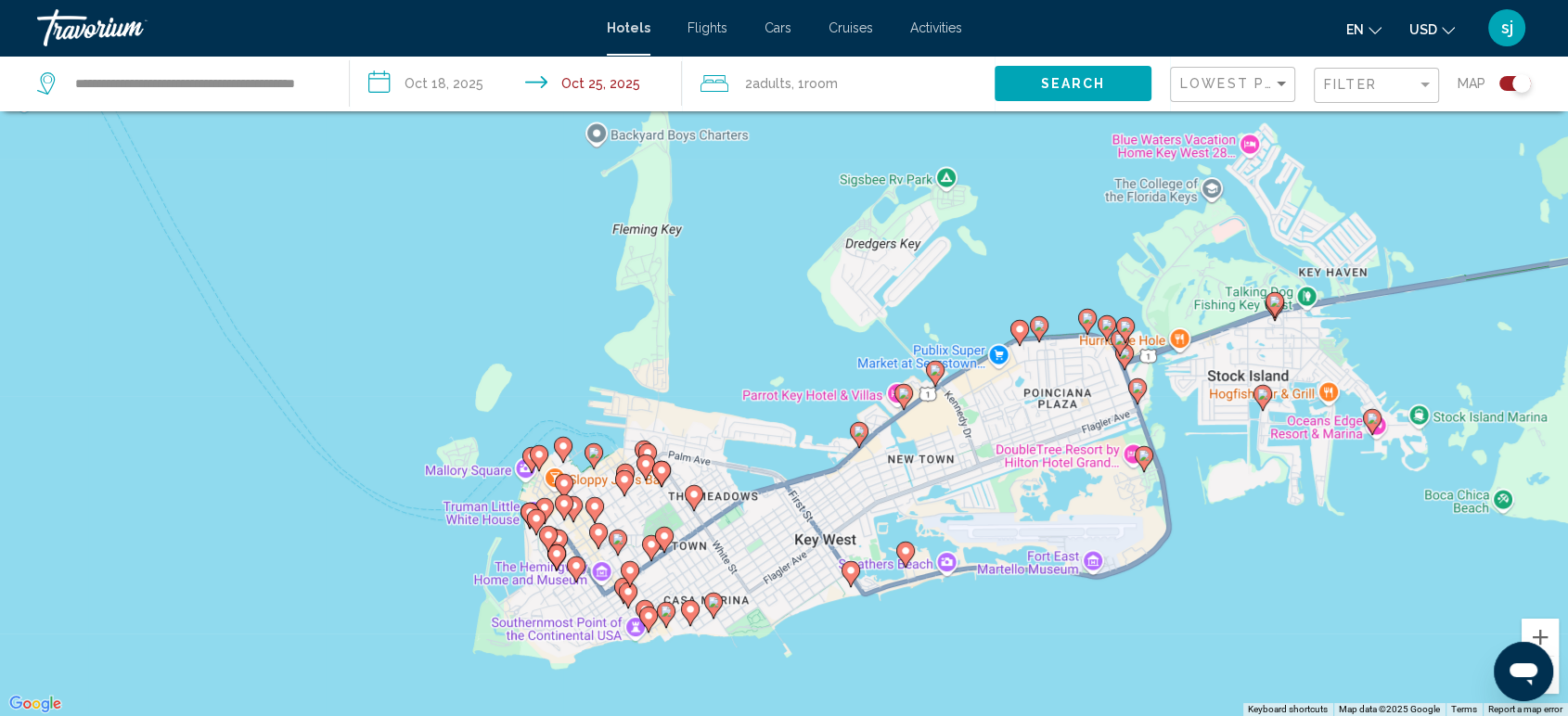 click on "sj" at bounding box center [1507, 28] 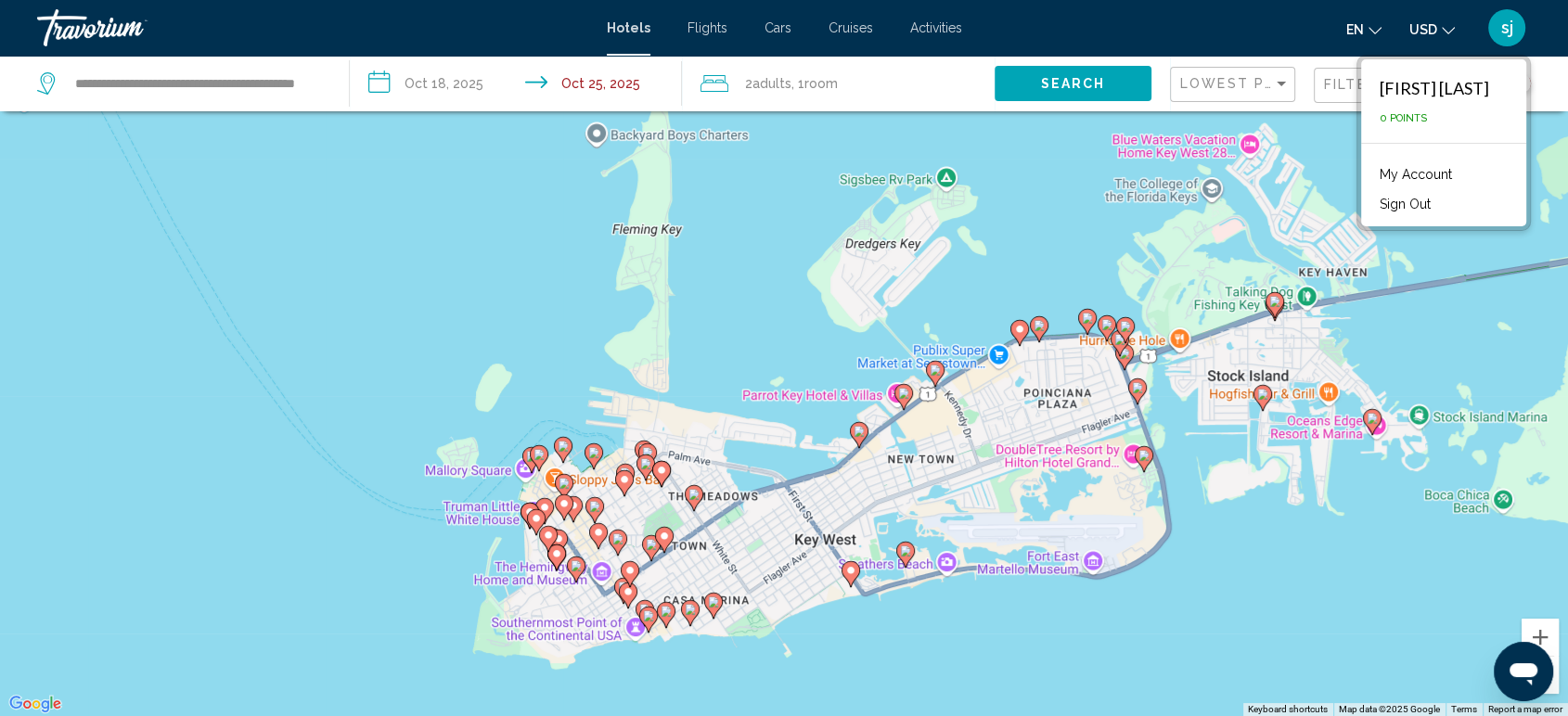 click on "Sign Out" at bounding box center (1405, 204) 